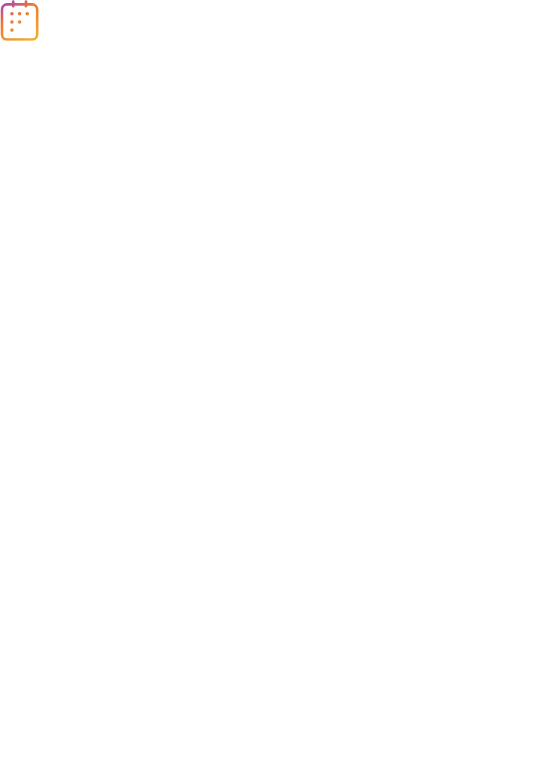 scroll, scrollTop: 0, scrollLeft: 0, axis: both 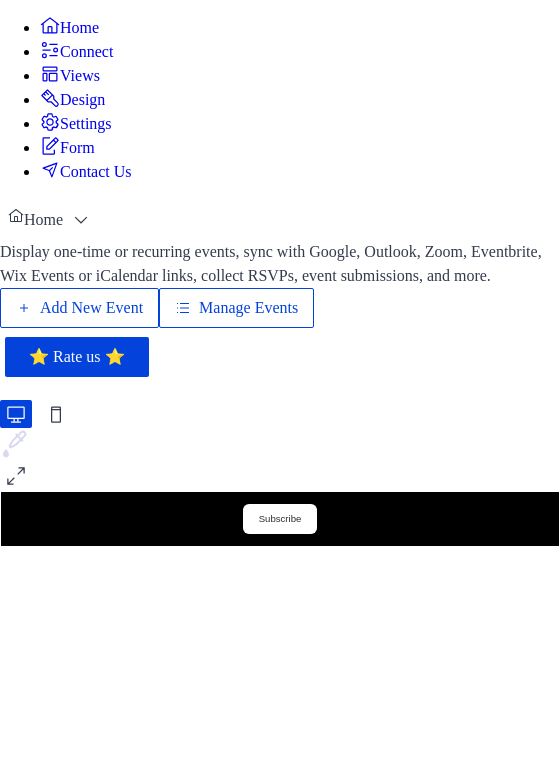 click on "Manage Events" at bounding box center (248, 308) 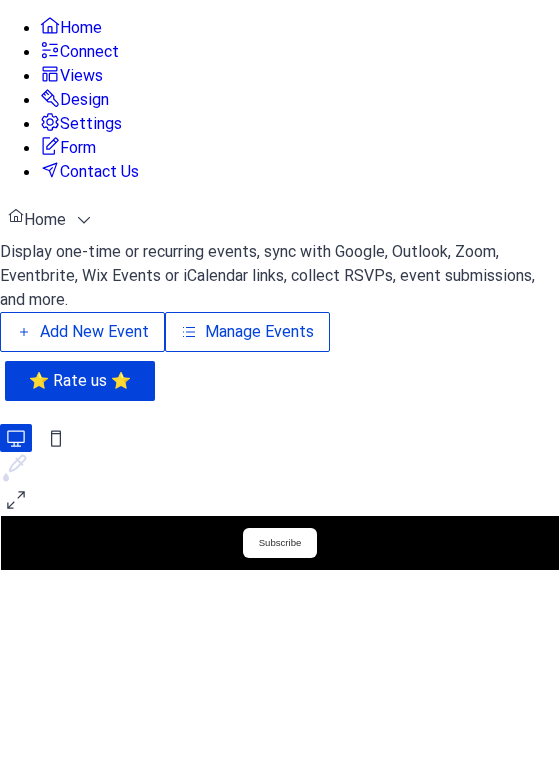 click on "Add New Event" at bounding box center (94, 332) 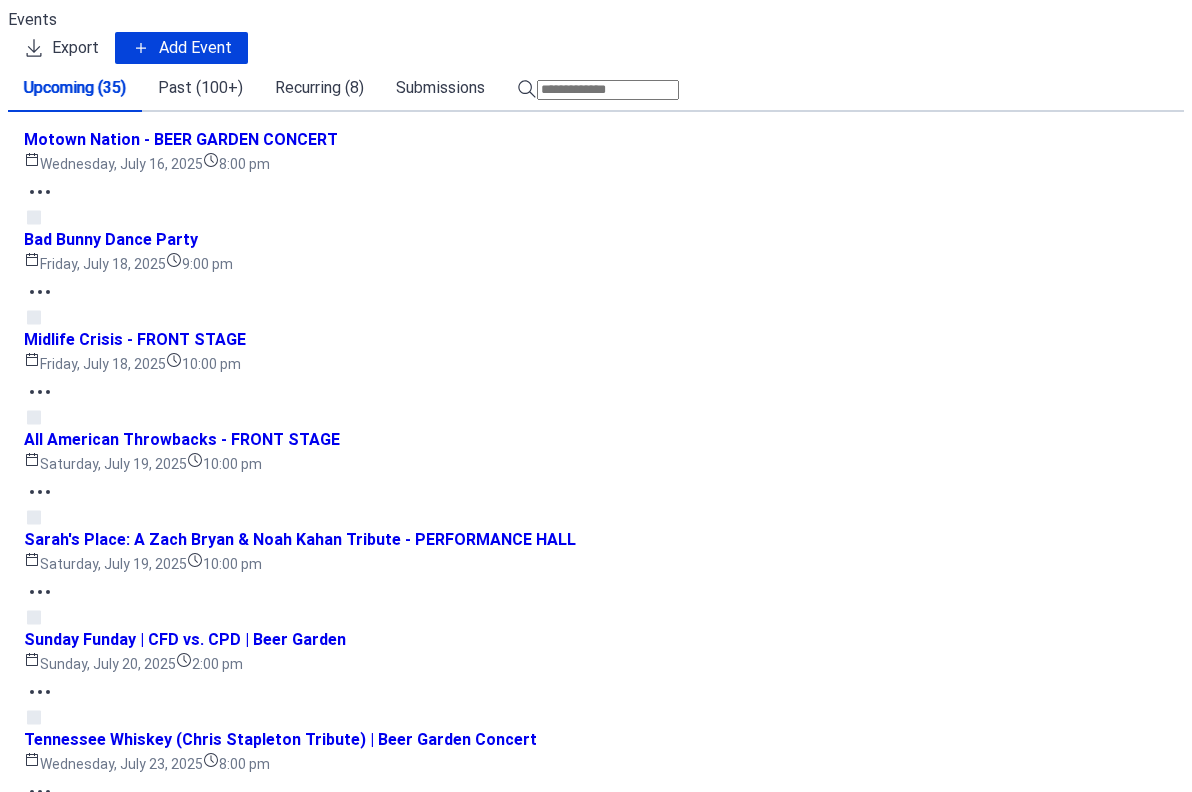 scroll, scrollTop: 0, scrollLeft: 0, axis: both 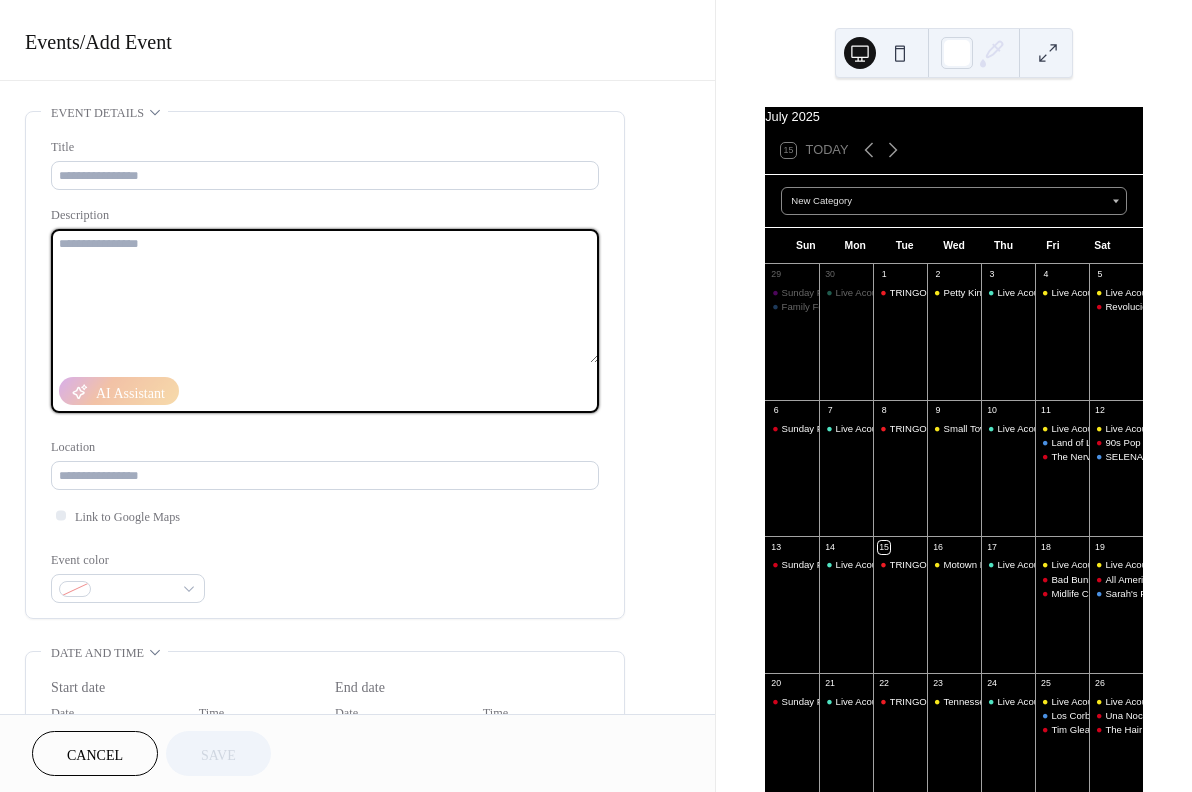 click at bounding box center (325, 296) 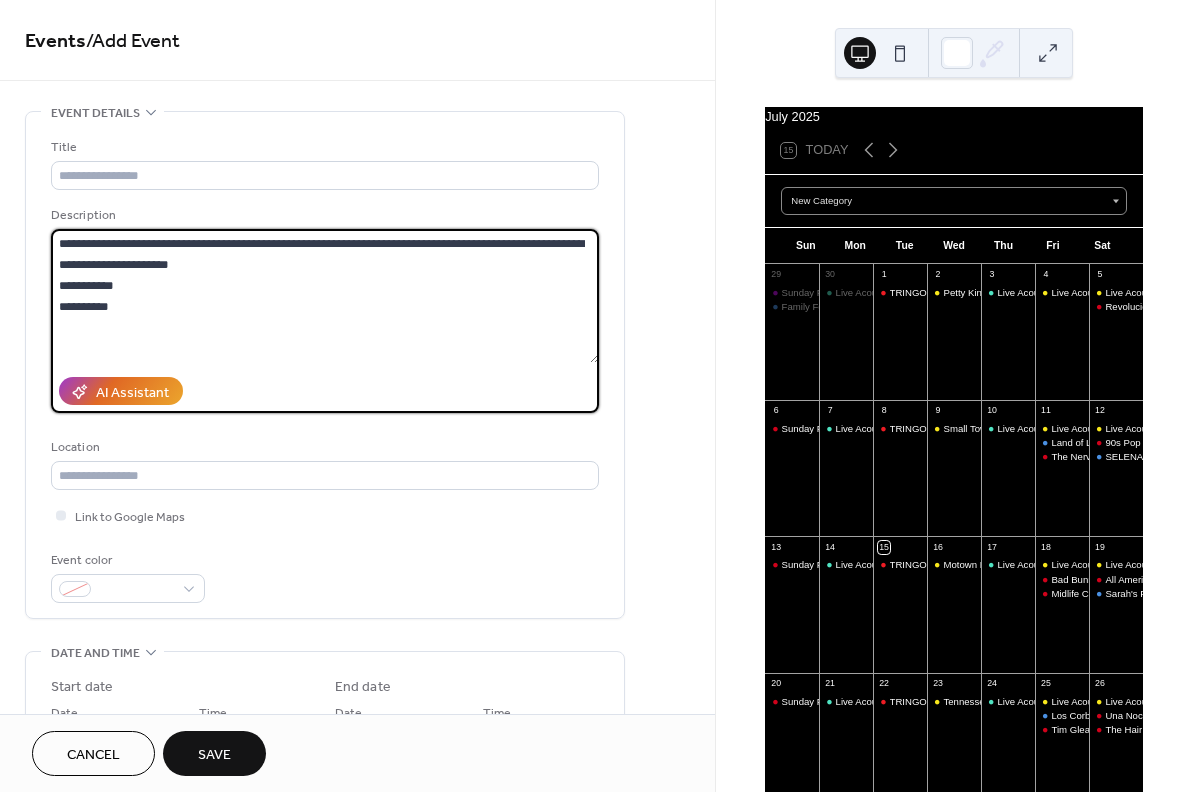 click on "**********" at bounding box center (325, 296) 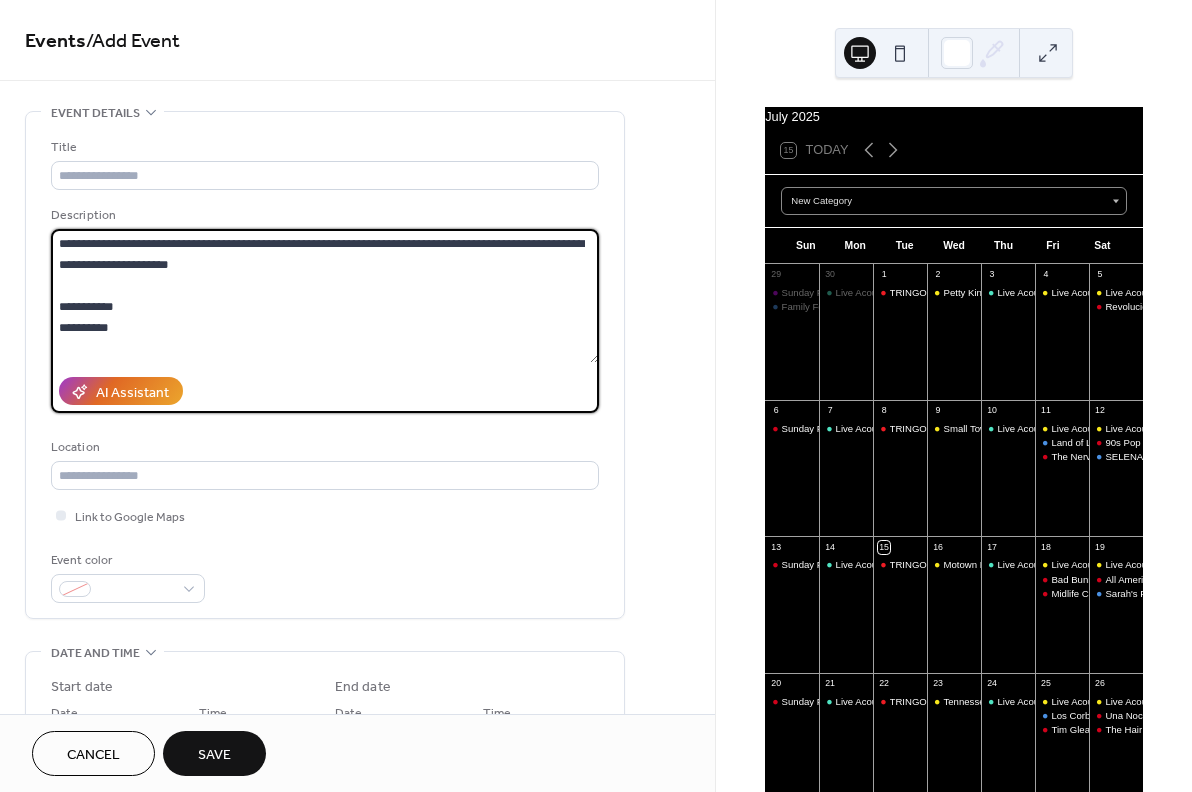 type on "**********" 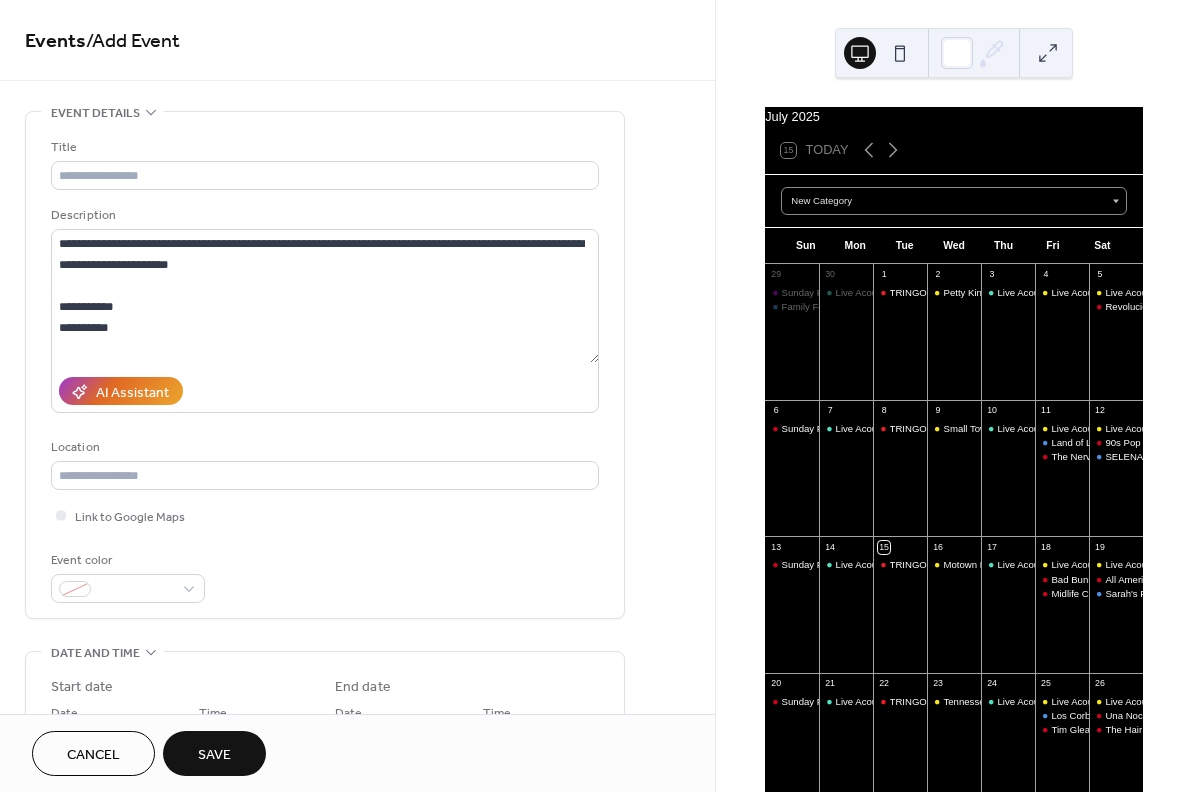 click on "**********" at bounding box center (325, 370) 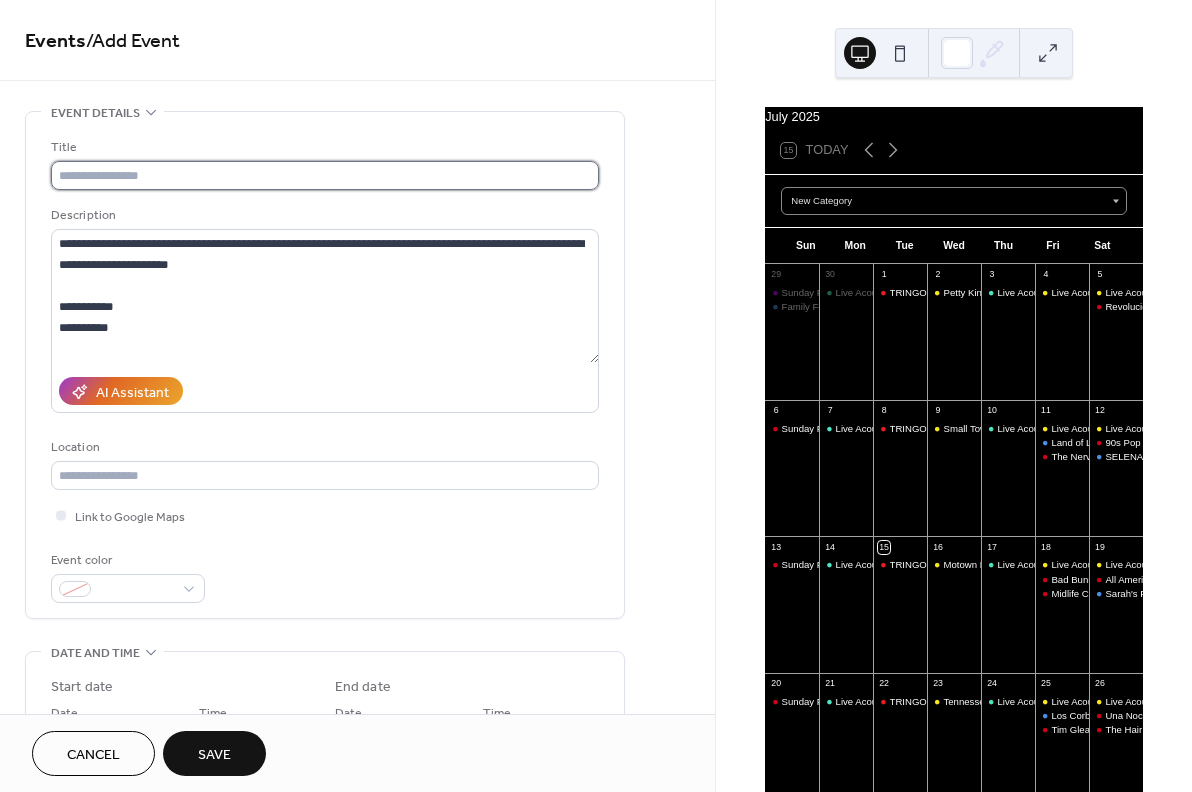 click at bounding box center [325, 175] 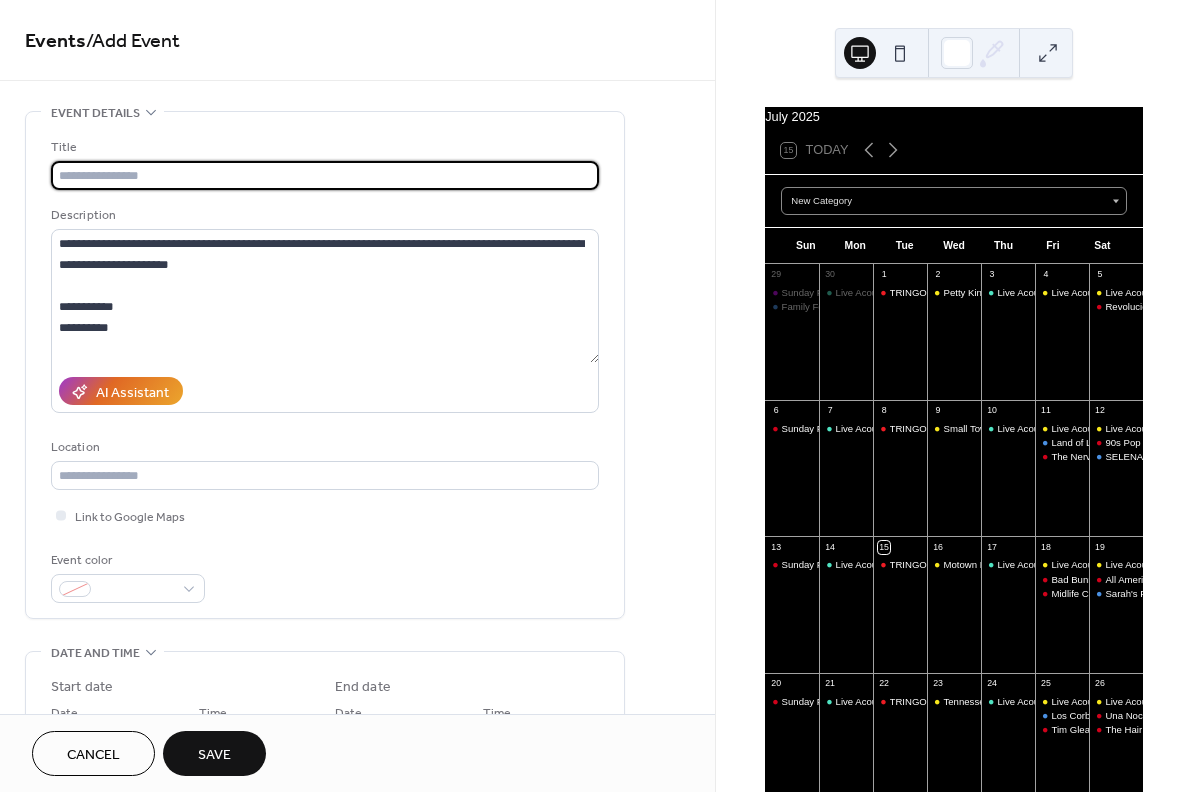 paste on "**********" 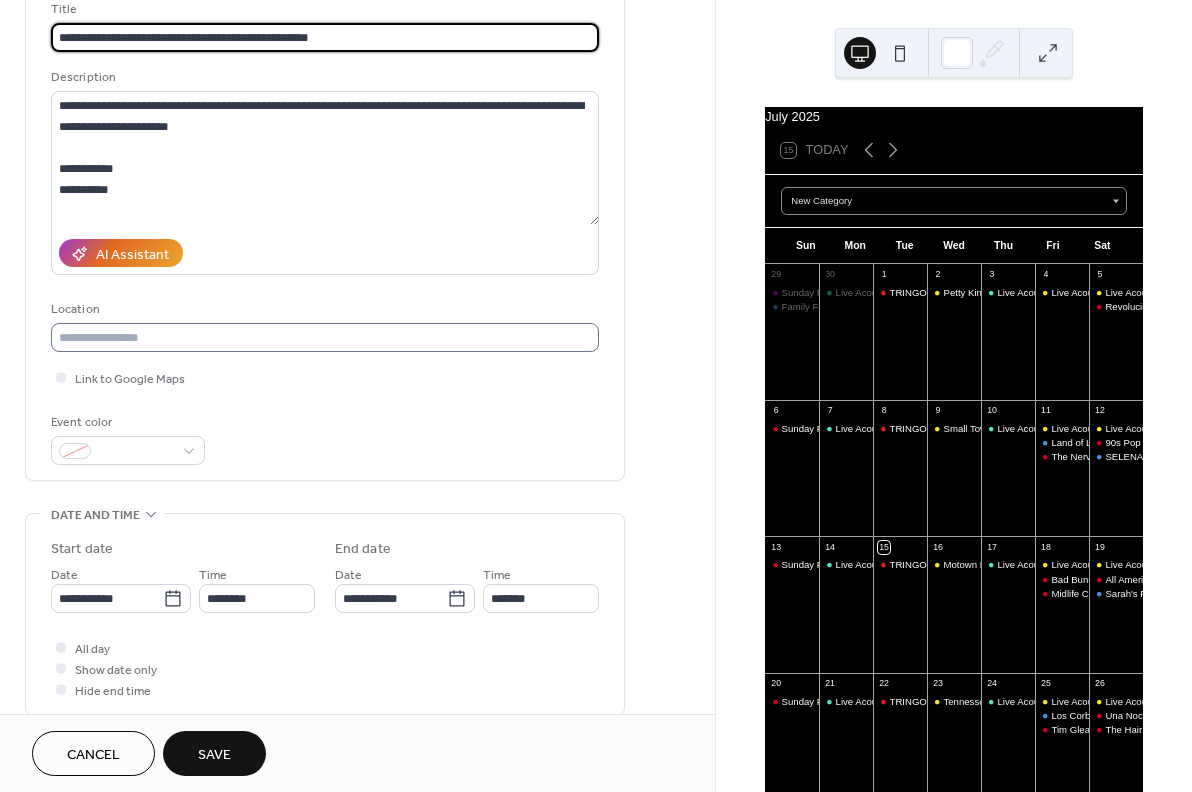 scroll, scrollTop: 550, scrollLeft: 0, axis: vertical 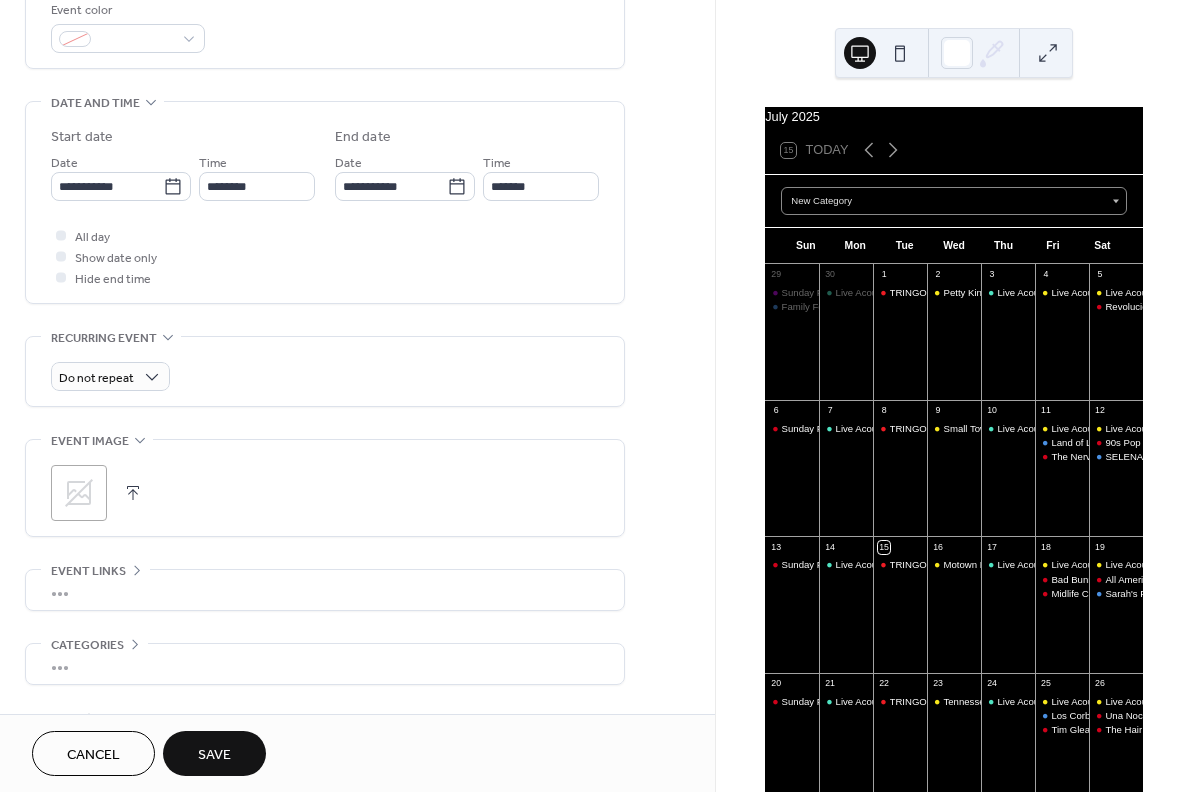 type on "**********" 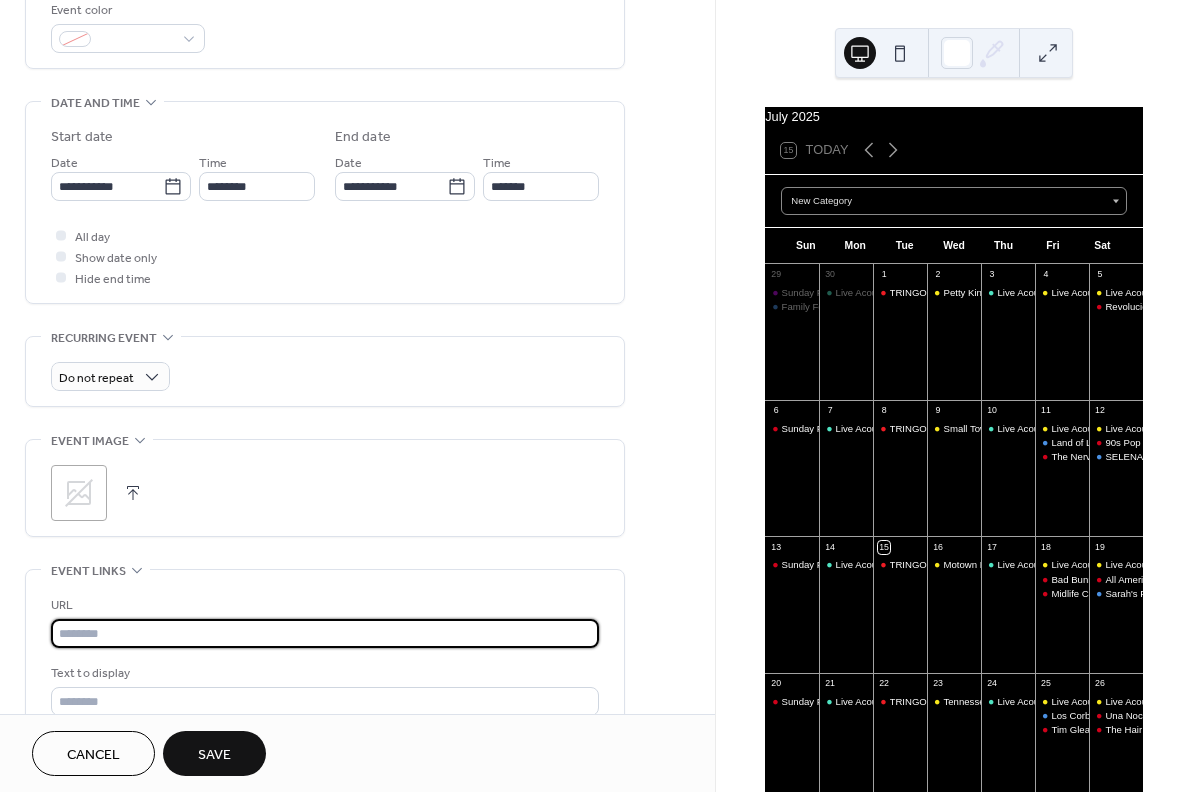 click at bounding box center [325, 633] 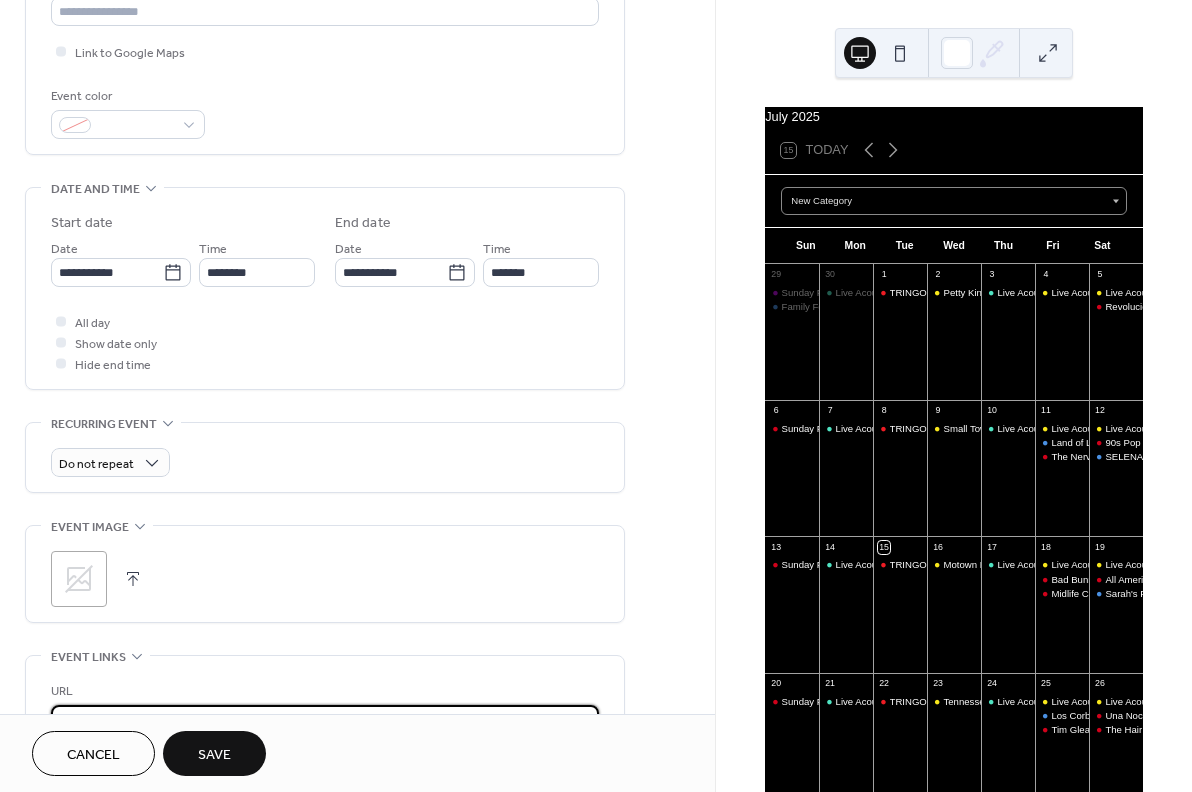 scroll, scrollTop: 308, scrollLeft: 0, axis: vertical 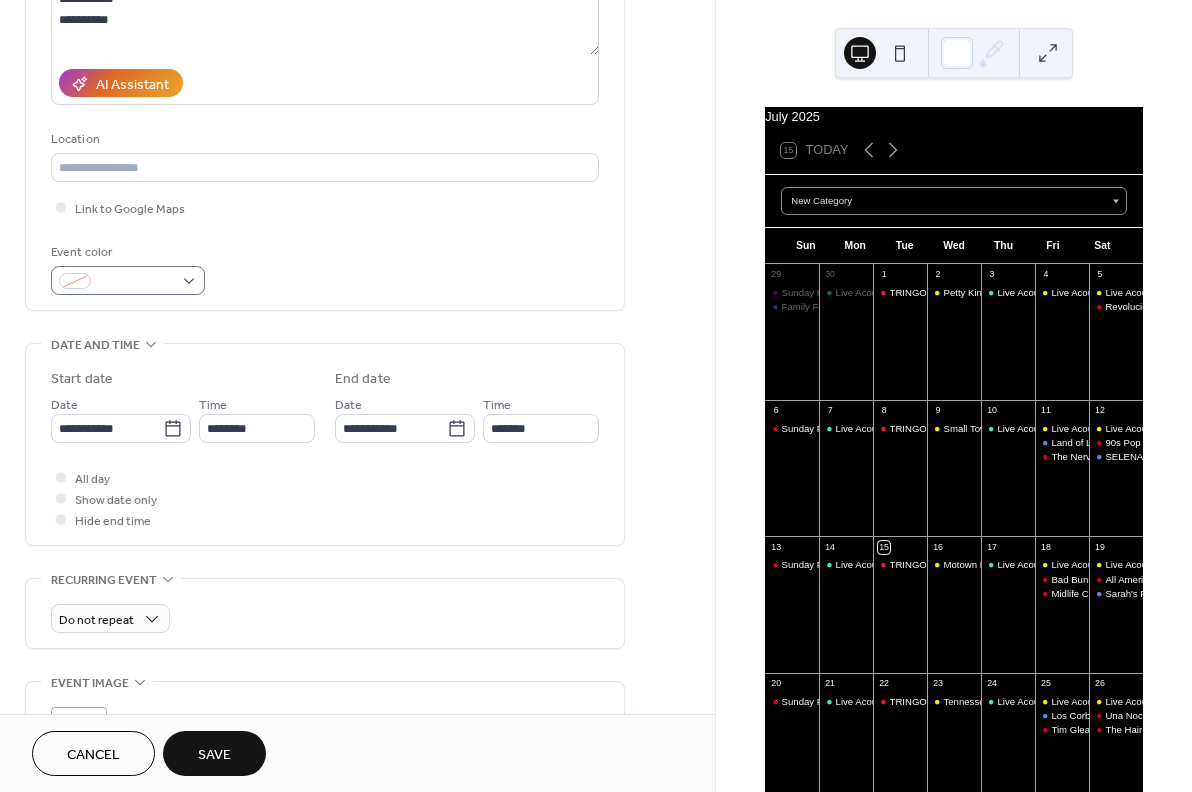 type on "**********" 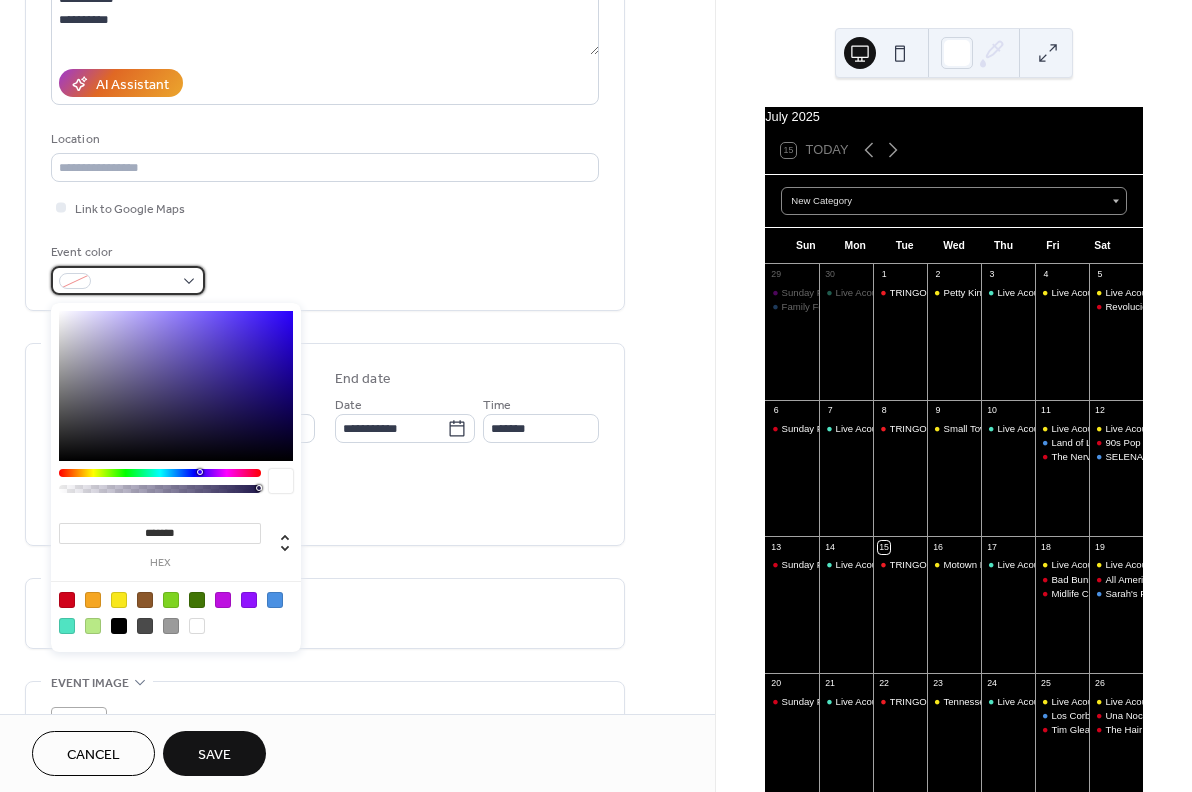 click at bounding box center [136, 282] 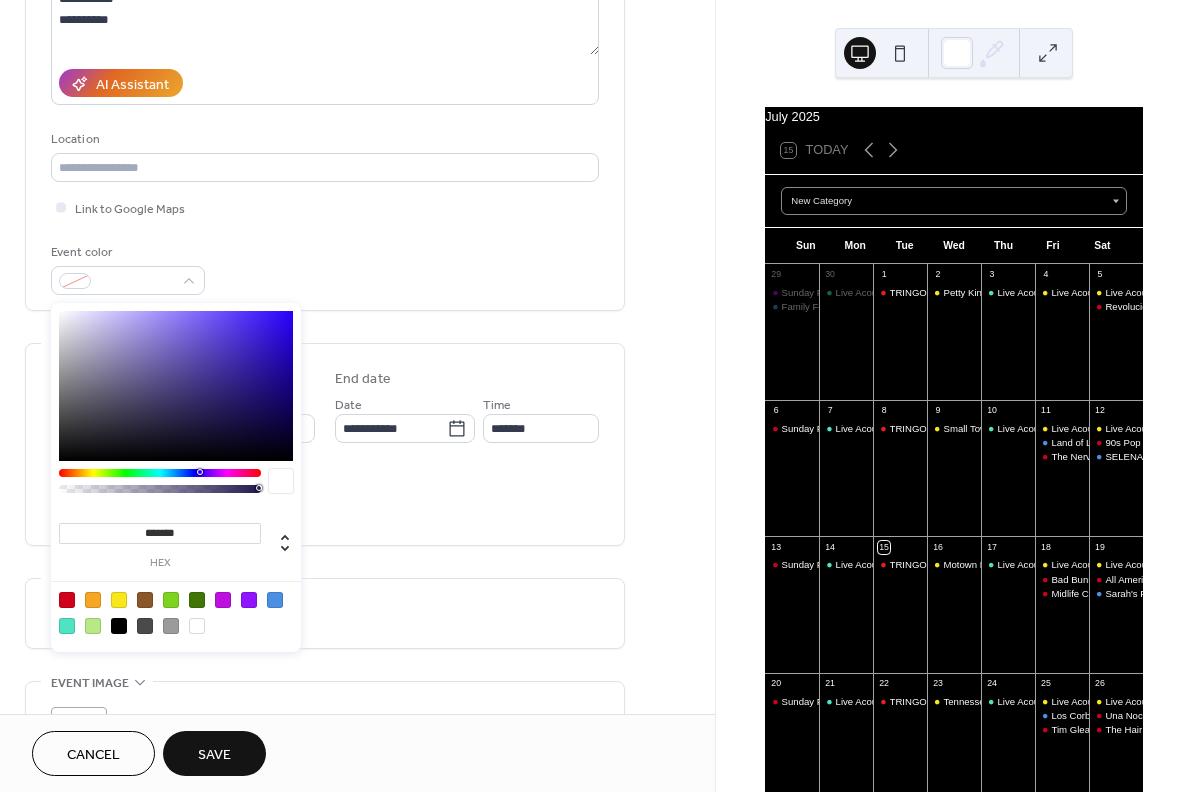click at bounding box center (119, 600) 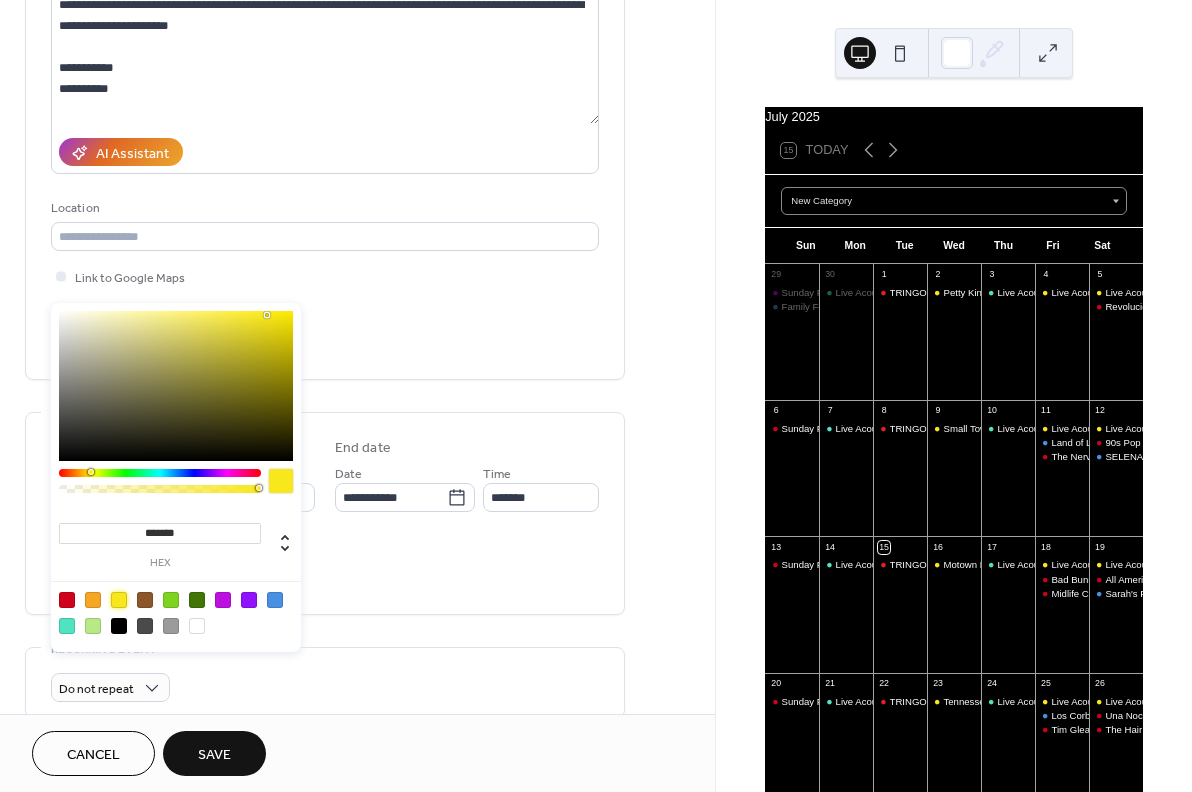 scroll, scrollTop: 225, scrollLeft: 0, axis: vertical 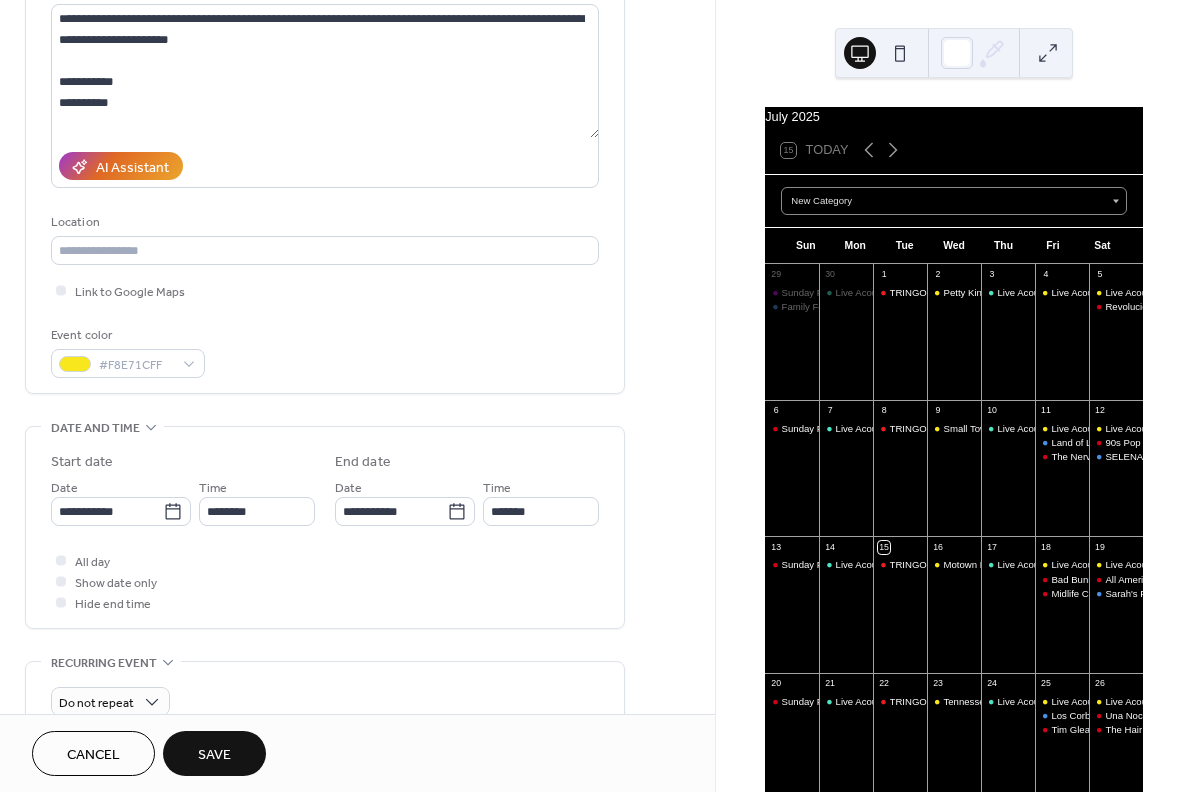 click on "Save" at bounding box center [214, 753] 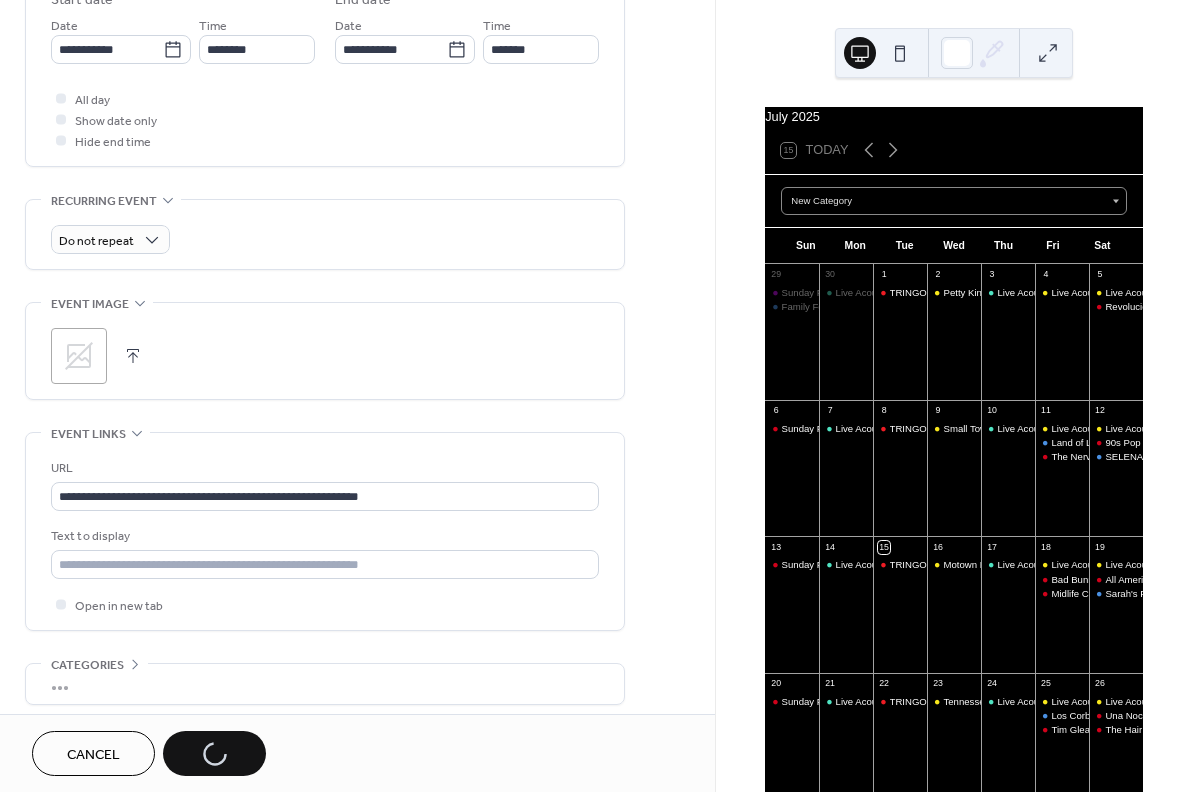 scroll, scrollTop: 689, scrollLeft: 0, axis: vertical 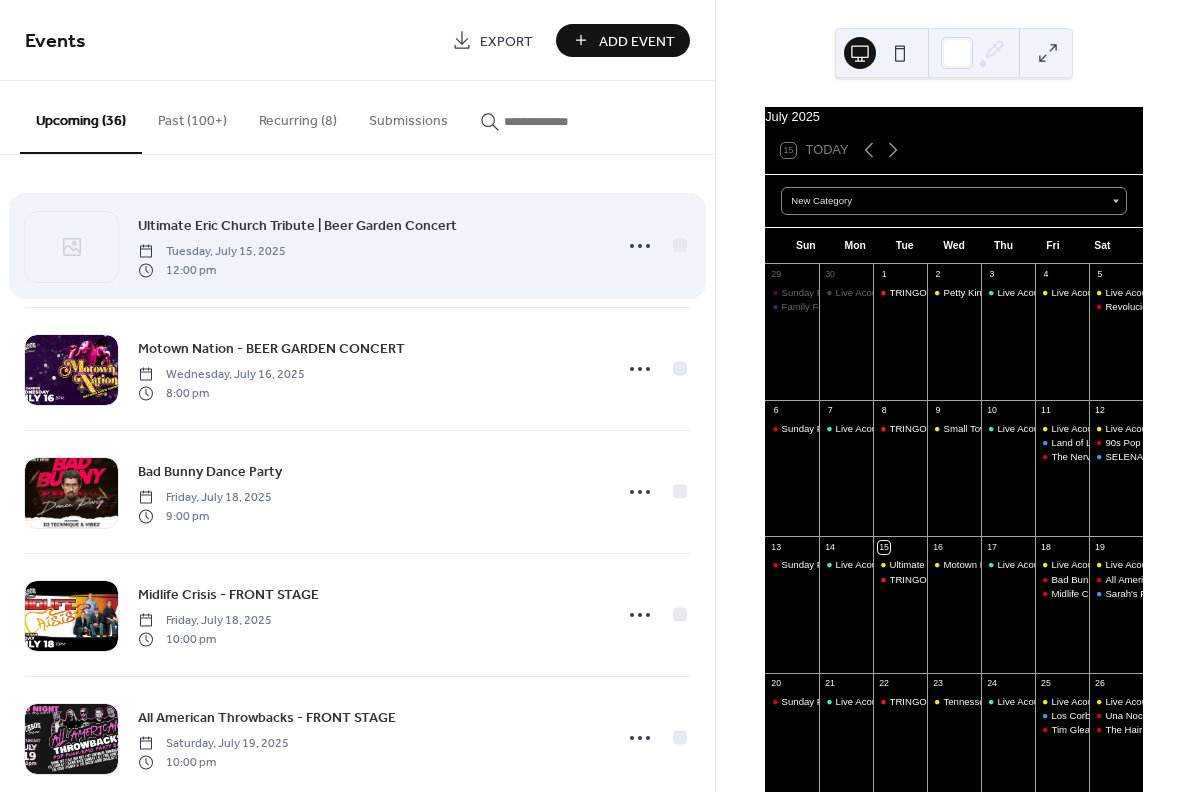 click on "Ultimate Eric Church Tribute | Beer Garden Concert" at bounding box center (297, 226) 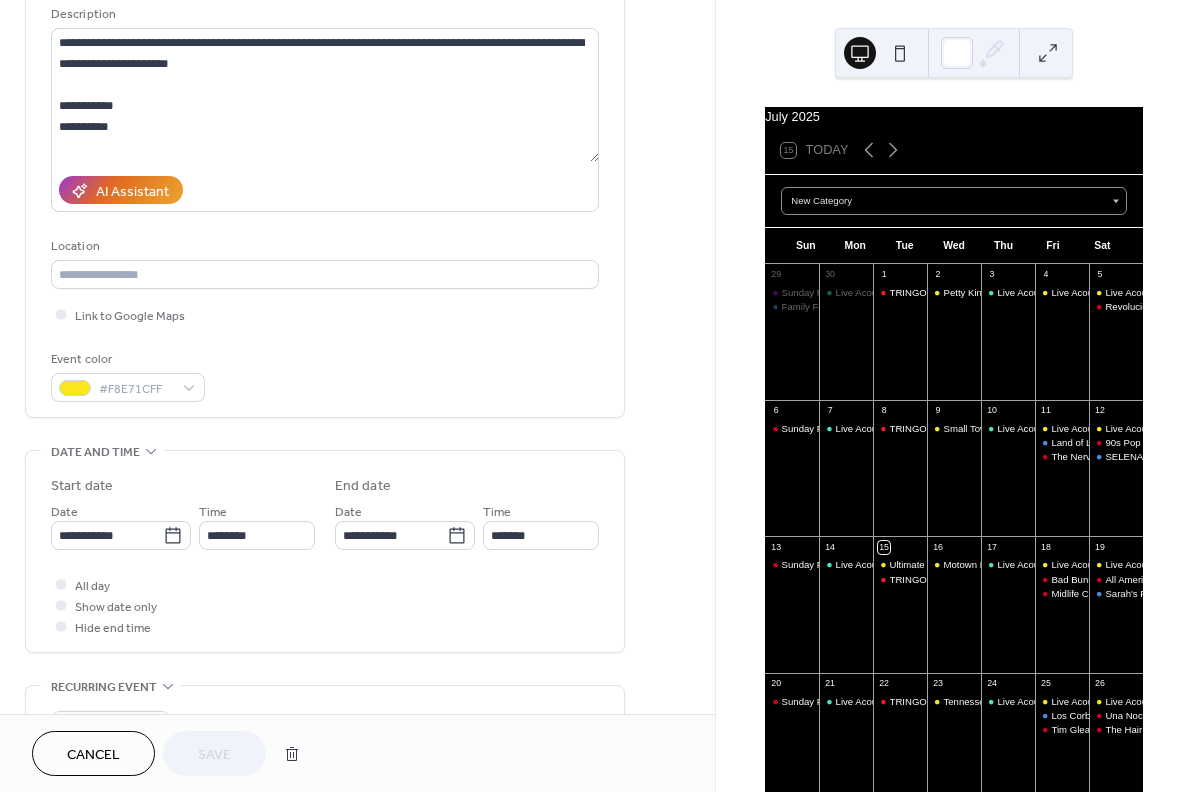 scroll, scrollTop: 349, scrollLeft: 0, axis: vertical 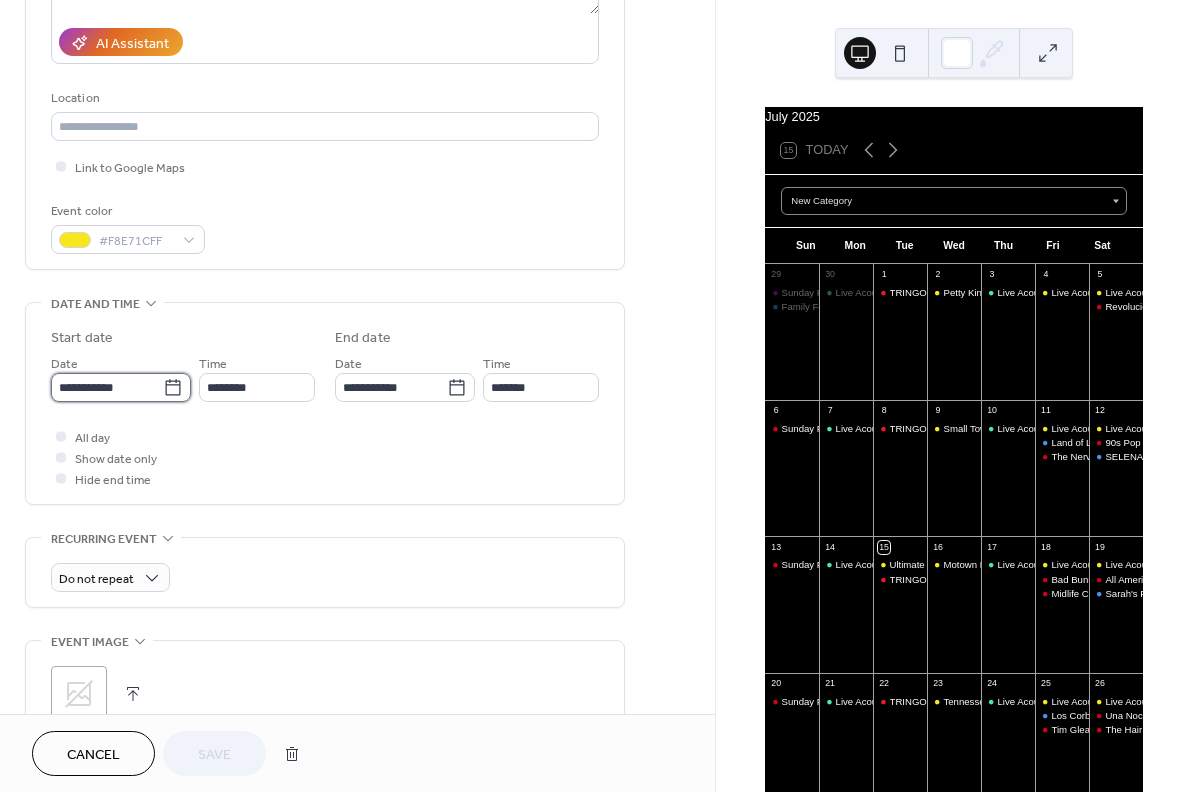 click on "**********" at bounding box center [107, 387] 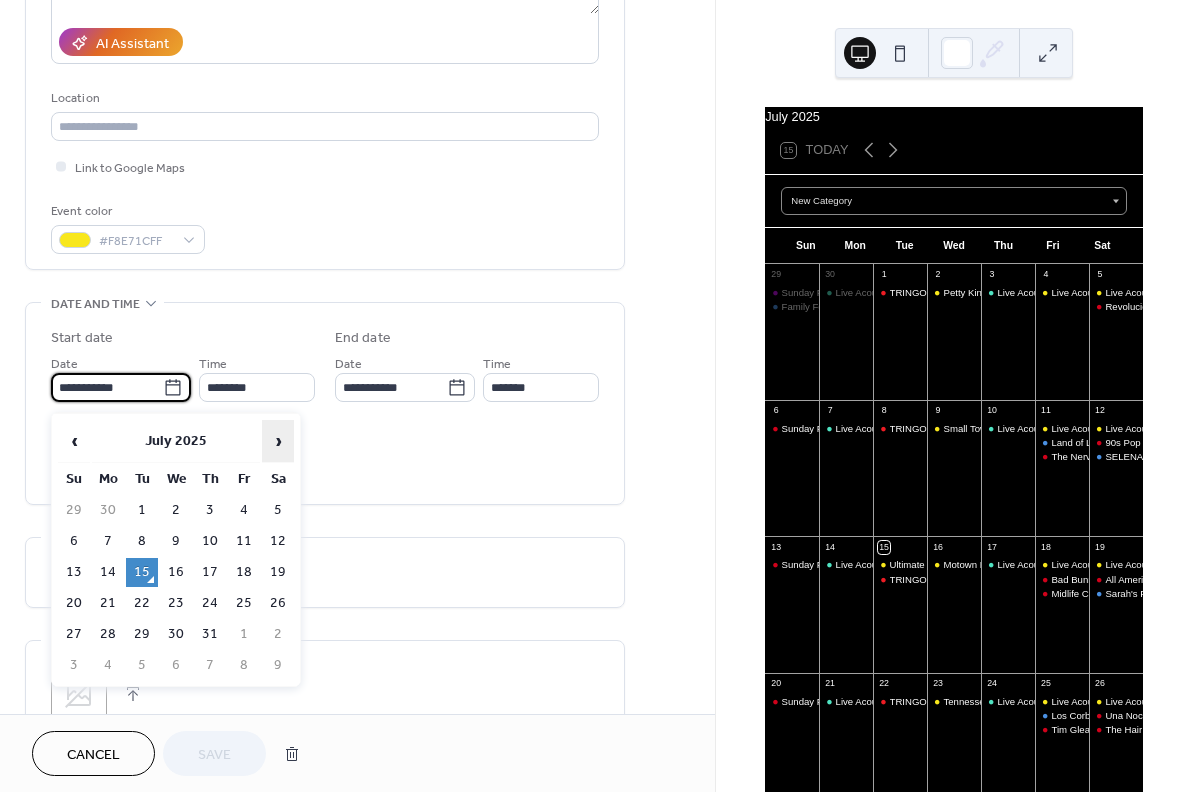 click on "›" at bounding box center [278, 441] 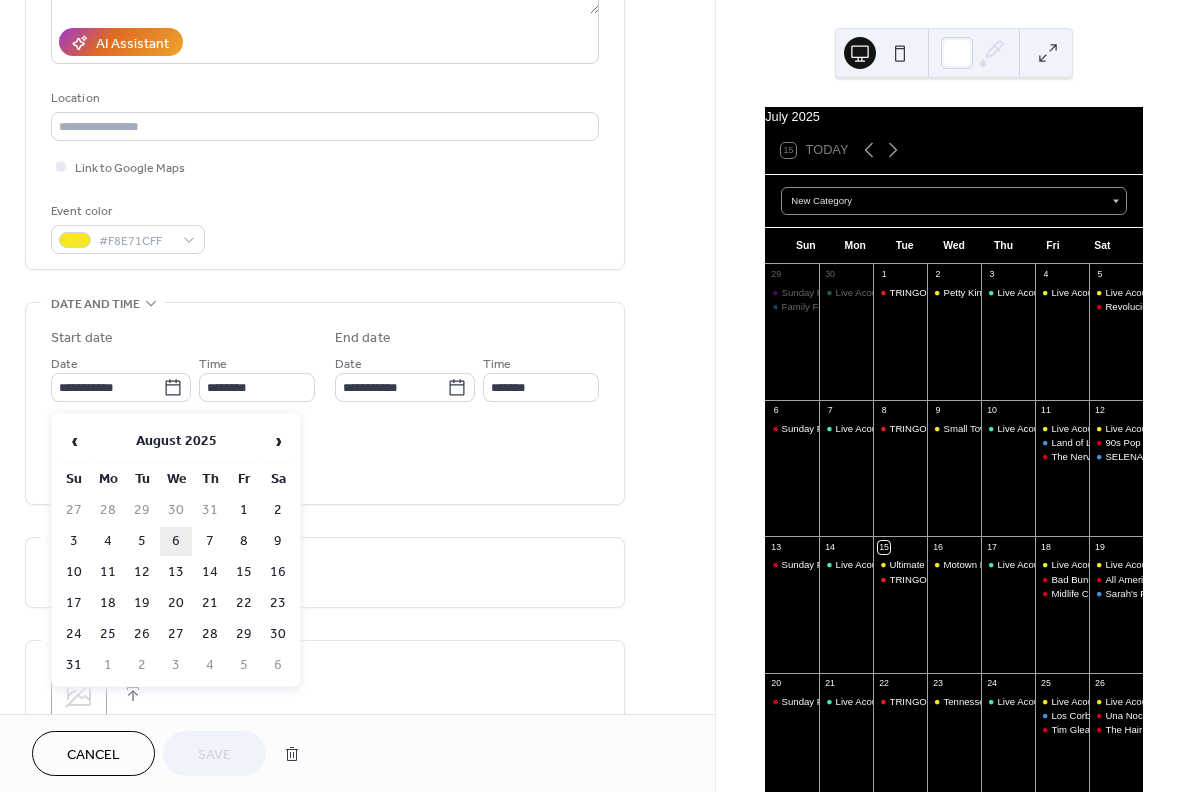 click on "6" at bounding box center (176, 541) 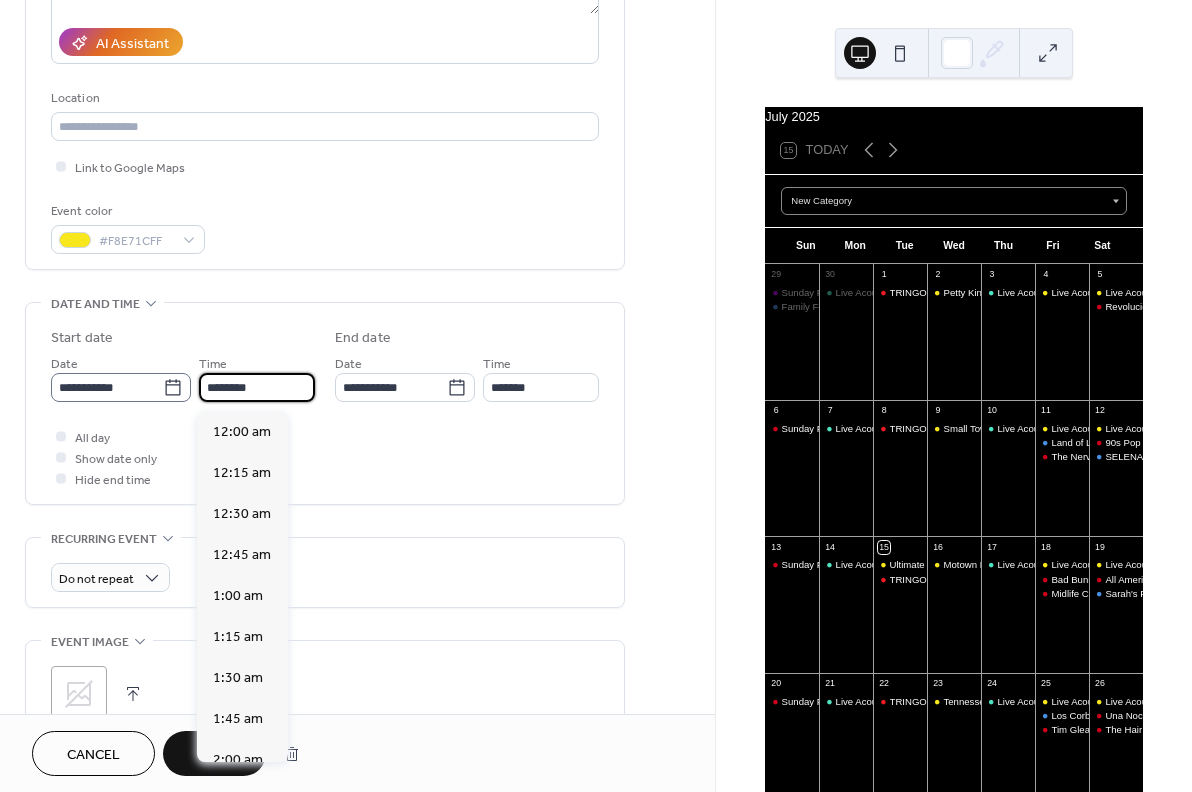 drag, startPoint x: 214, startPoint y: 390, endPoint x: 173, endPoint y: 390, distance: 41 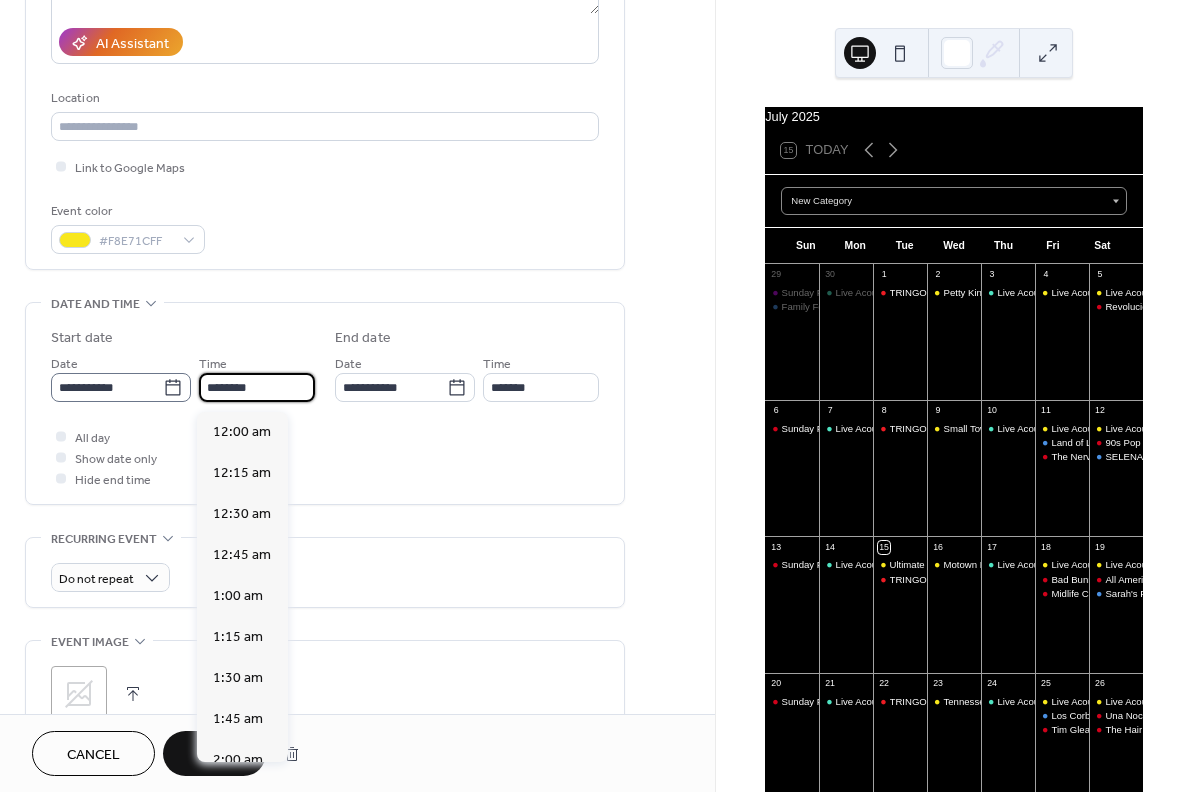 click on "**********" at bounding box center (183, 377) 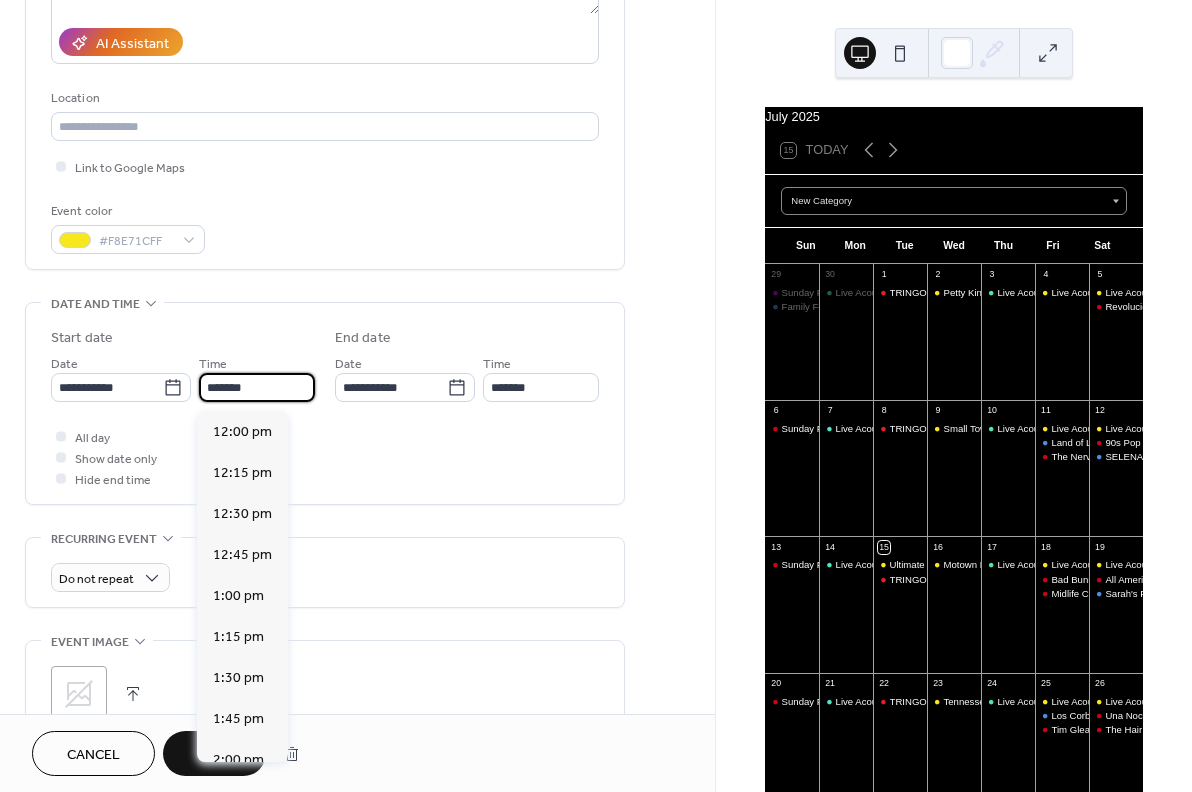 scroll, scrollTop: 3280, scrollLeft: 0, axis: vertical 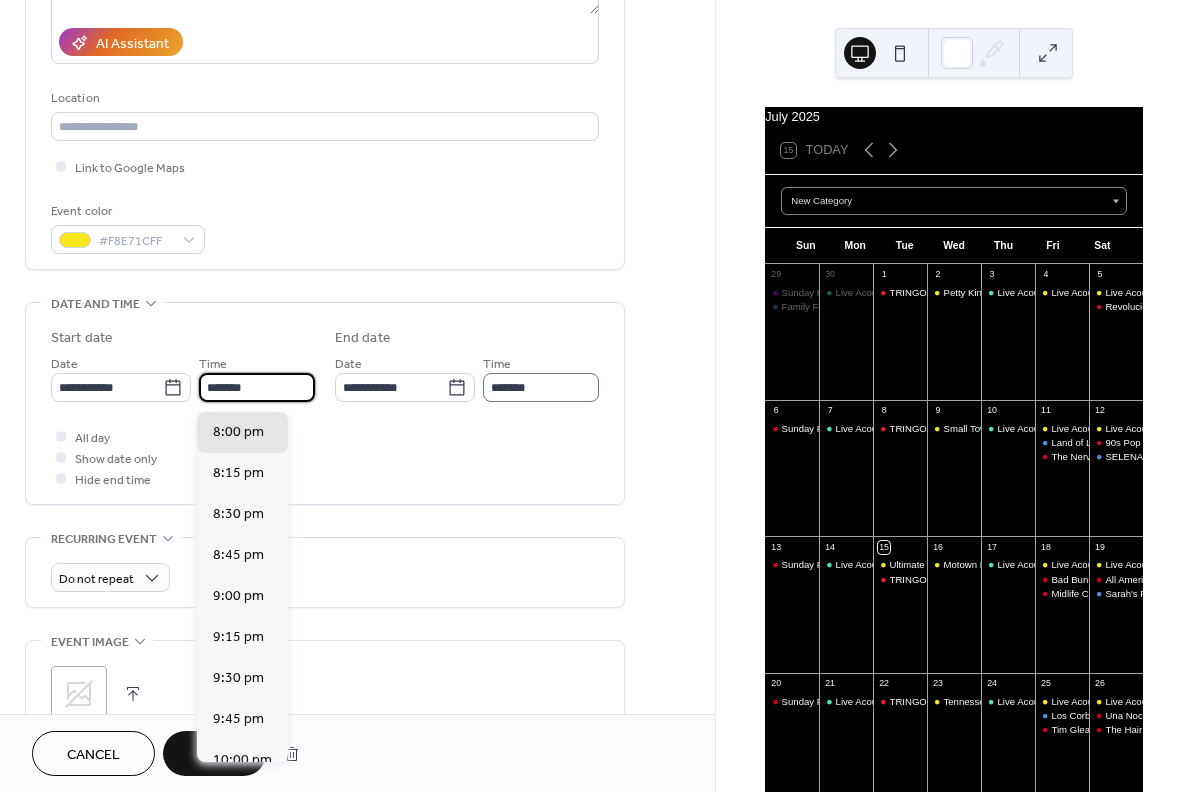 type on "*******" 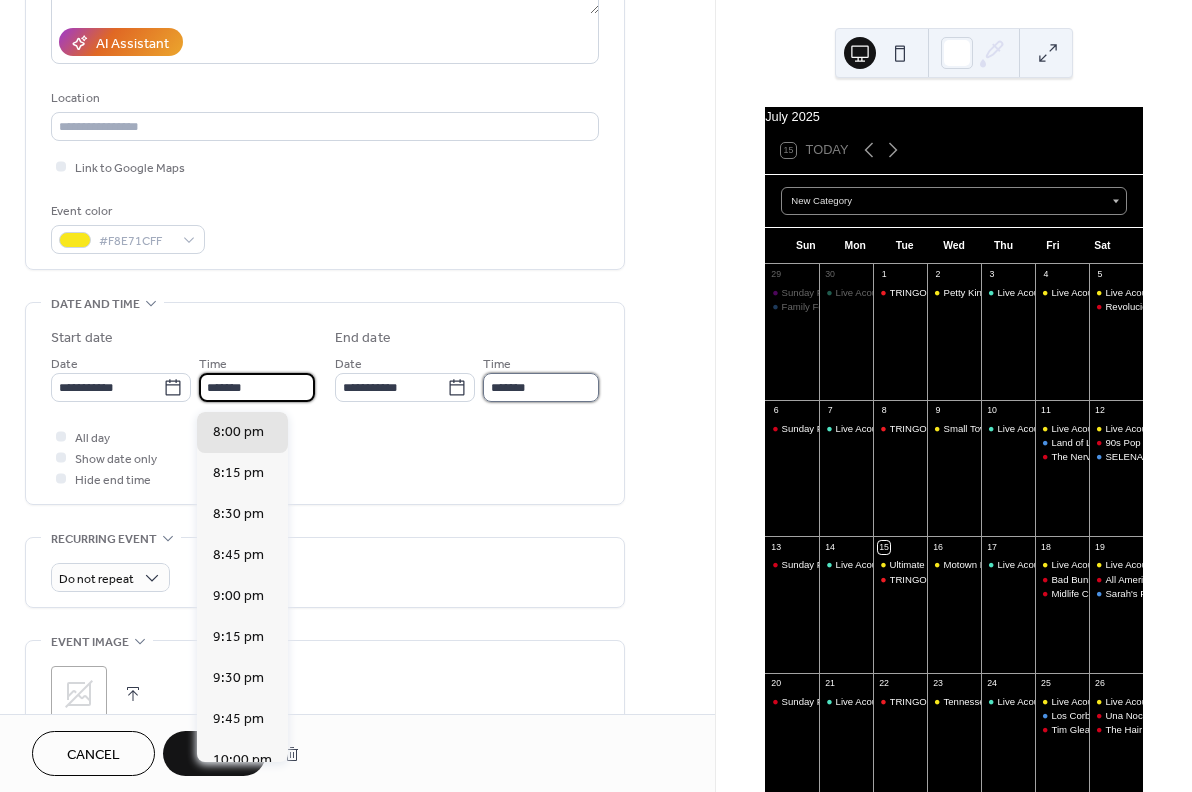 click on "*******" at bounding box center (541, 387) 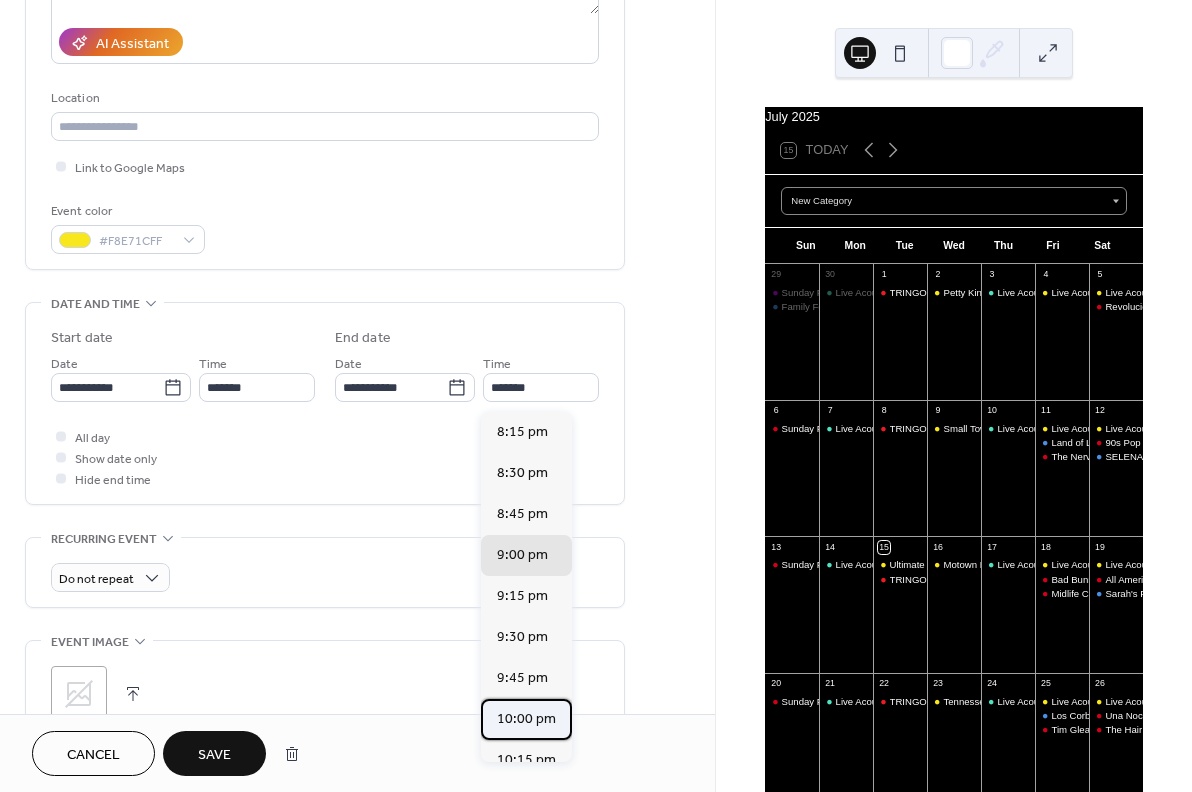 click on "10:00 pm" at bounding box center (526, 719) 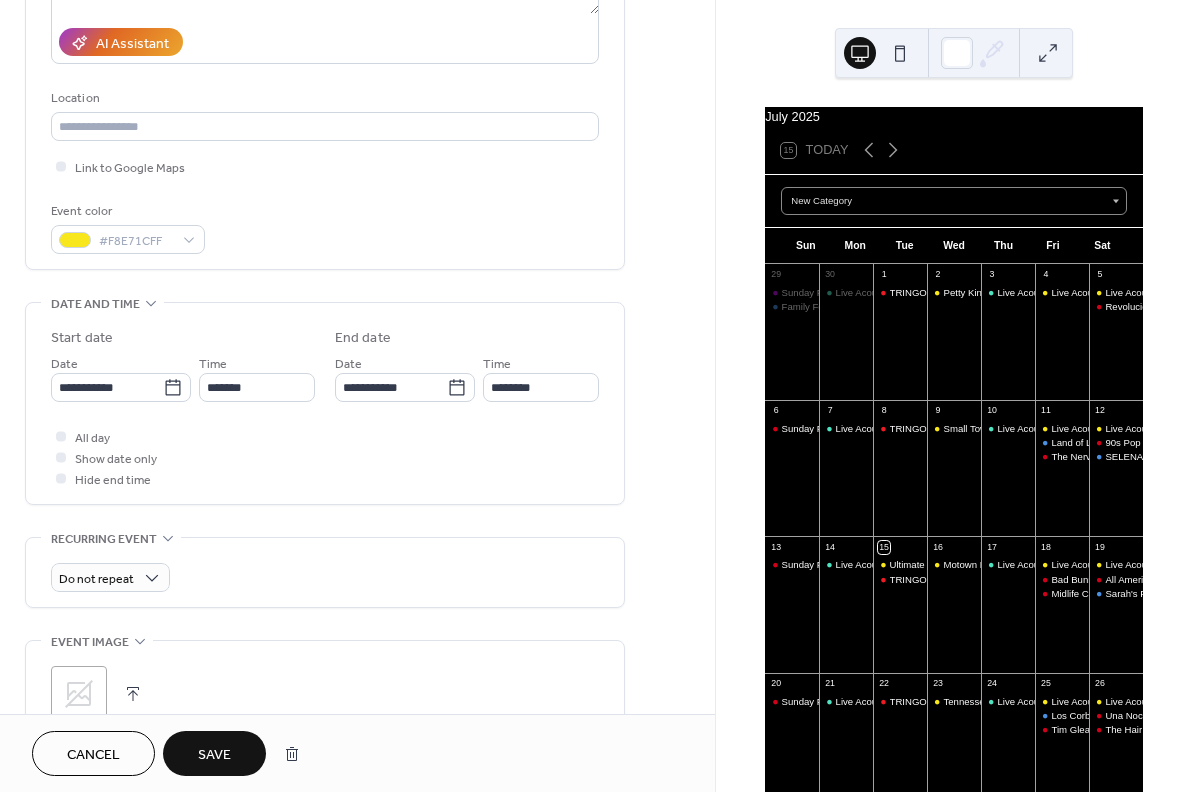 click at bounding box center [133, 694] 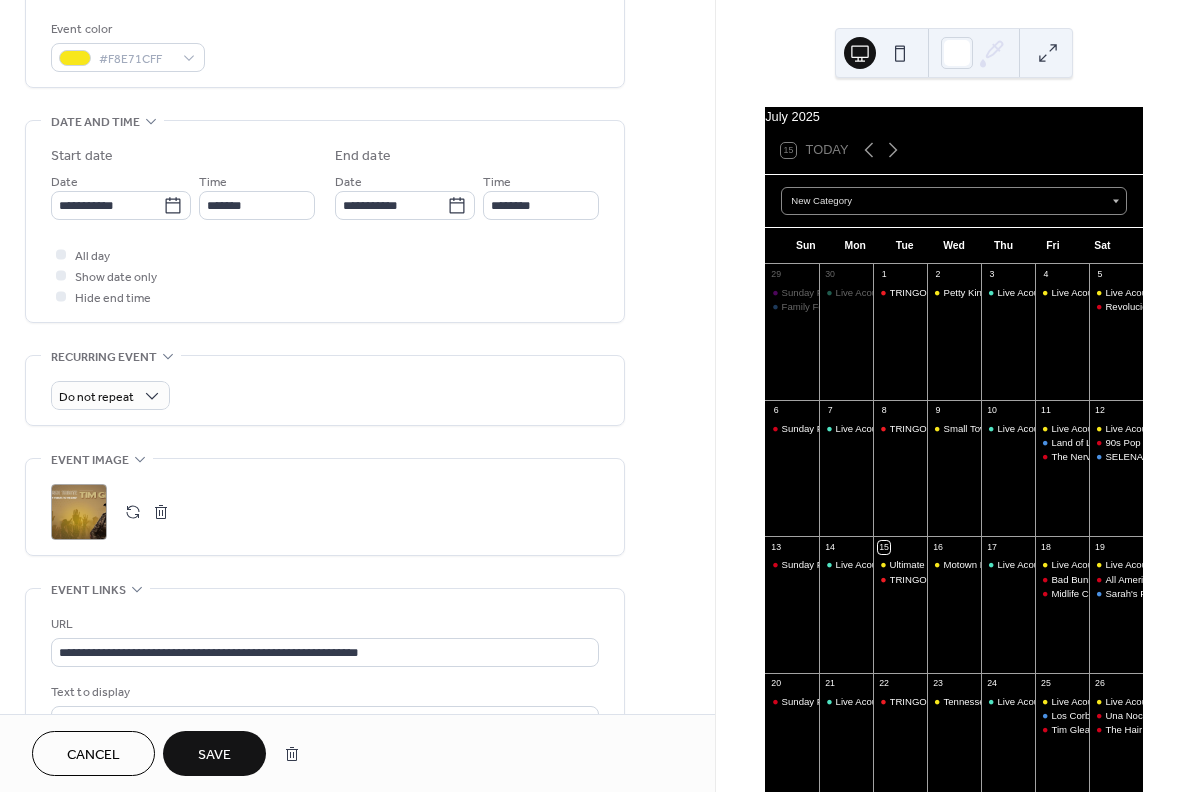 scroll, scrollTop: 603, scrollLeft: 0, axis: vertical 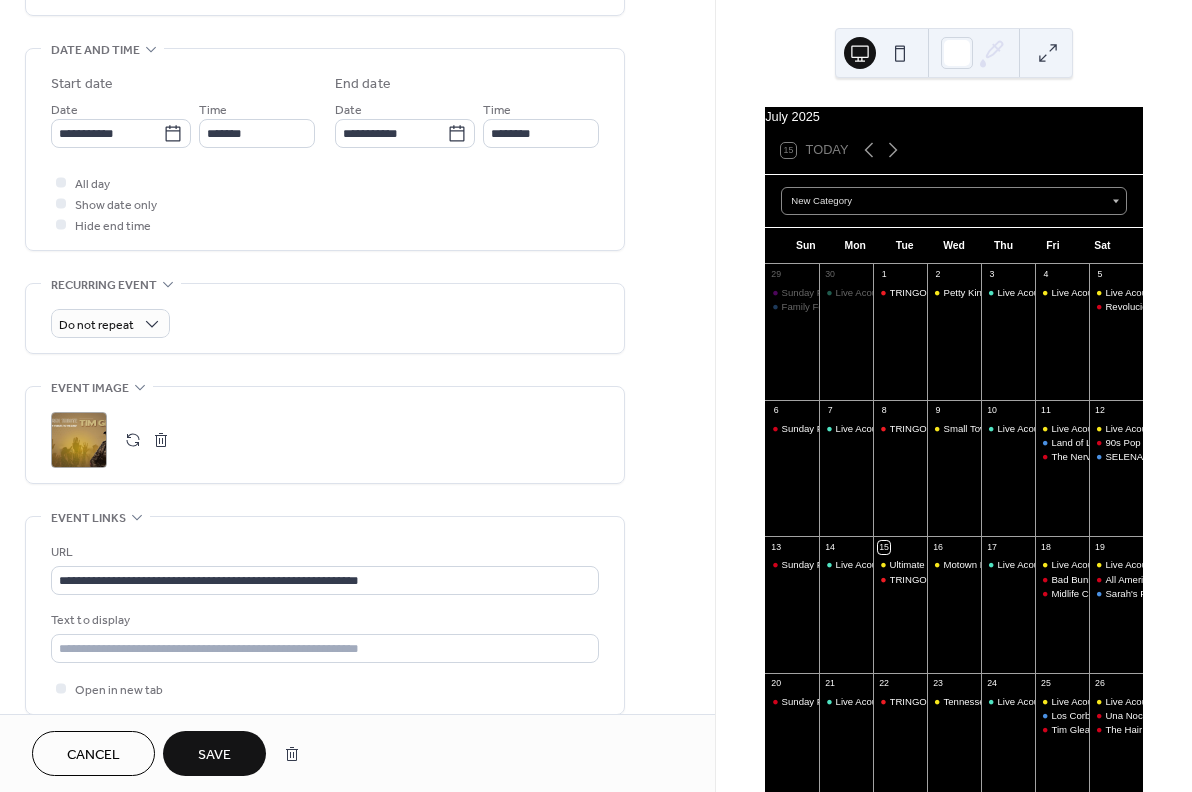click on "Save" at bounding box center (214, 755) 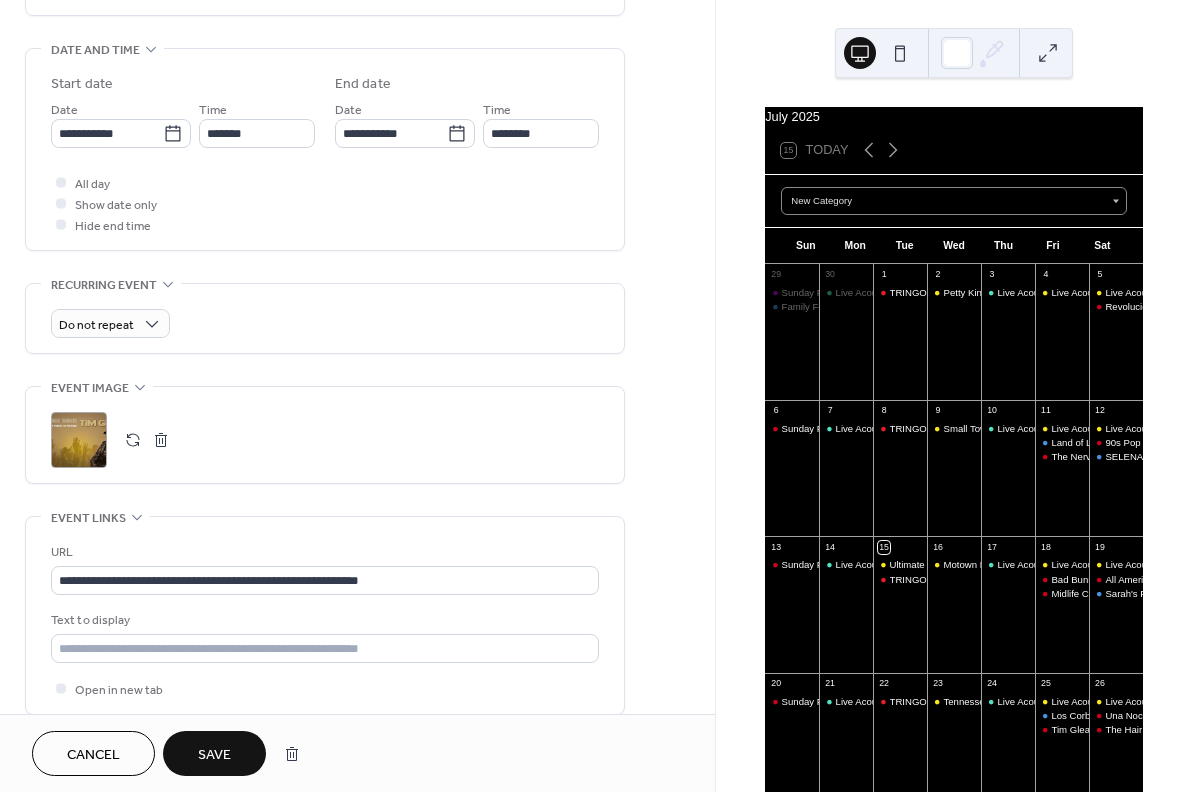 type 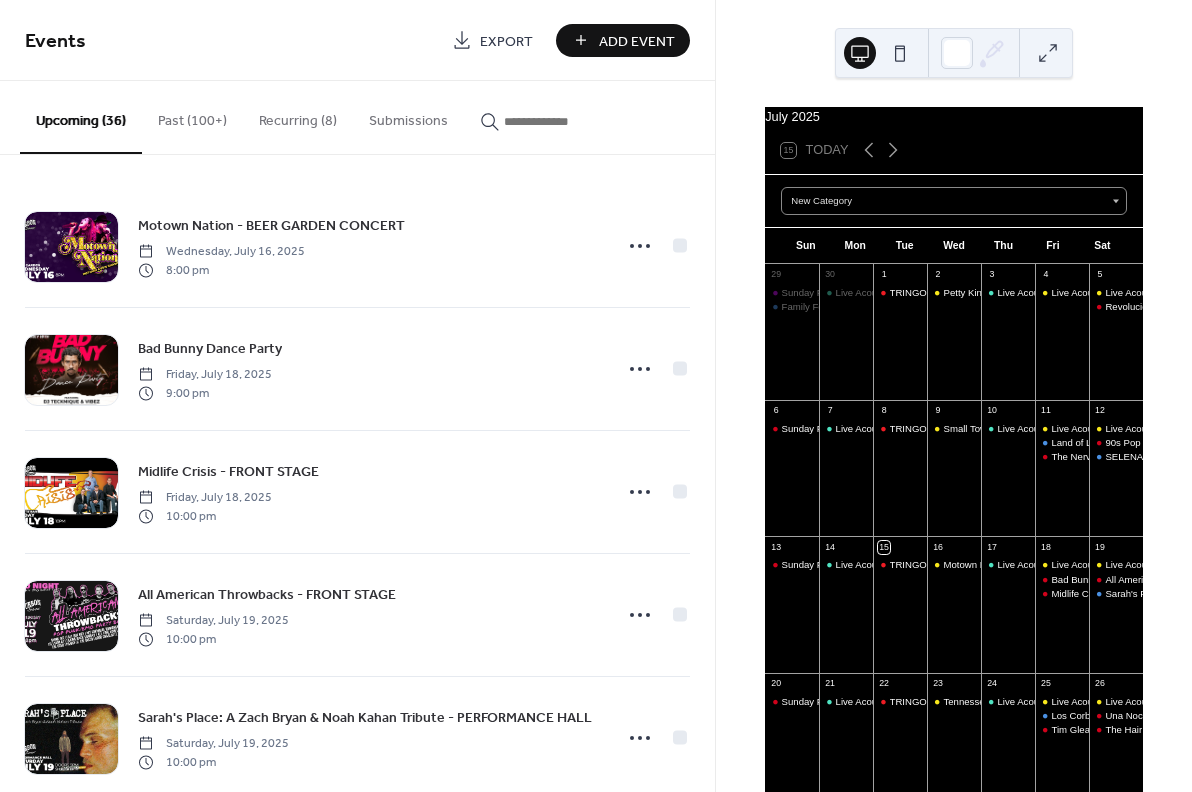 click at bounding box center [1048, 53] 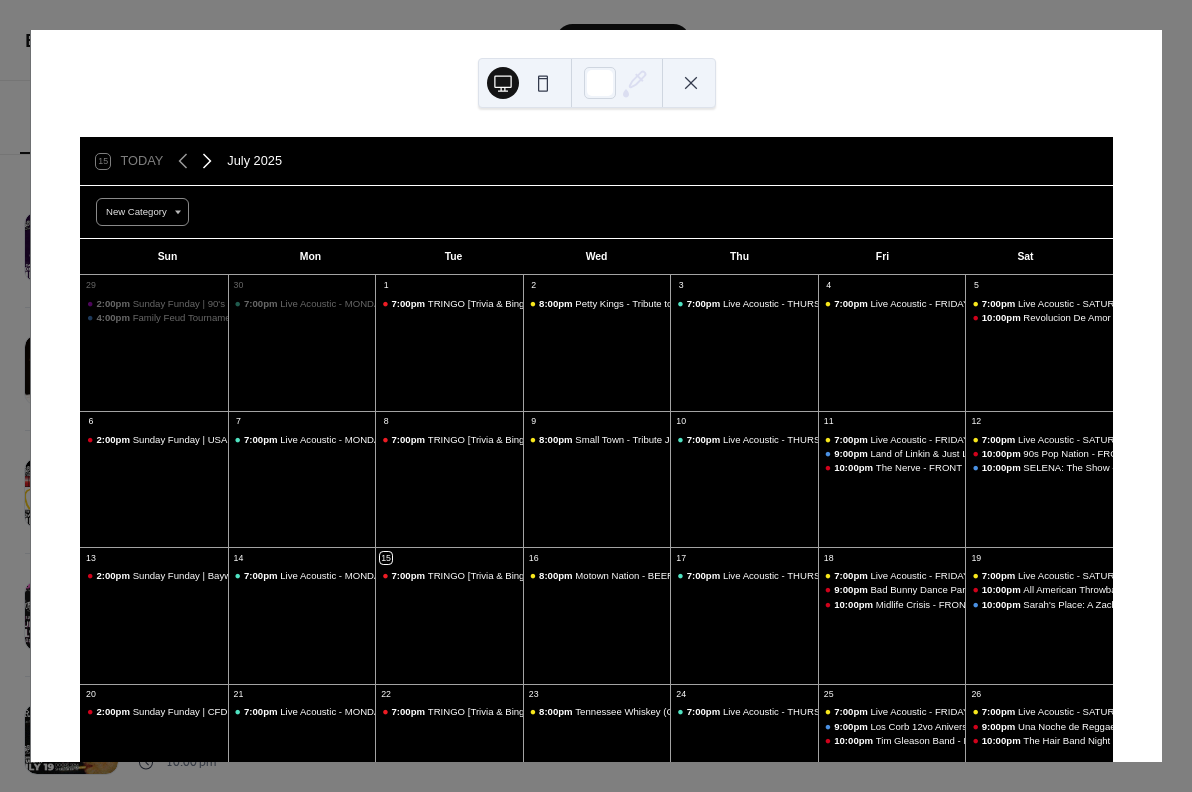 click 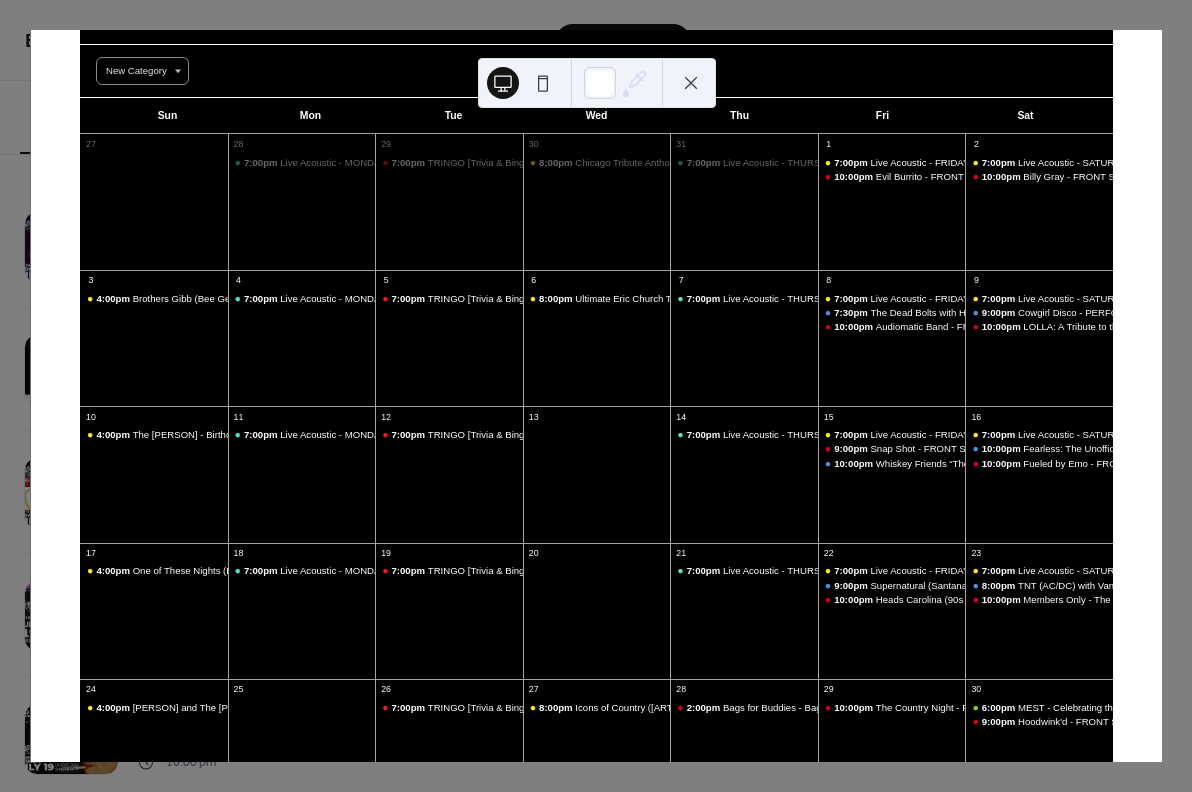 scroll, scrollTop: 212, scrollLeft: 0, axis: vertical 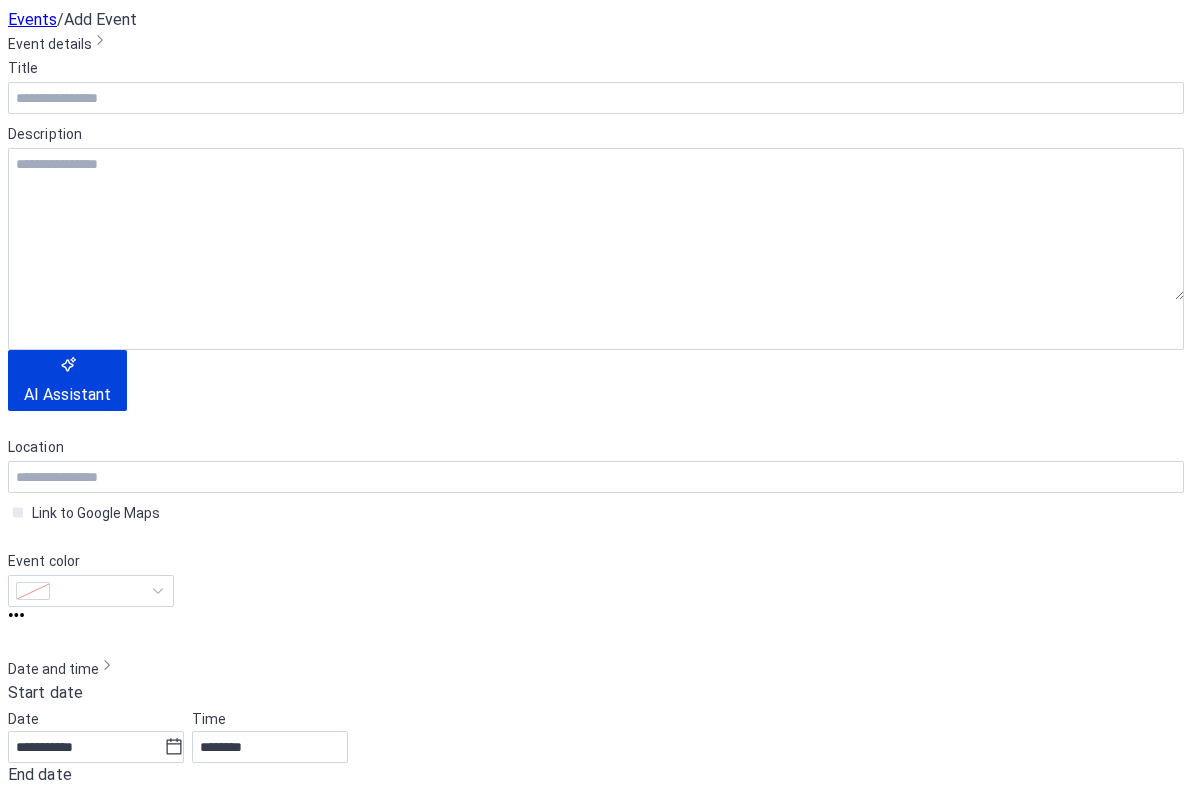 click at bounding box center [596, 1293] 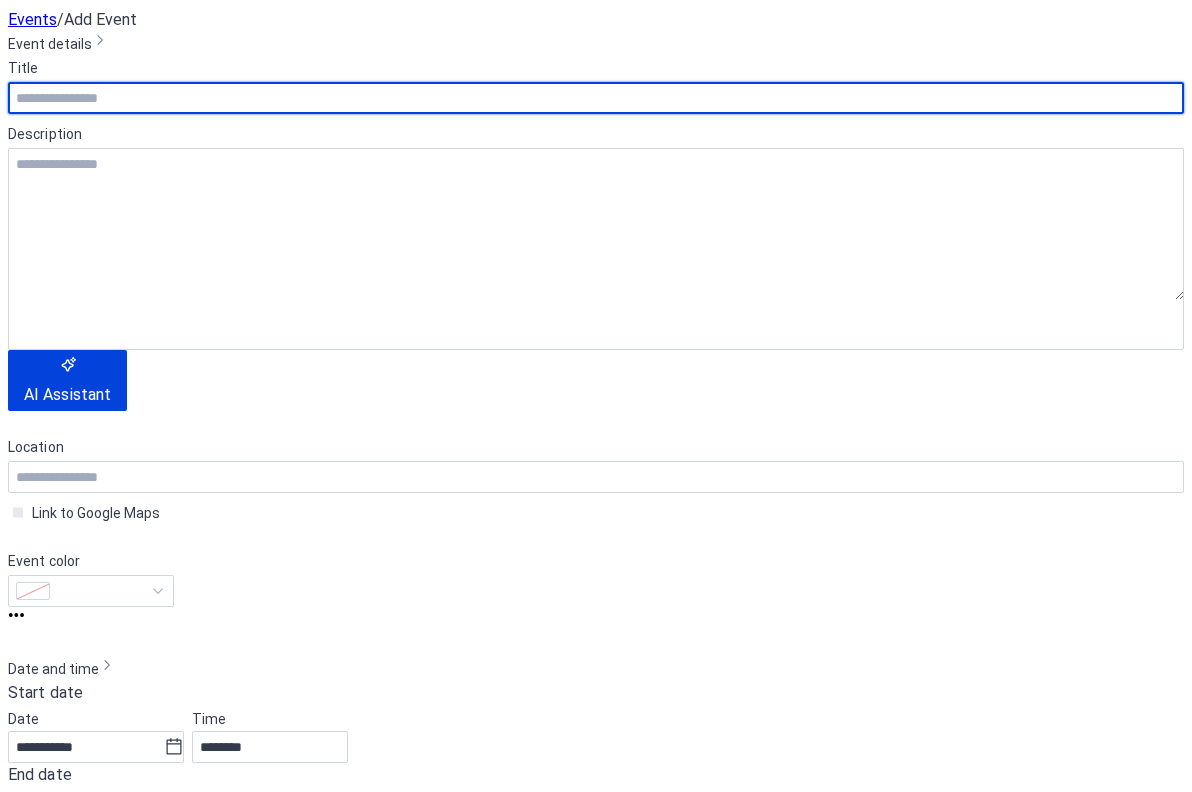 scroll, scrollTop: 549, scrollLeft: 0, axis: vertical 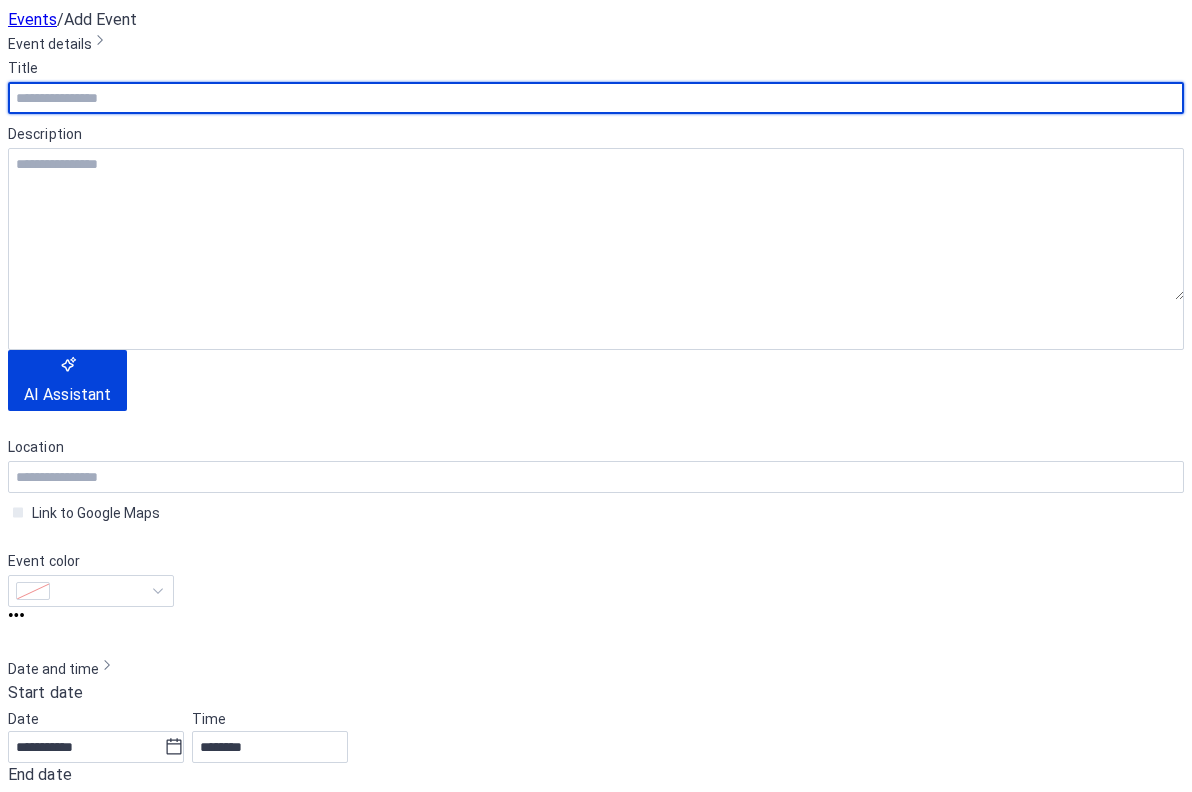 click at bounding box center [22, 1165] 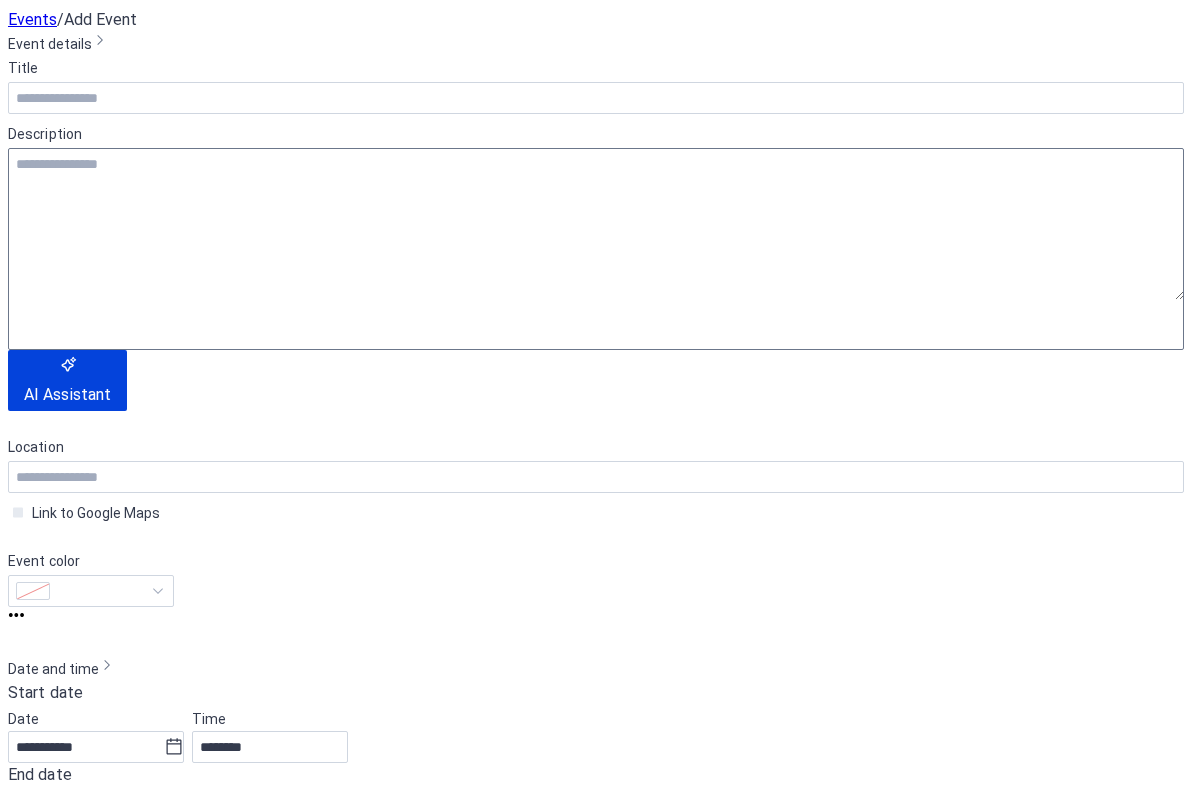 scroll, scrollTop: -1, scrollLeft: 0, axis: vertical 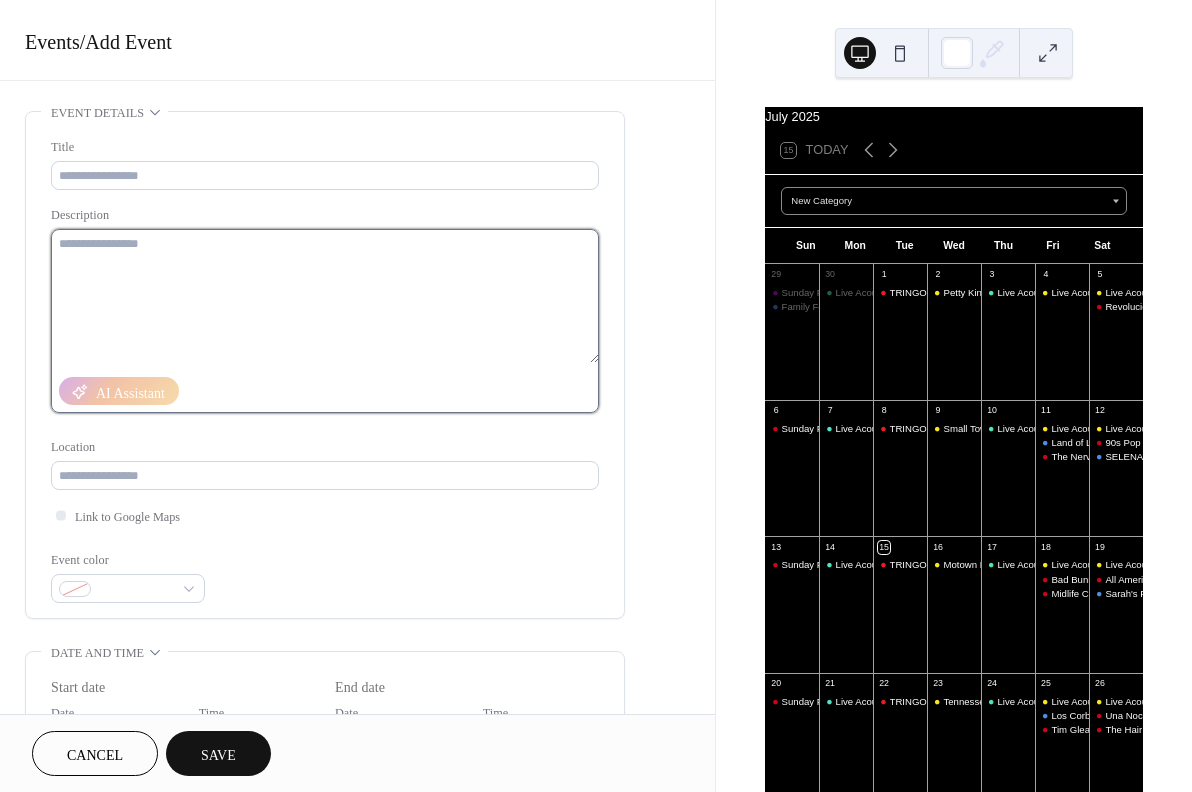 click at bounding box center (325, 296) 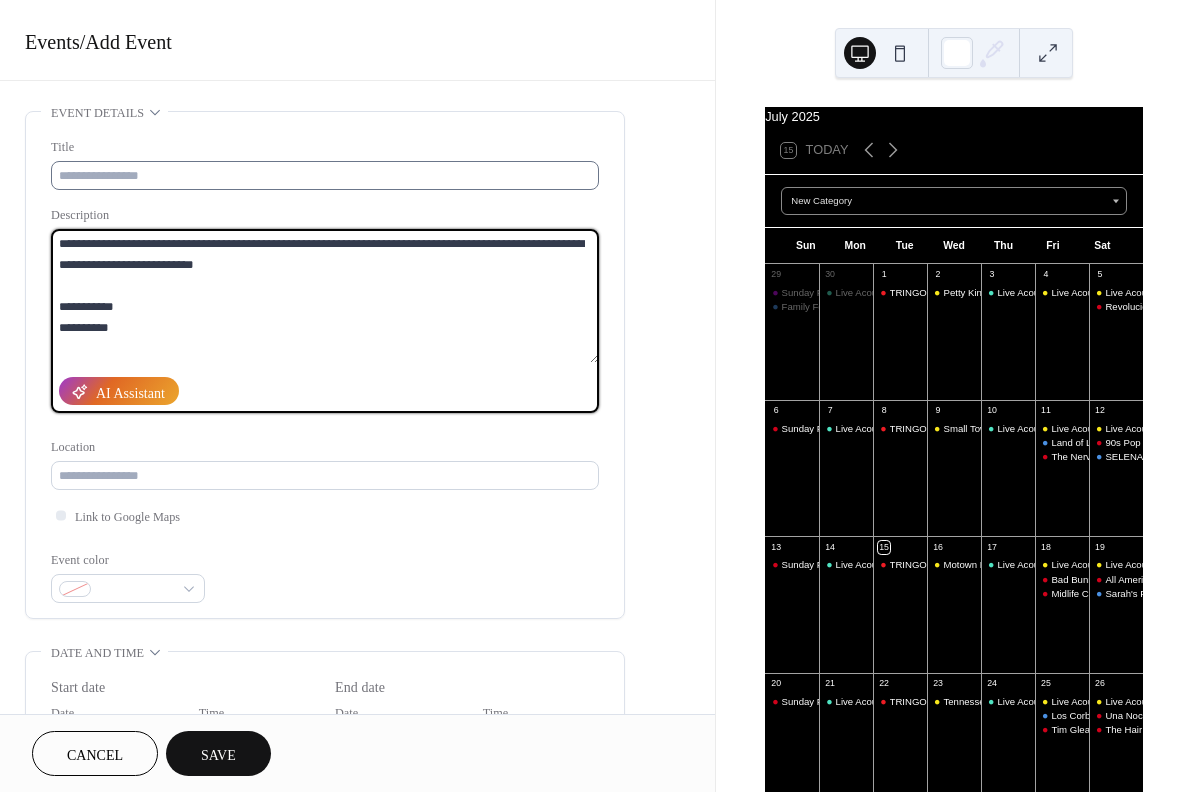 type on "**********" 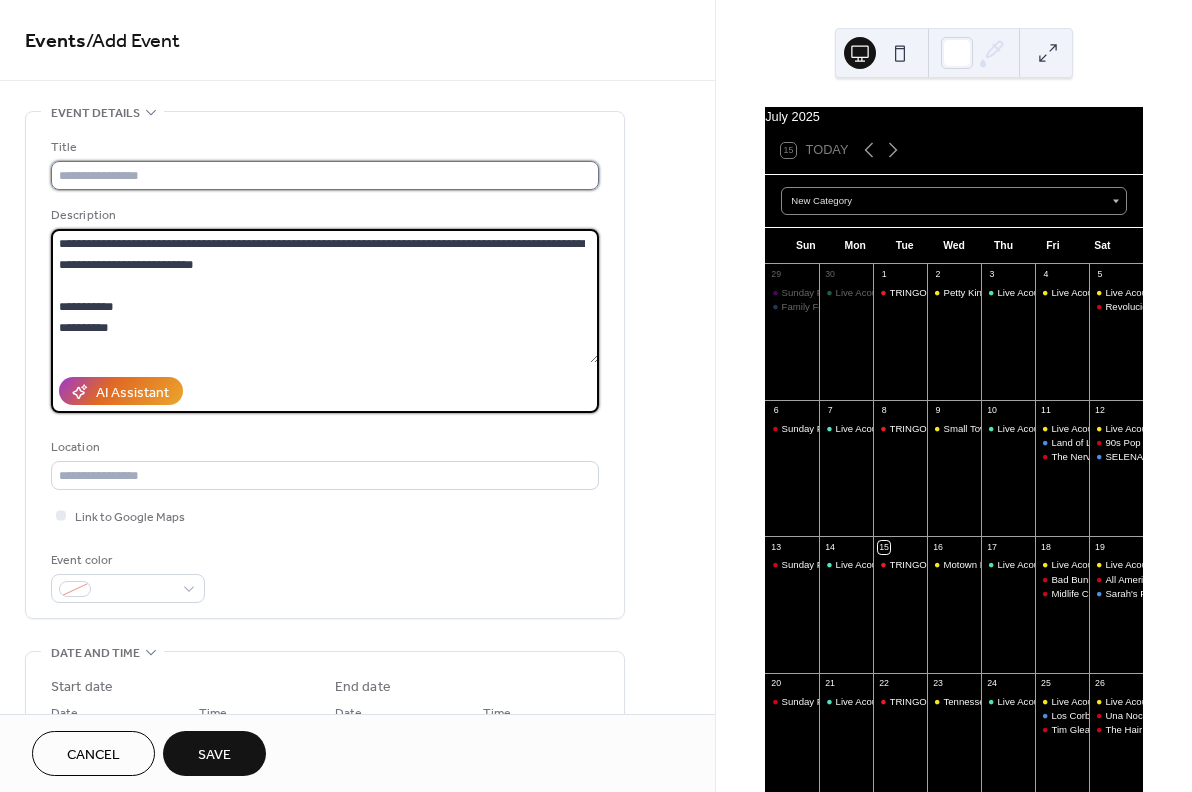 click at bounding box center [325, 175] 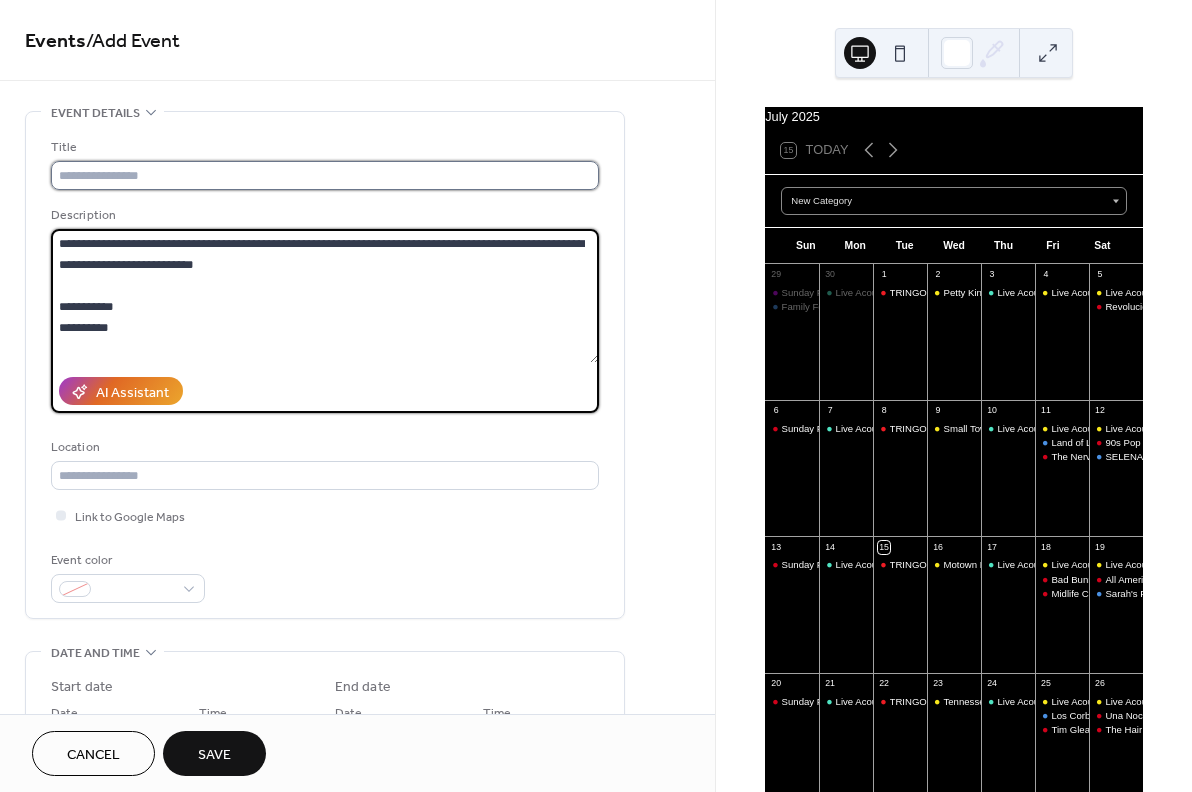 paste on "**********" 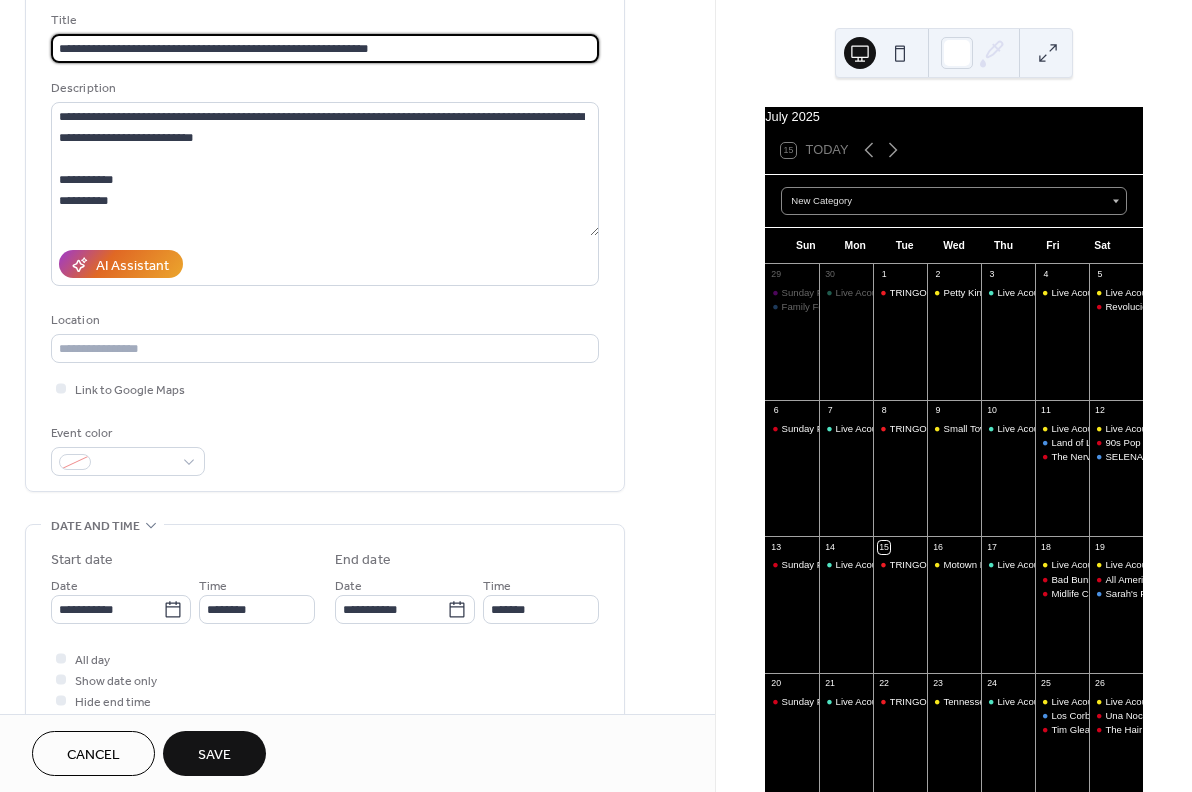 scroll, scrollTop: 132, scrollLeft: 0, axis: vertical 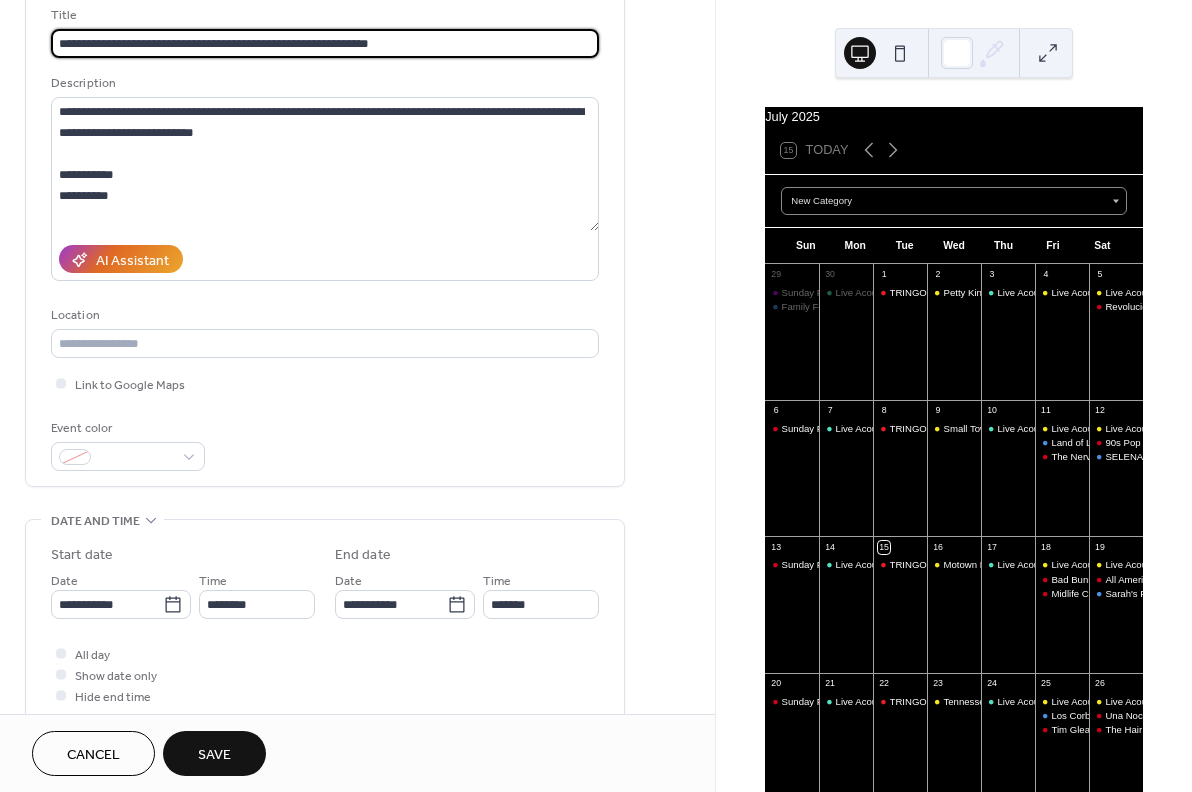 type on "**********" 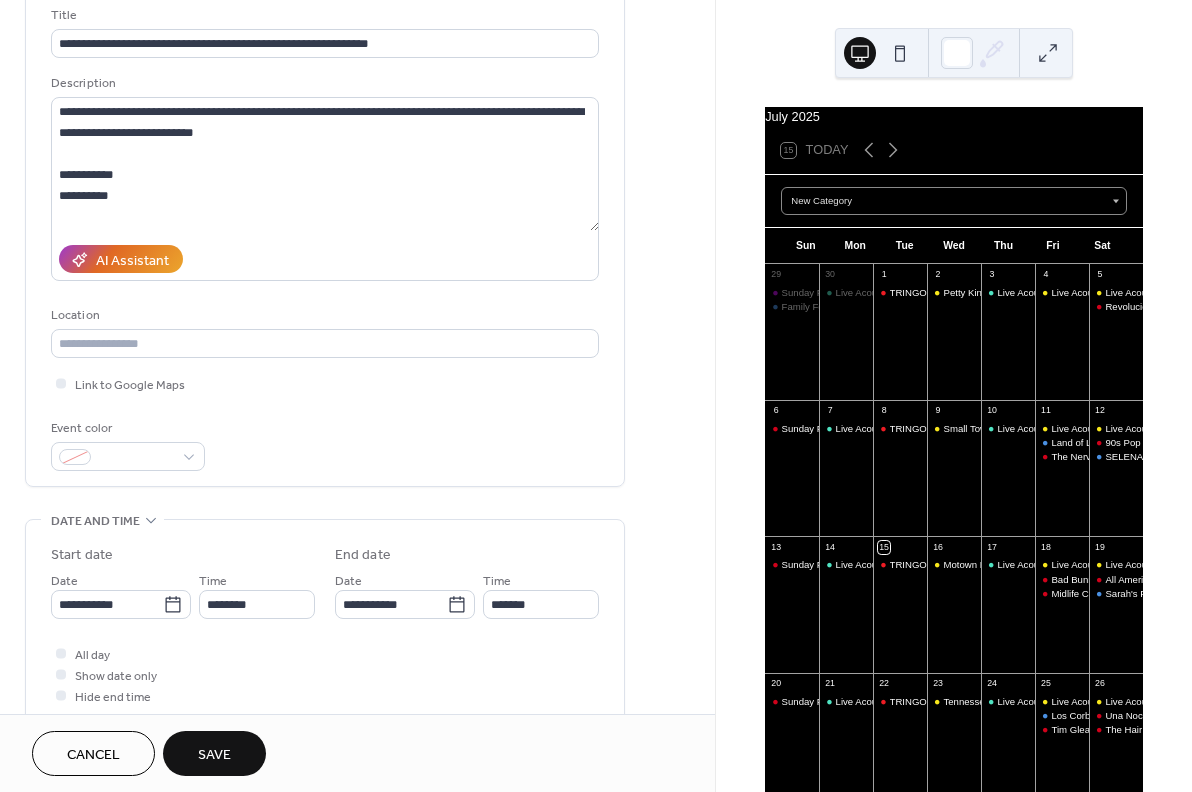 click on "**********" at bounding box center (325, 233) 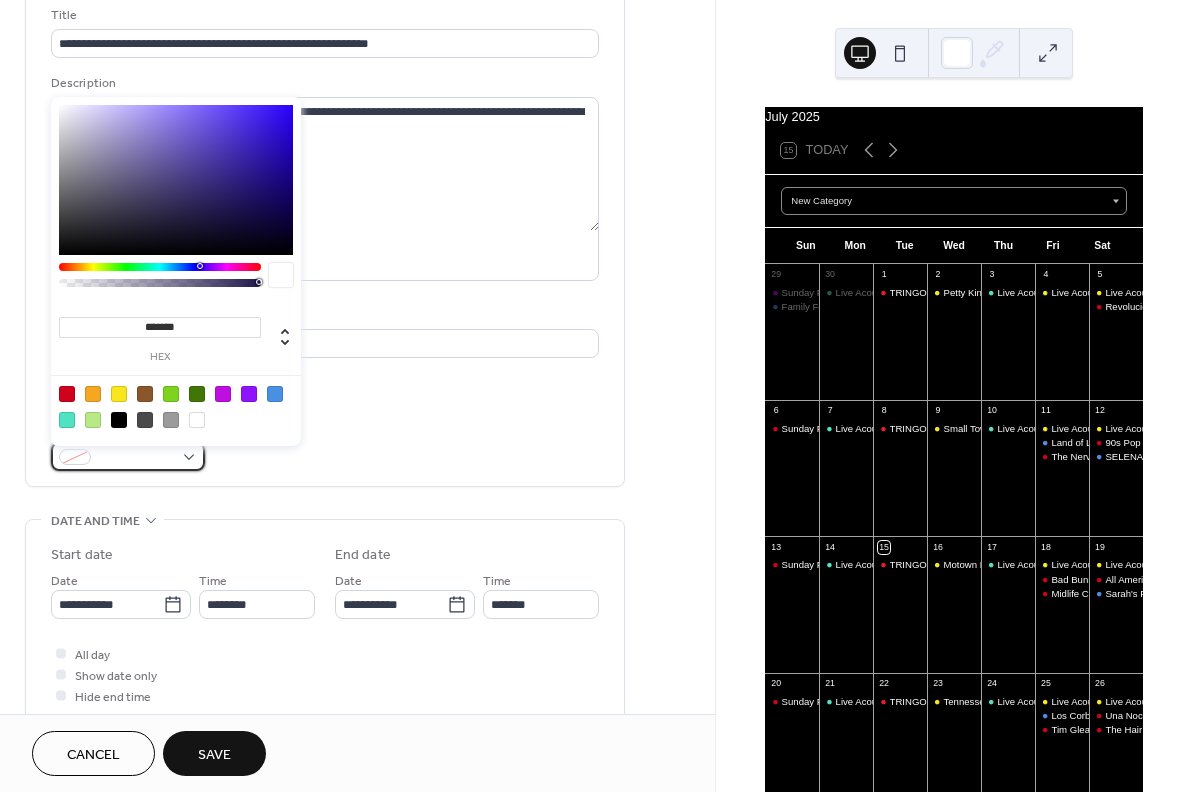 click at bounding box center [136, 458] 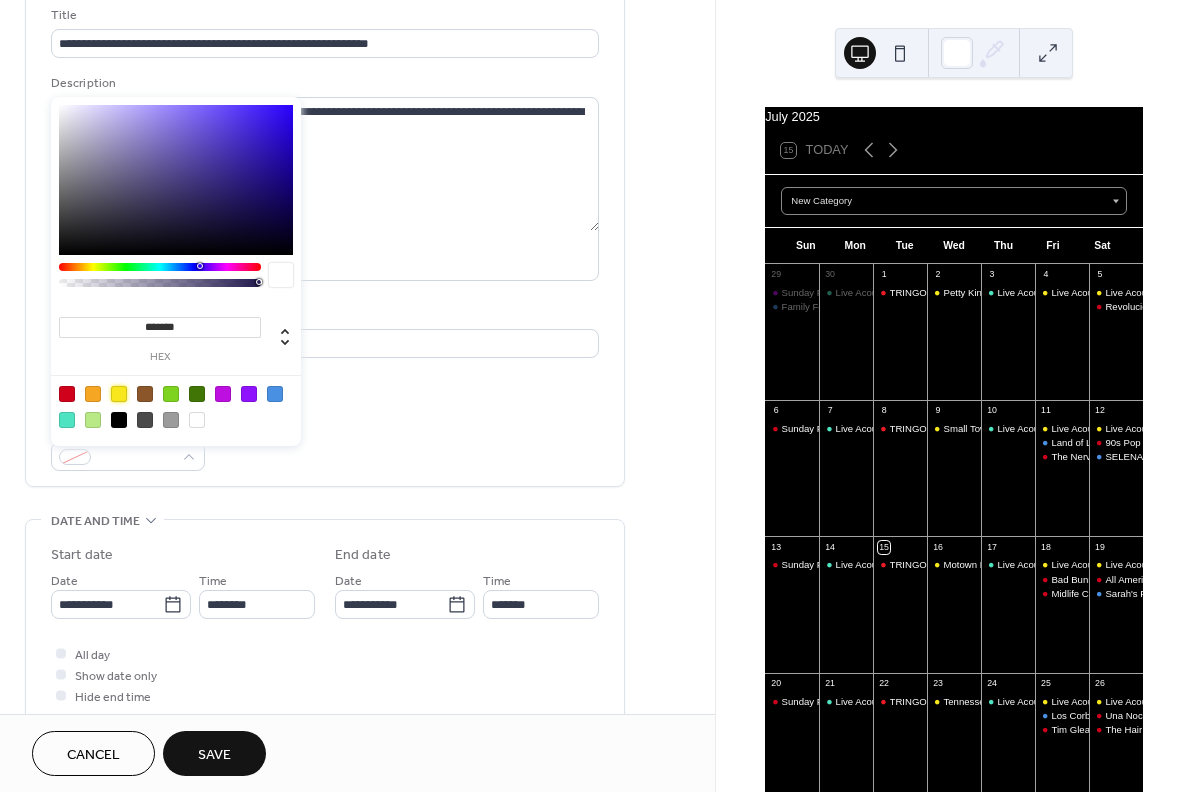 click at bounding box center (119, 394) 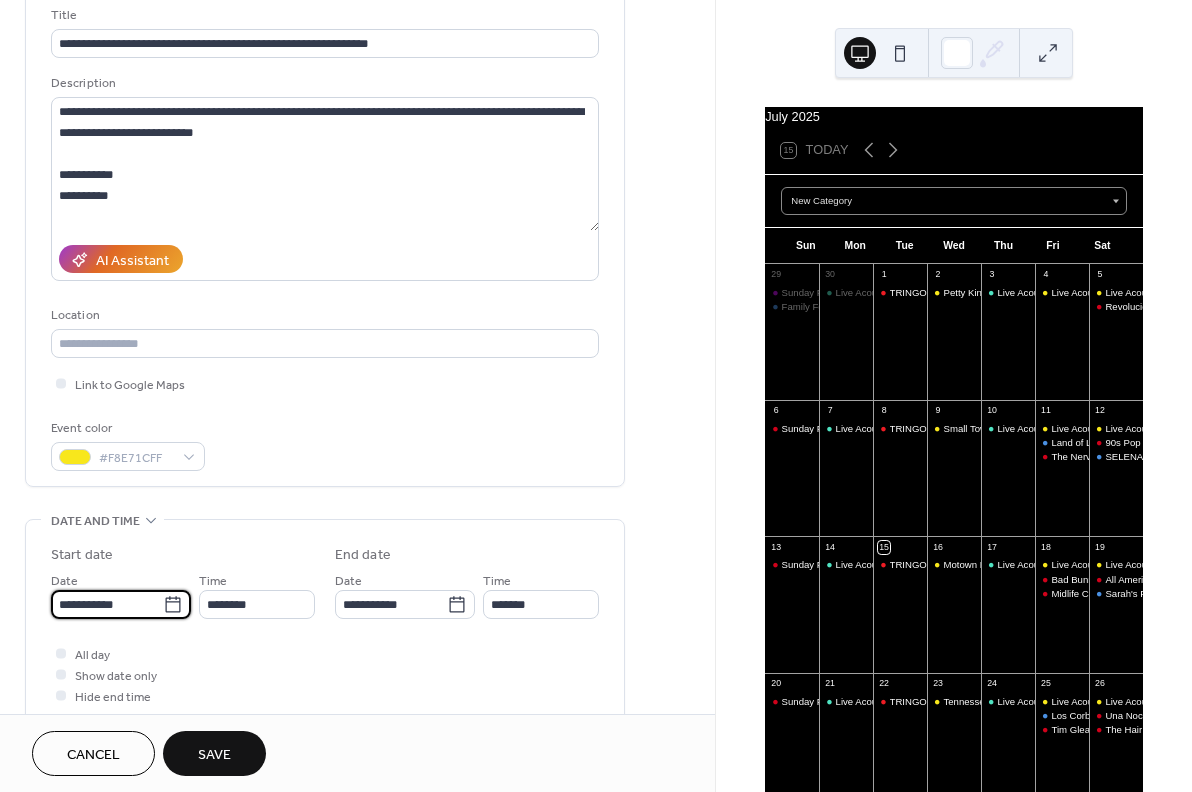 click on "**********" at bounding box center (107, 604) 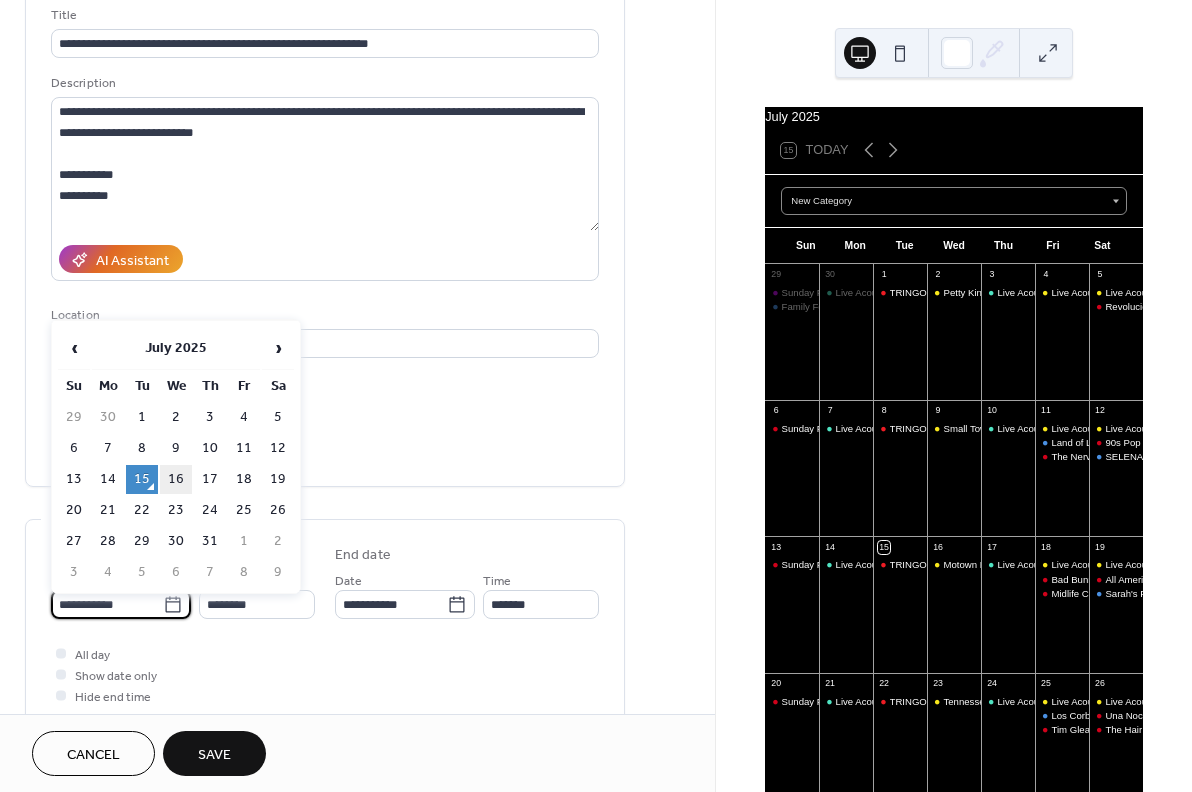 click on "16" at bounding box center (176, 479) 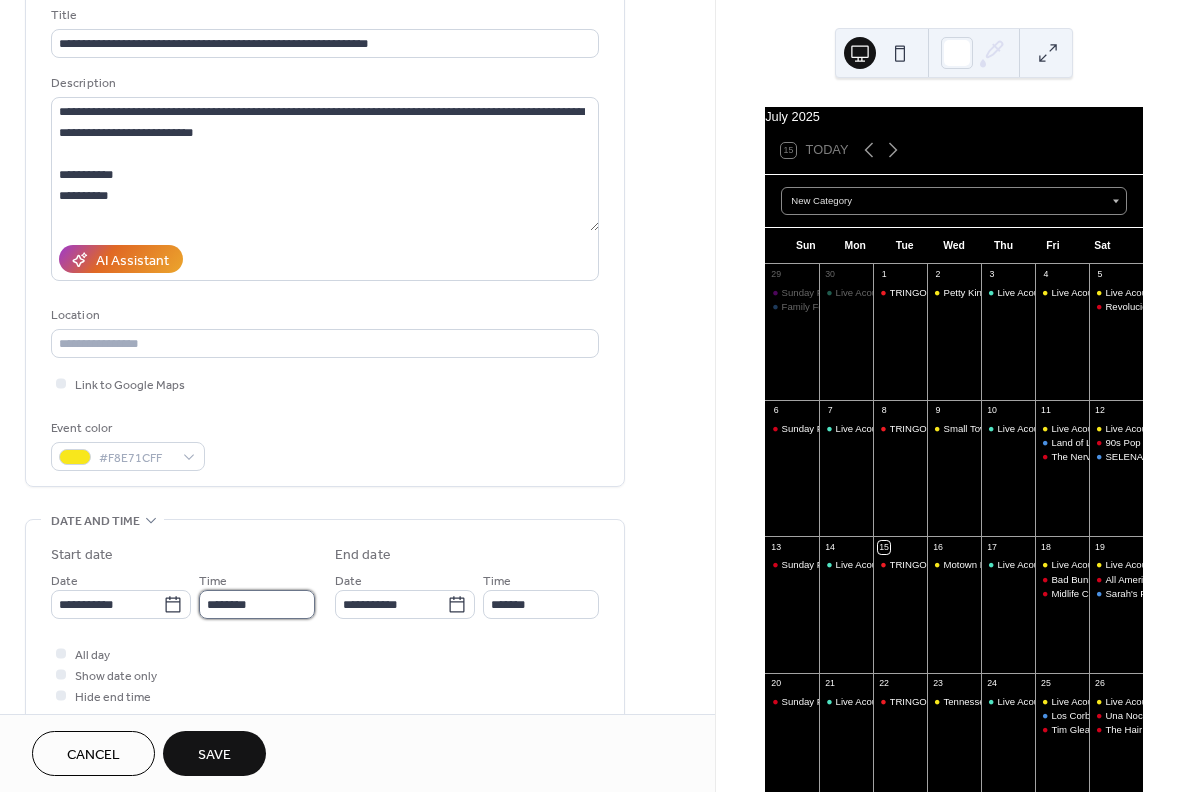 click on "********" at bounding box center (257, 604) 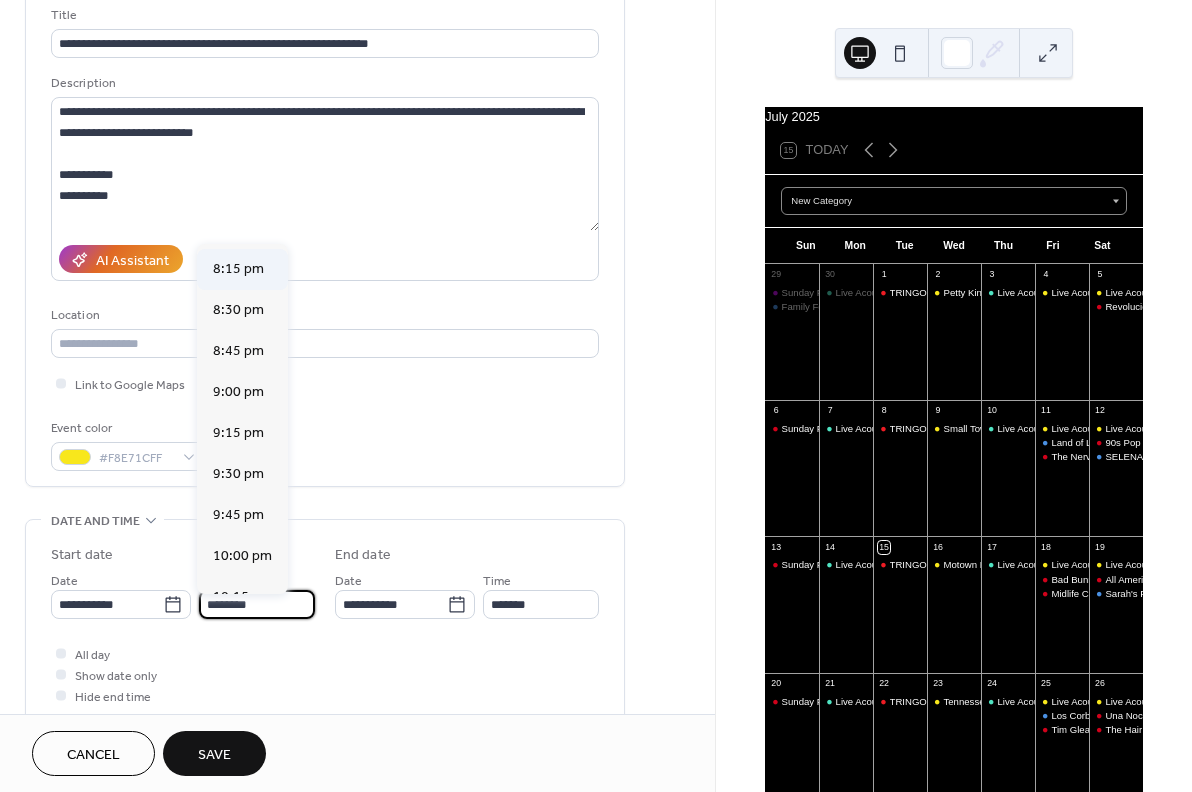 scroll, scrollTop: 3288, scrollLeft: 0, axis: vertical 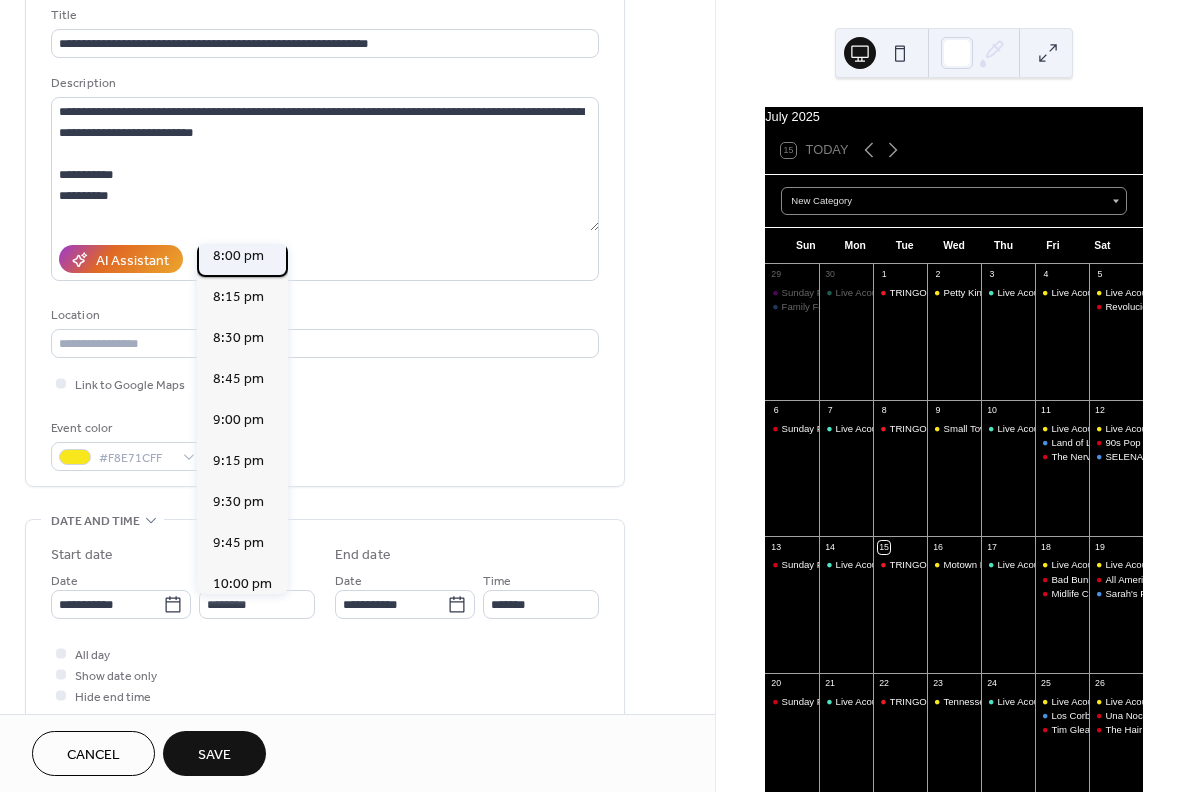 click on "8:00 pm" at bounding box center (238, 256) 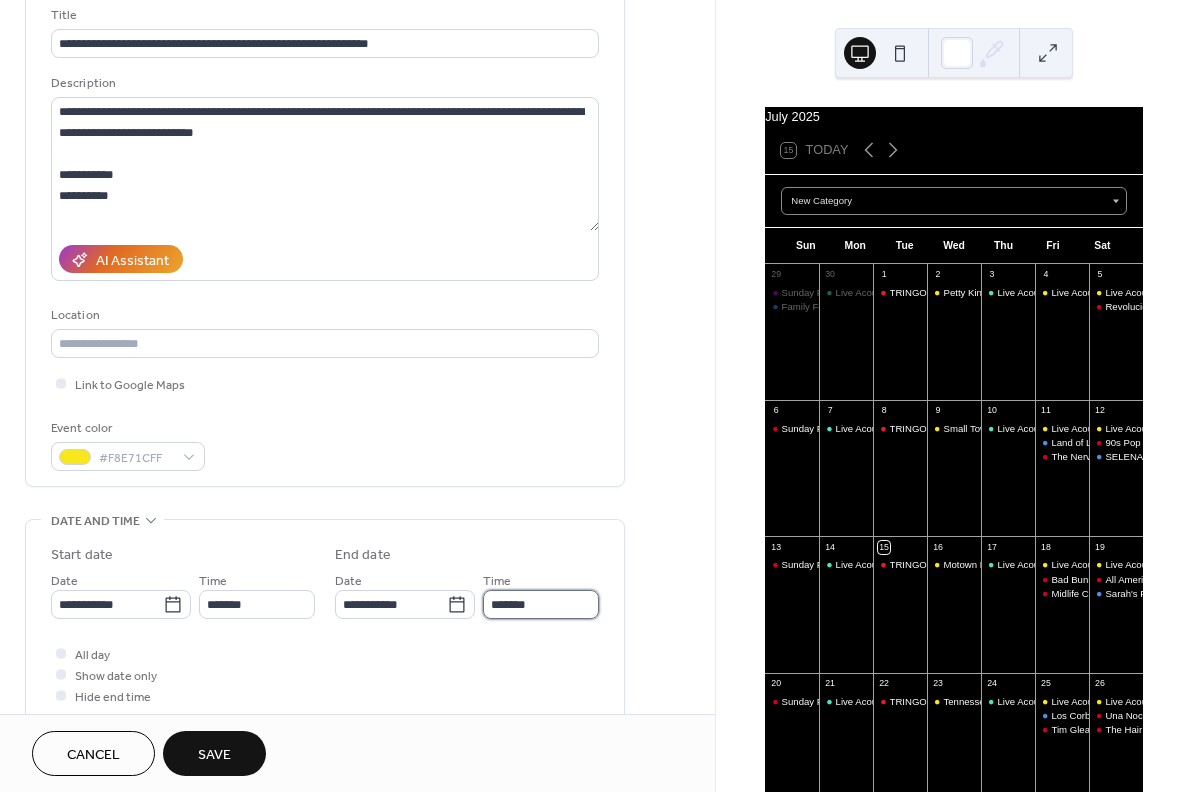 click on "*******" at bounding box center [541, 604] 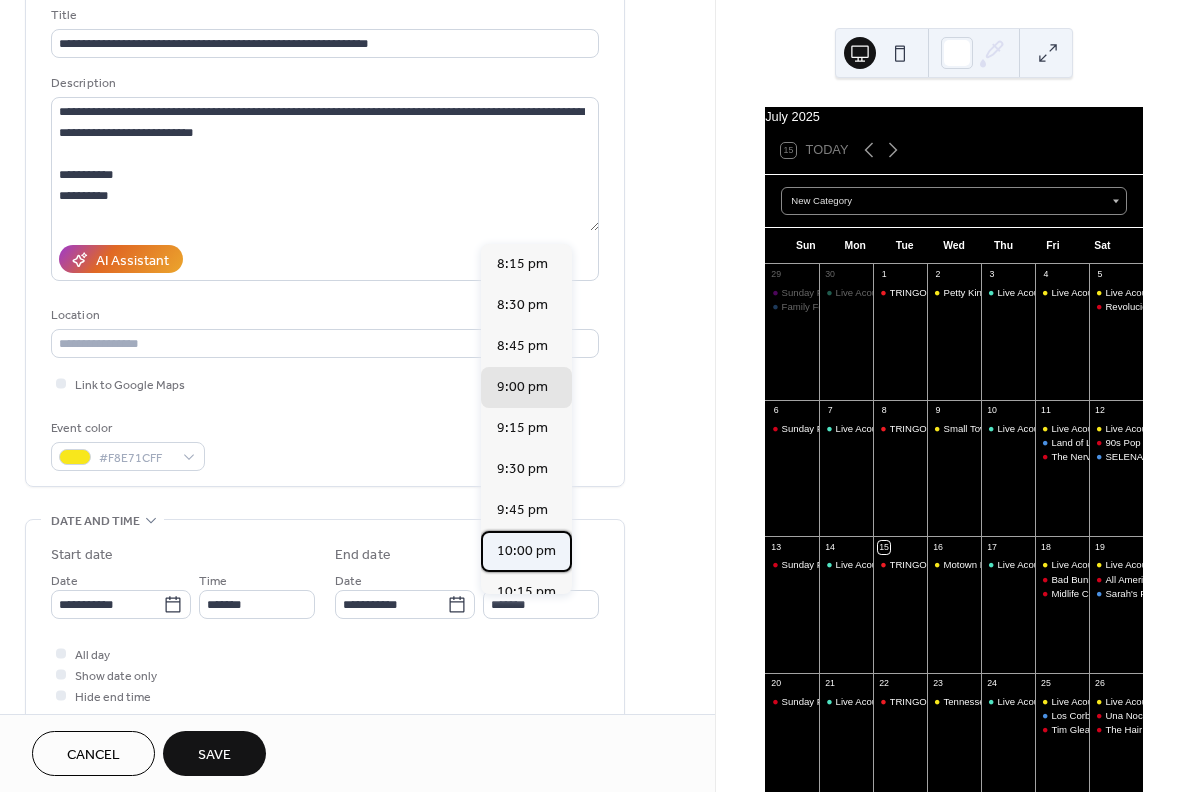 click on "10:00 pm" at bounding box center (526, 551) 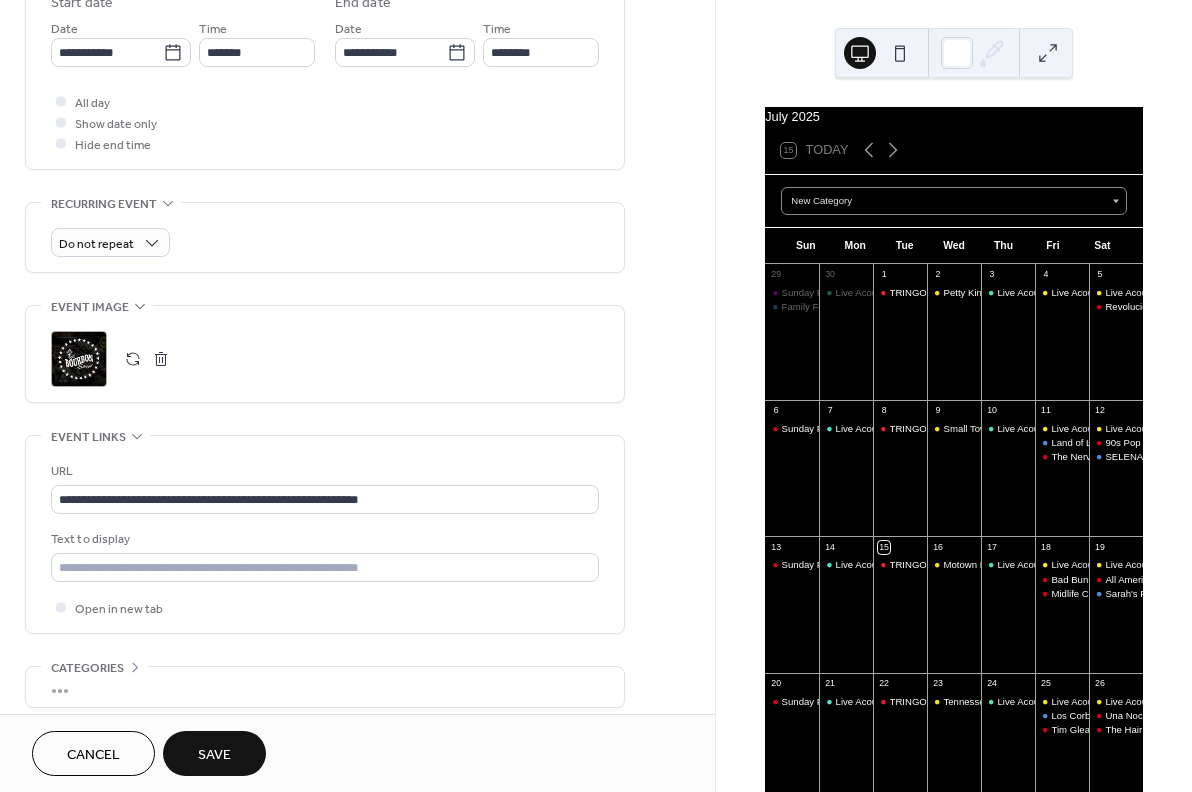 scroll, scrollTop: 691, scrollLeft: 0, axis: vertical 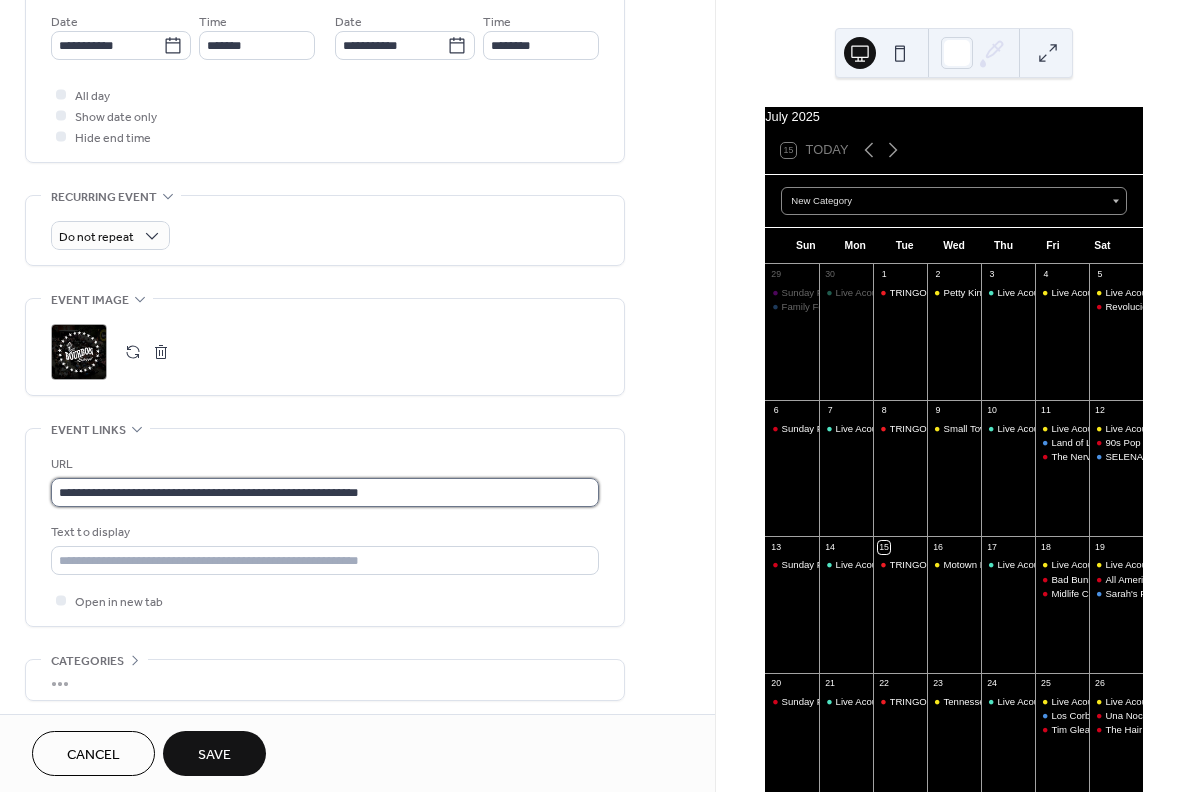 click on "**********" at bounding box center [325, 492] 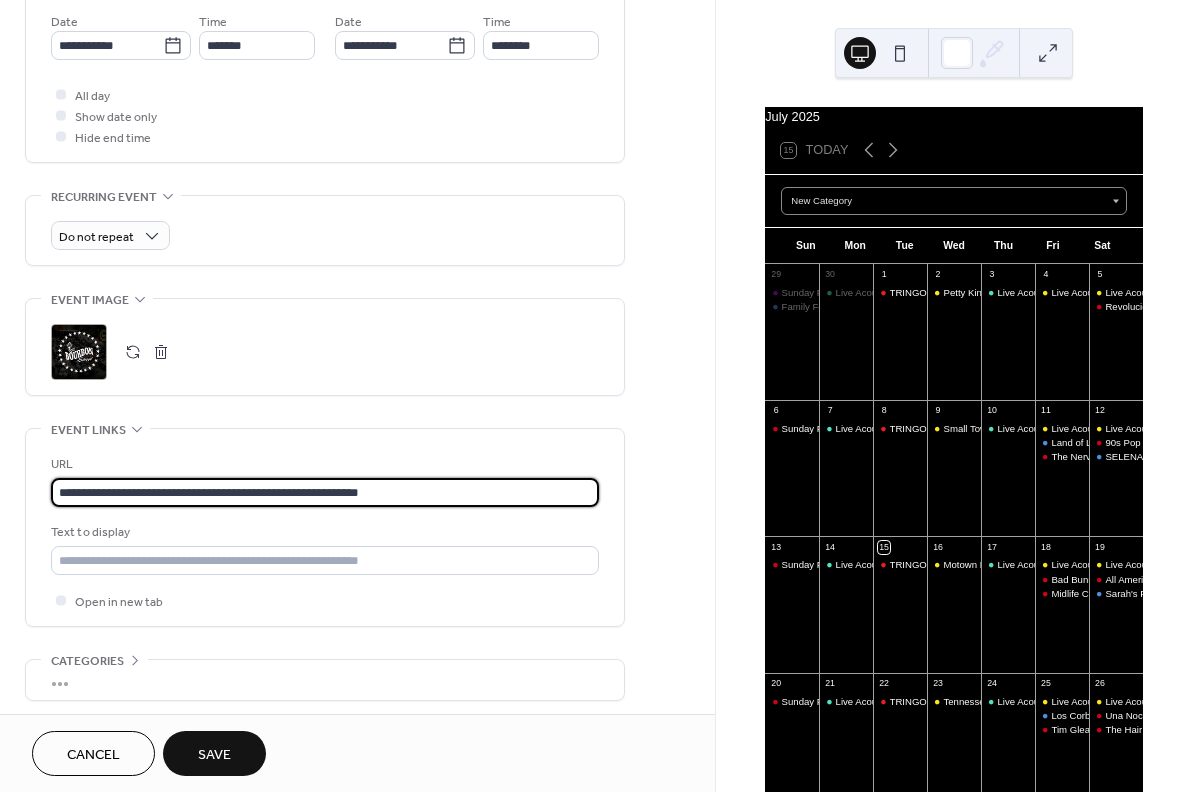 click on "Cancel Save" at bounding box center (357, 753) 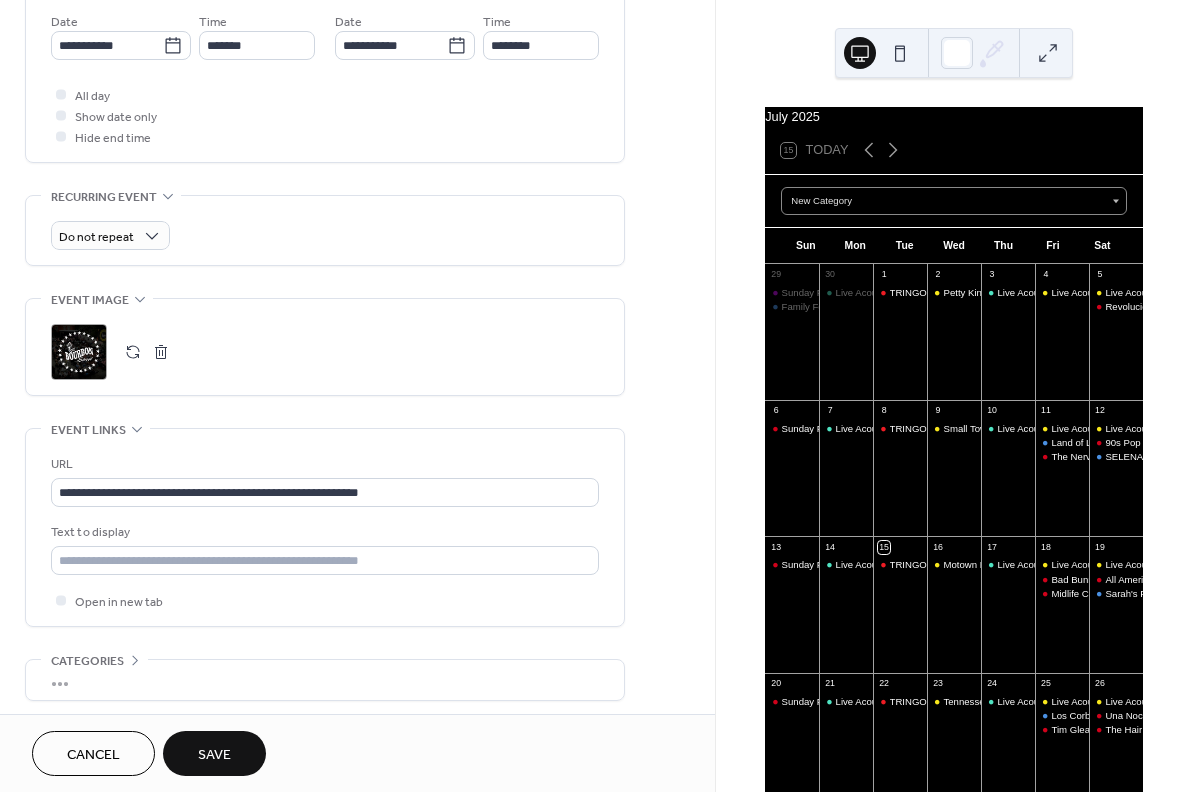 click on "Save" at bounding box center (214, 753) 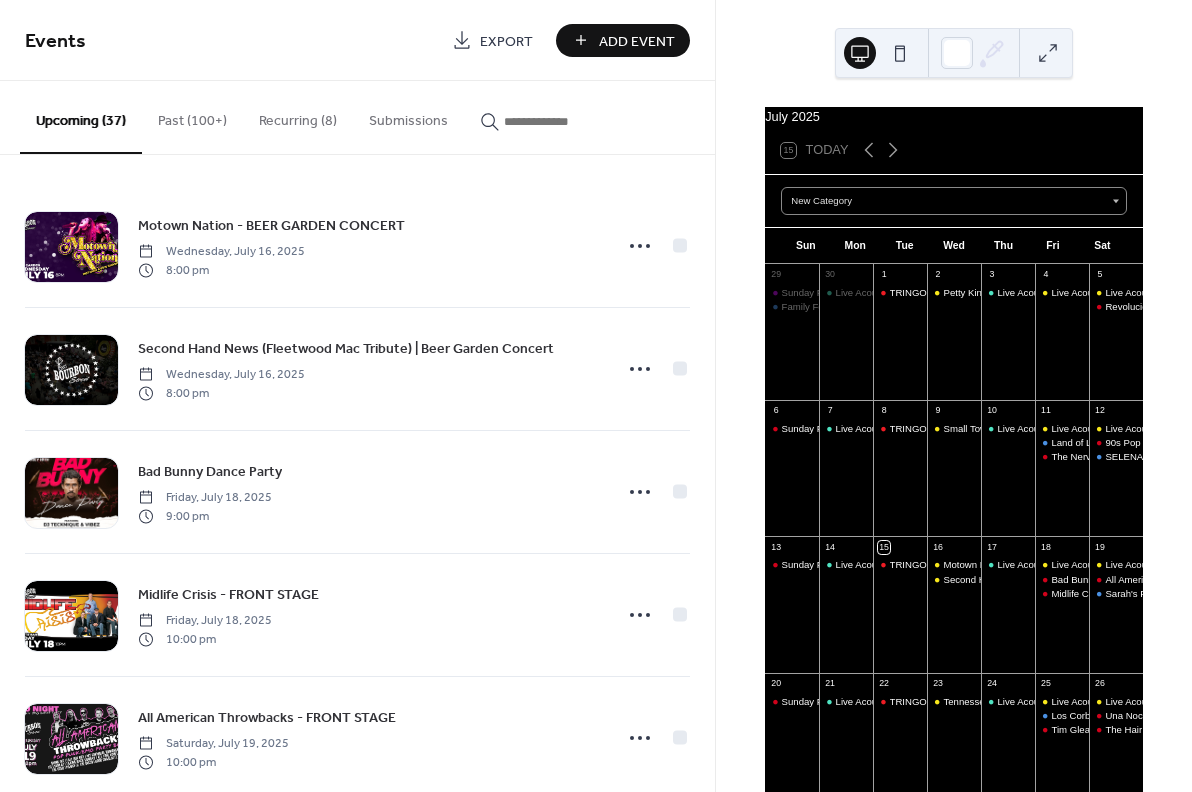 click on "Add Event" at bounding box center [637, 41] 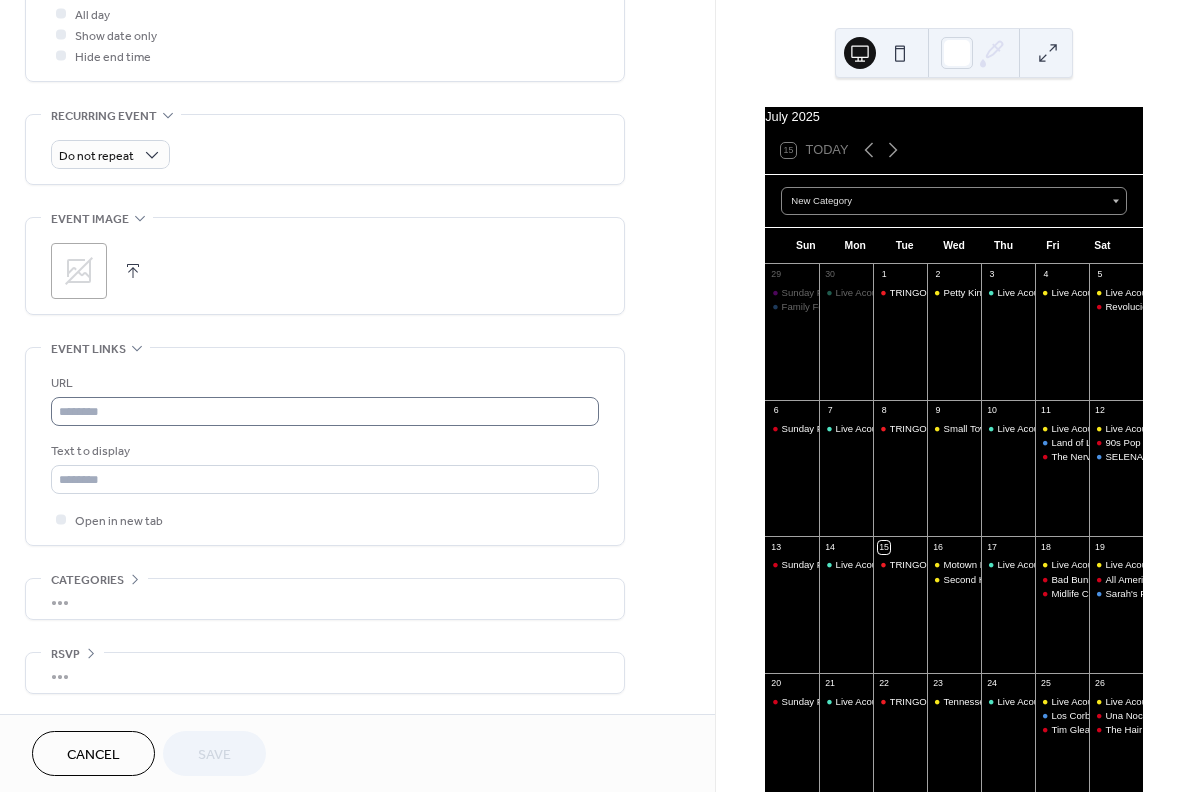 scroll, scrollTop: 782, scrollLeft: 0, axis: vertical 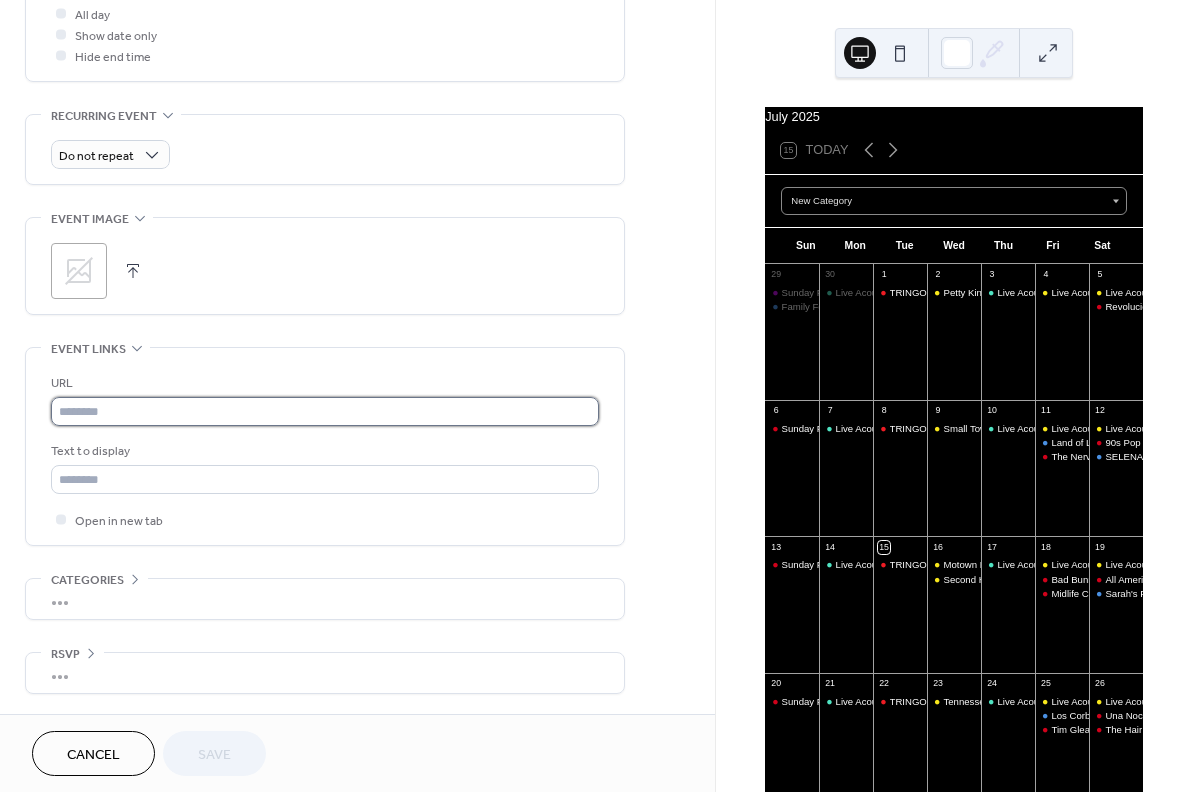 click at bounding box center (325, 411) 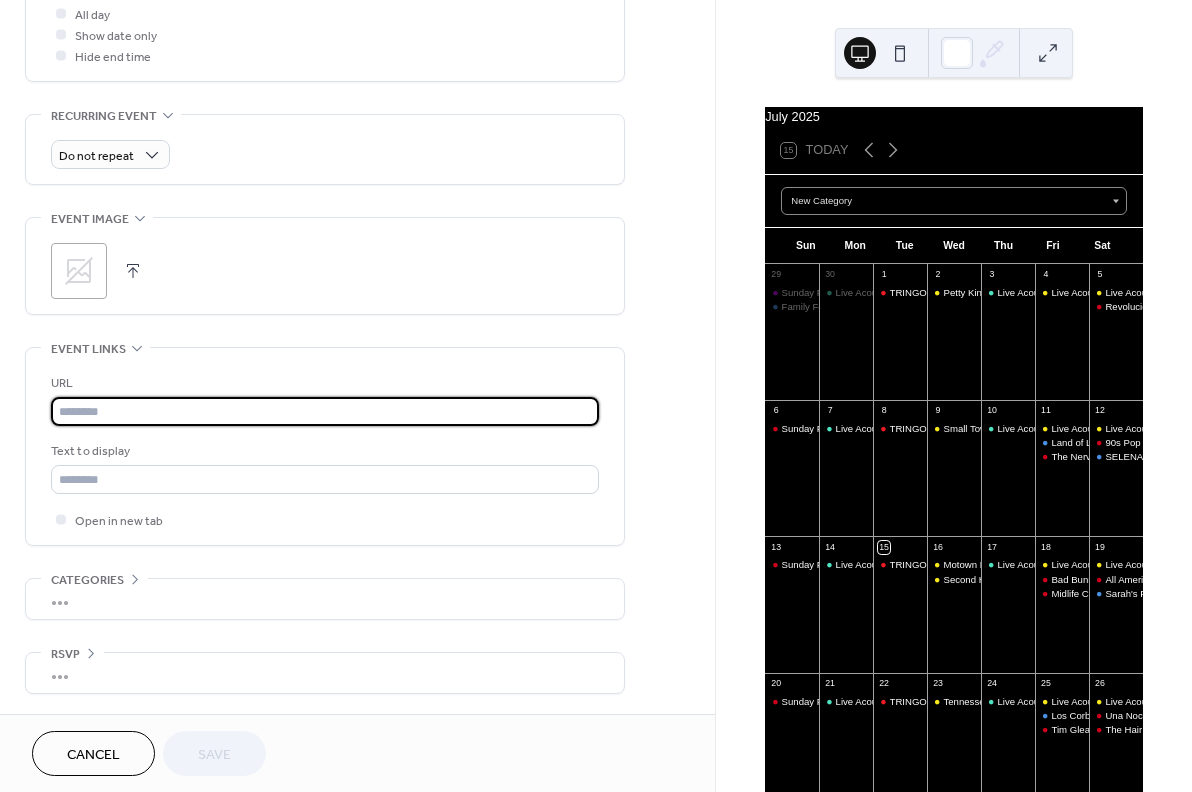 paste on "**********" 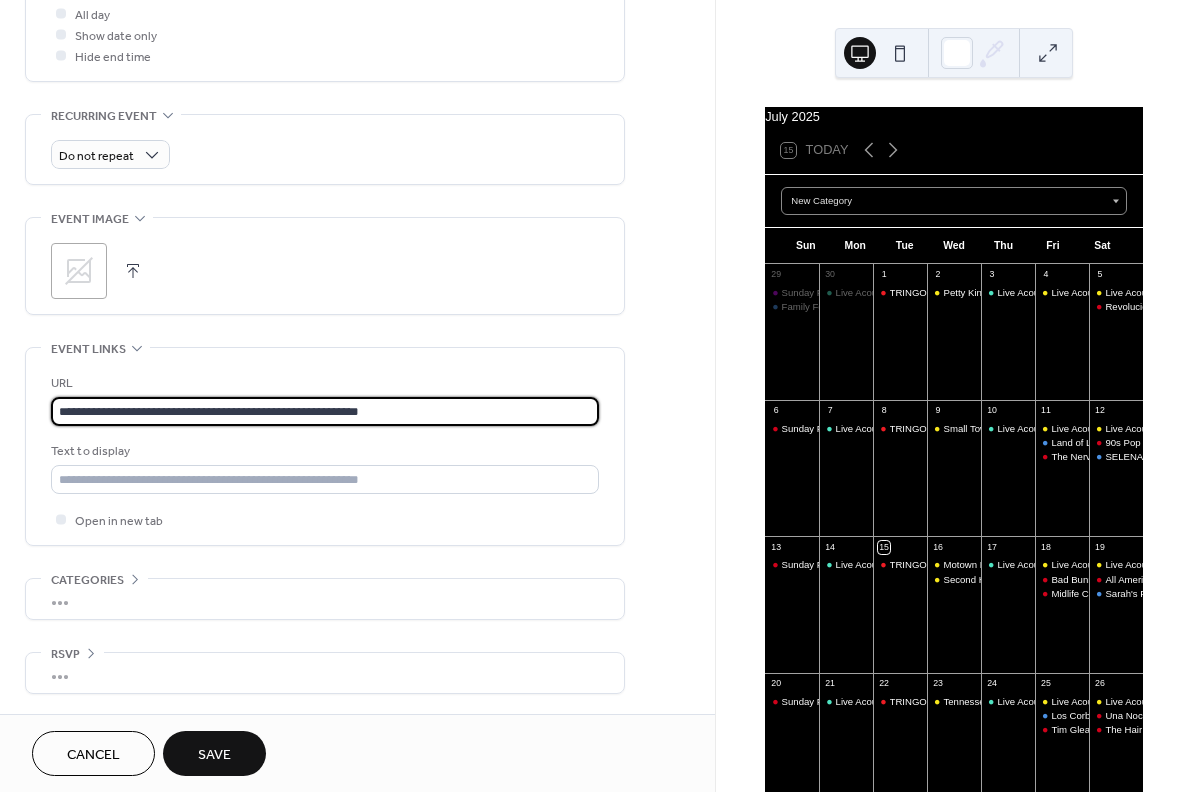 type on "**********" 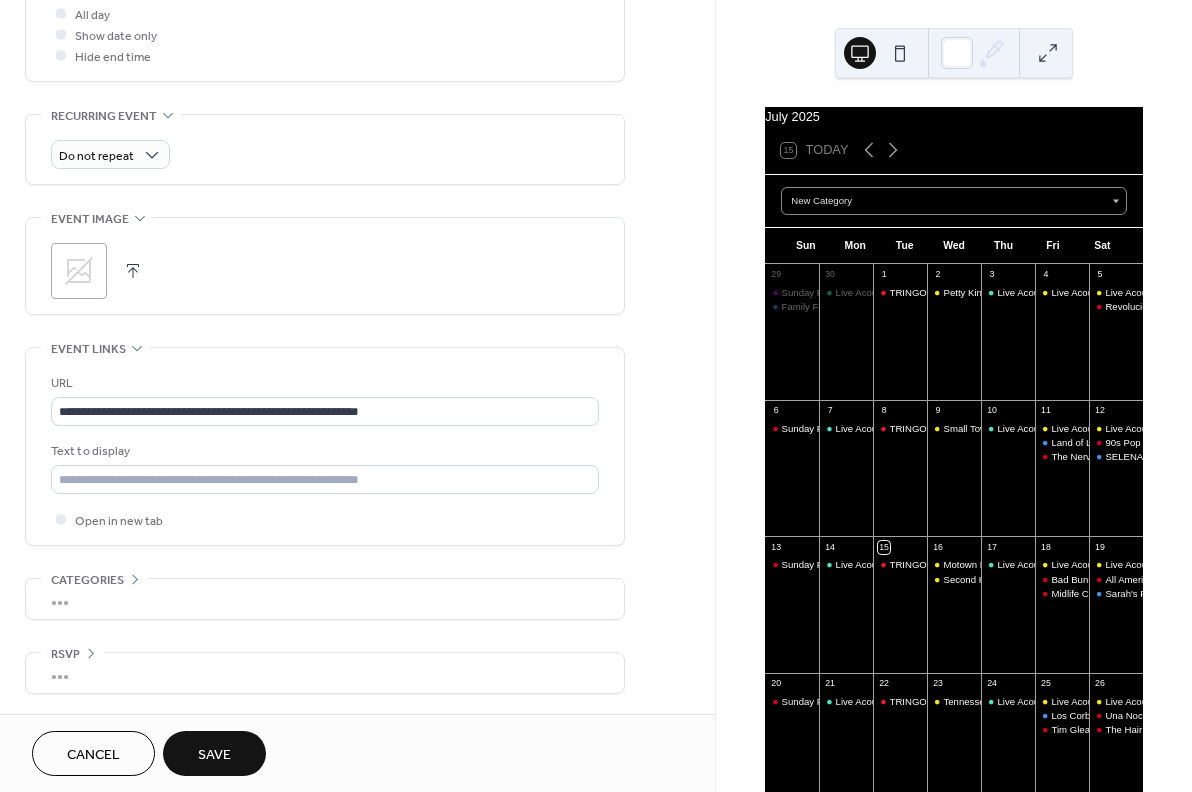 click on ";" at bounding box center [79, 271] 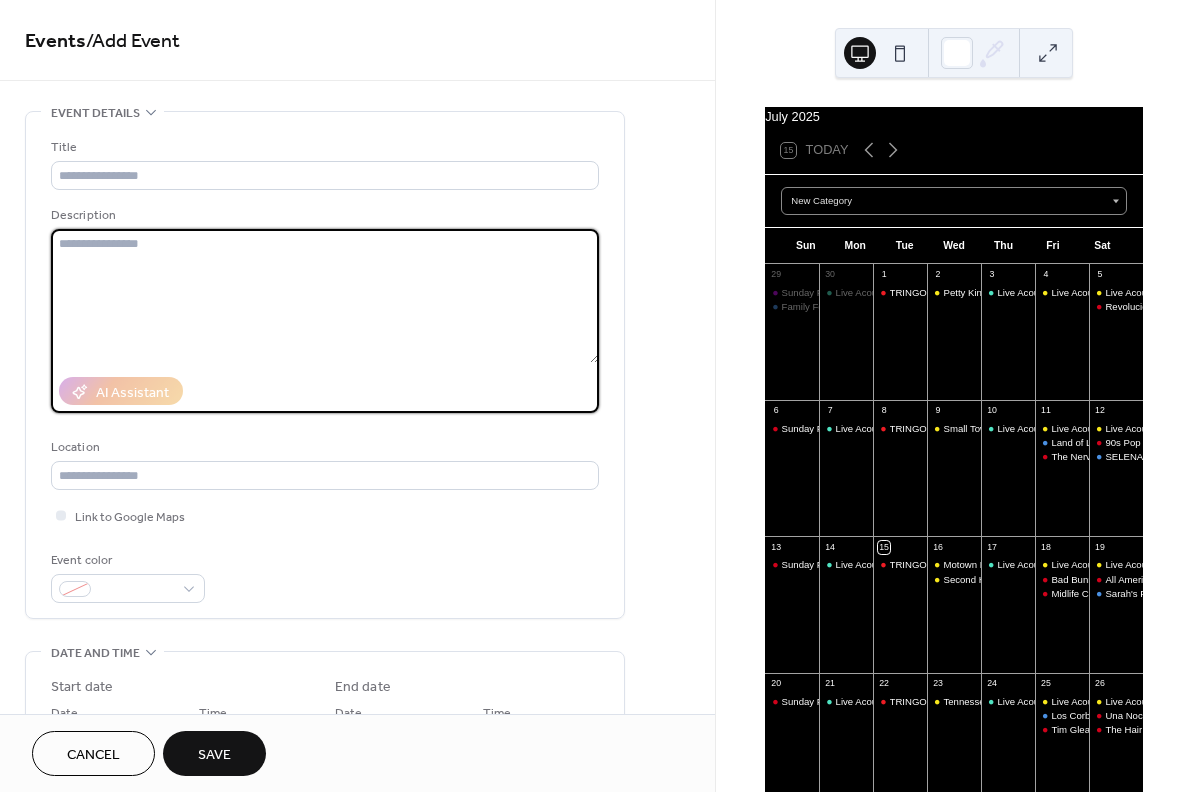 click at bounding box center [325, 296] 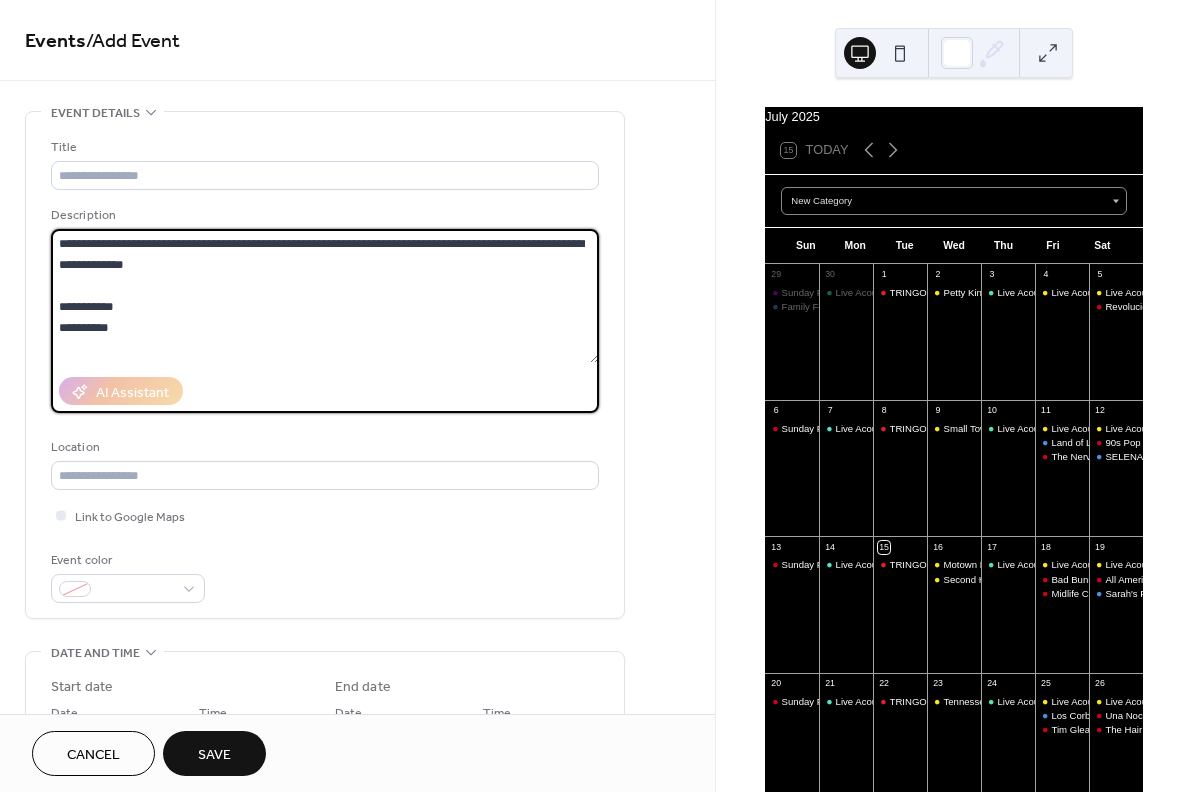 scroll, scrollTop: 0, scrollLeft: 0, axis: both 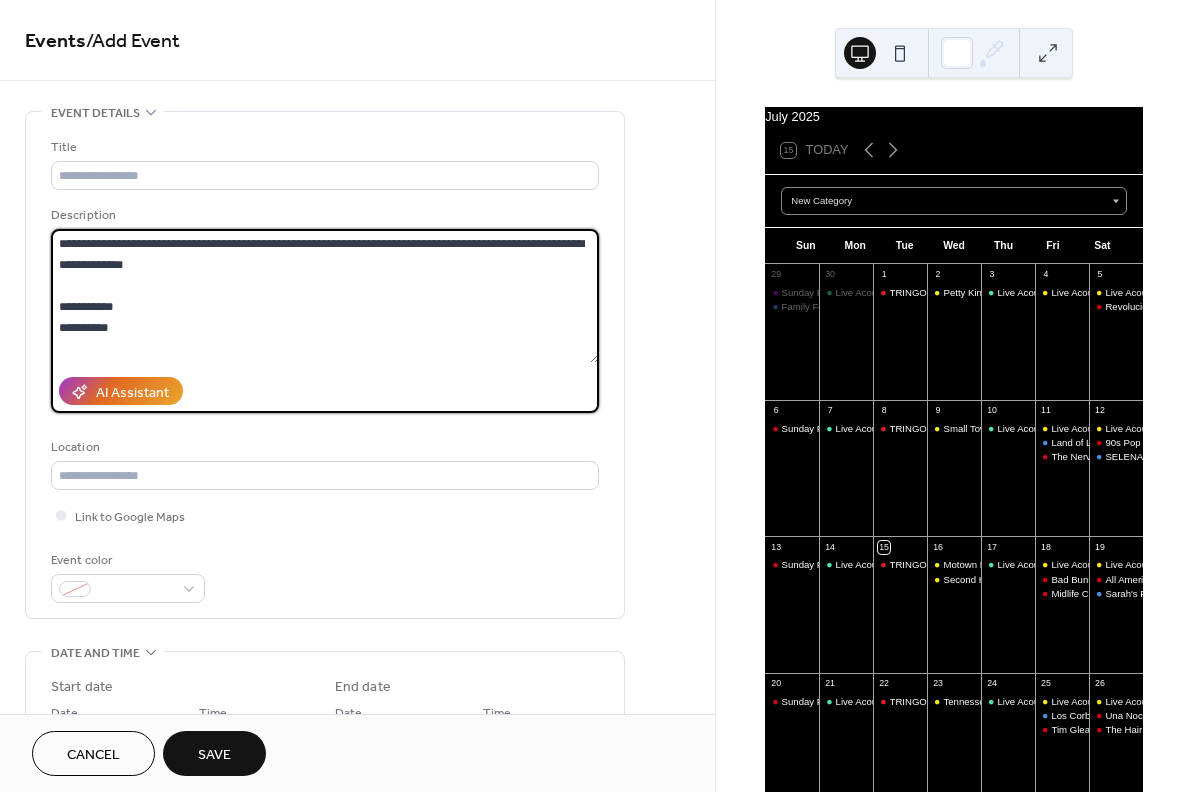 type on "**********" 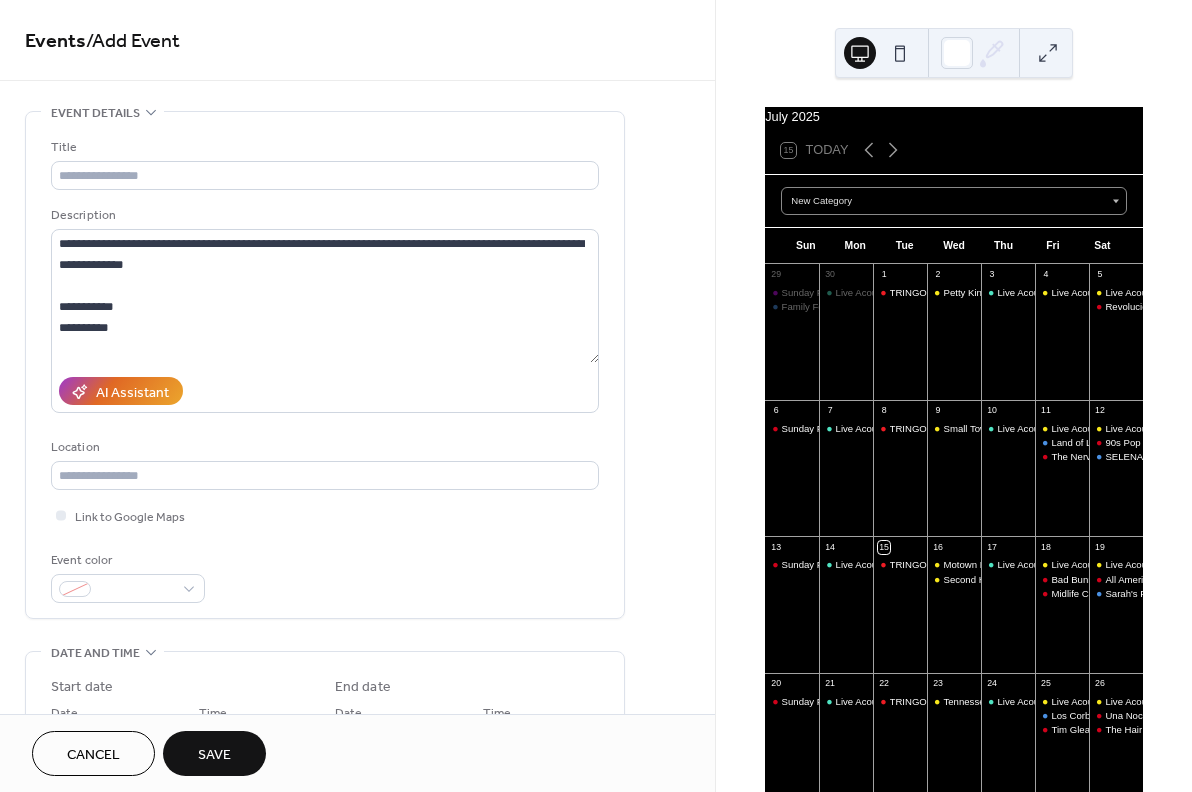 click on "**********" at bounding box center [325, 370] 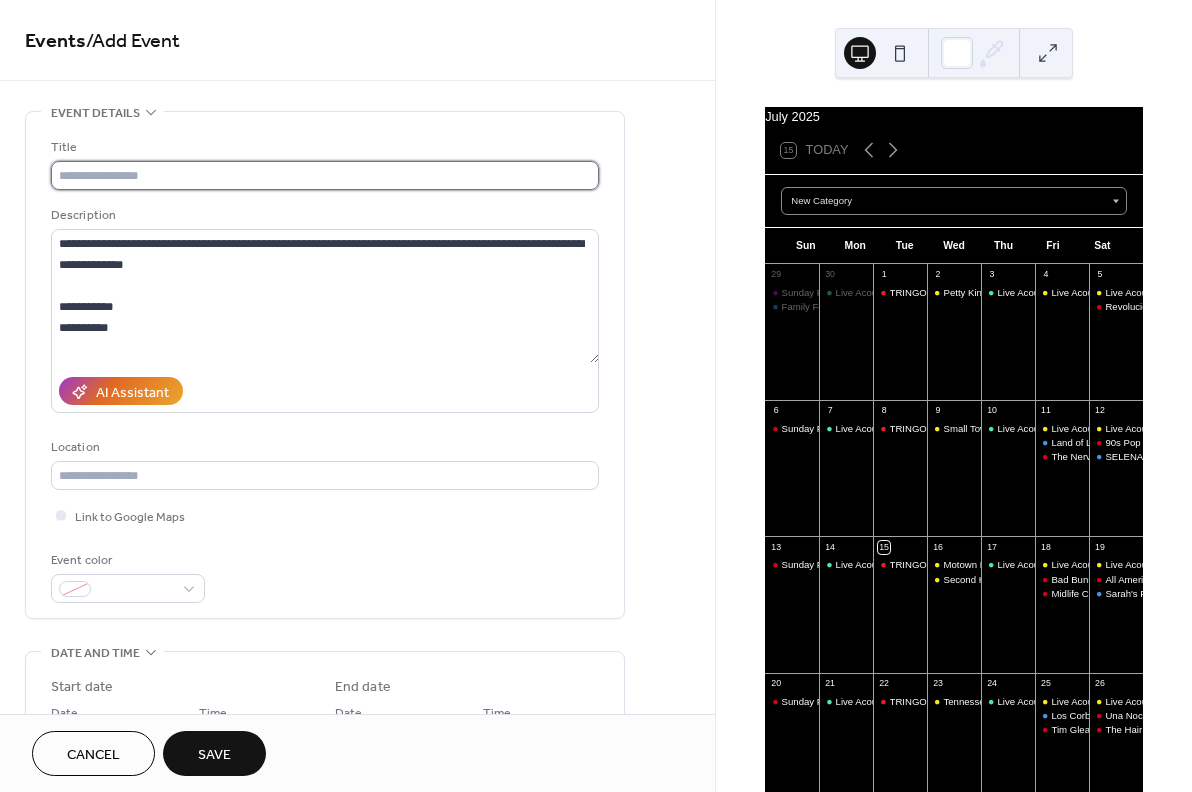 click at bounding box center (325, 175) 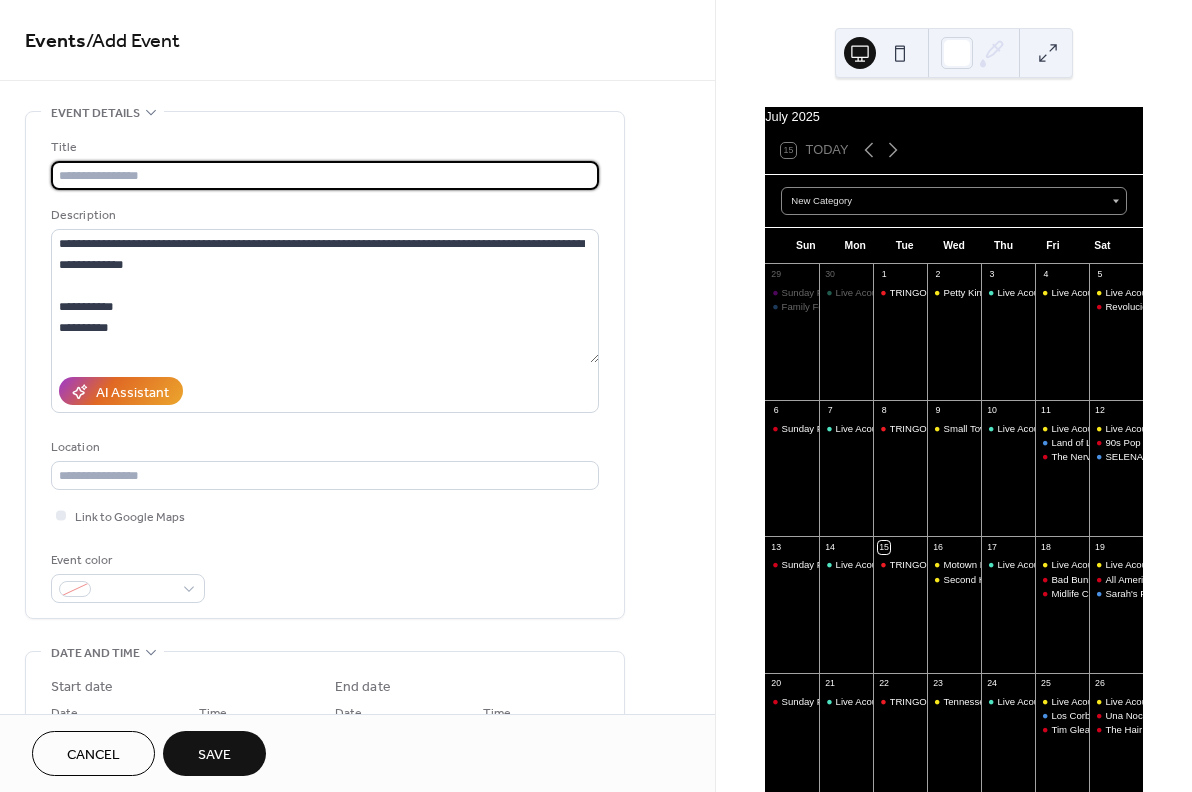 paste on "**********" 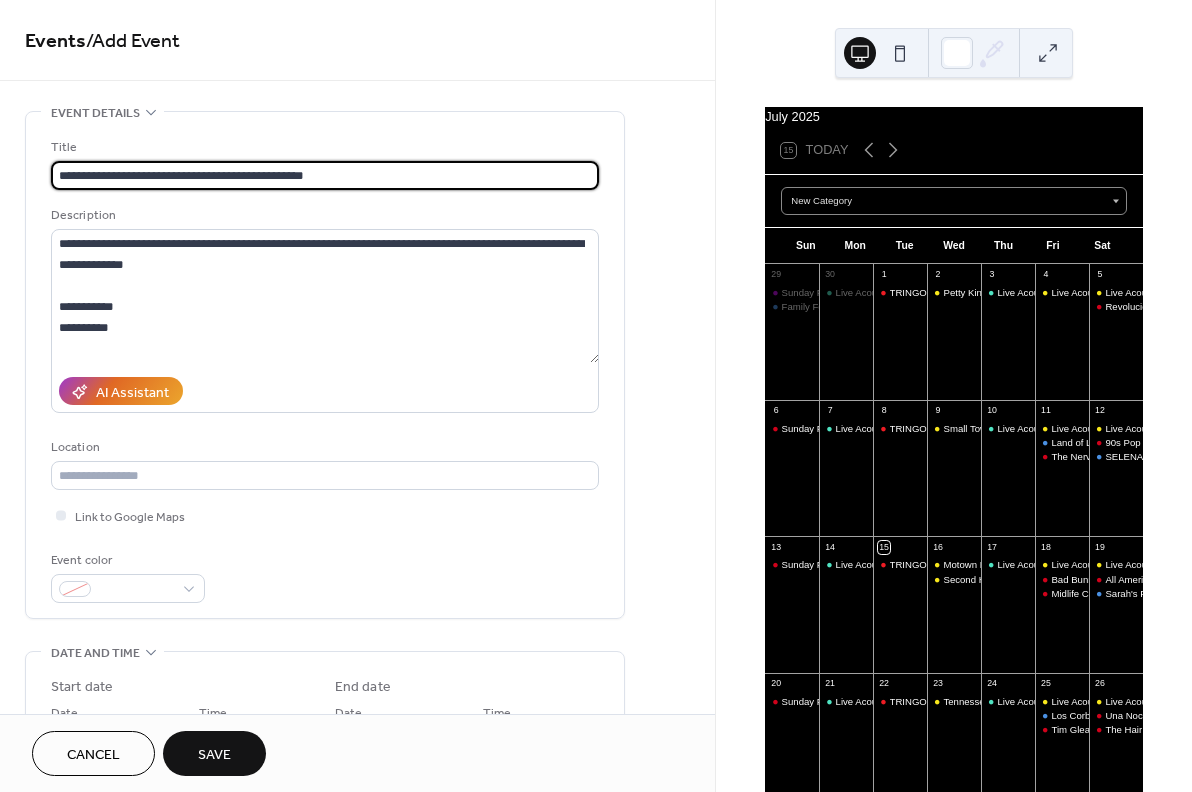 scroll, scrollTop: 242, scrollLeft: 0, axis: vertical 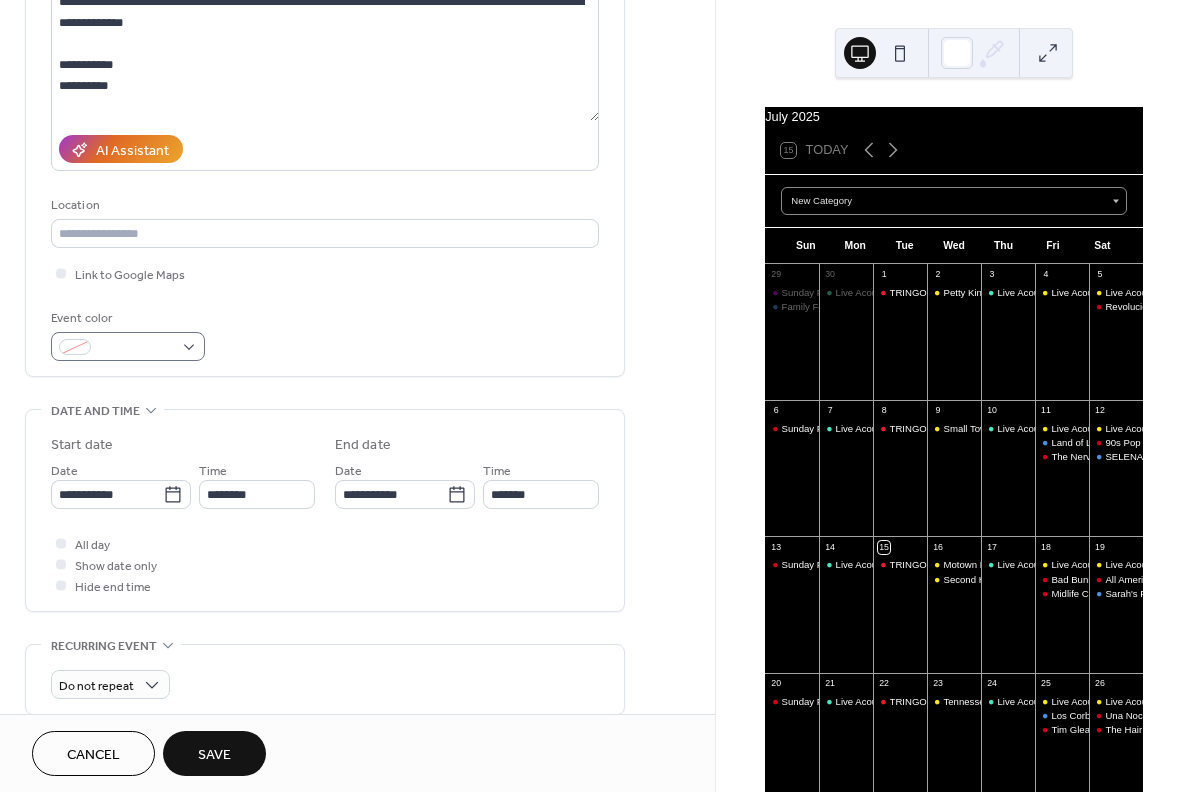type on "**********" 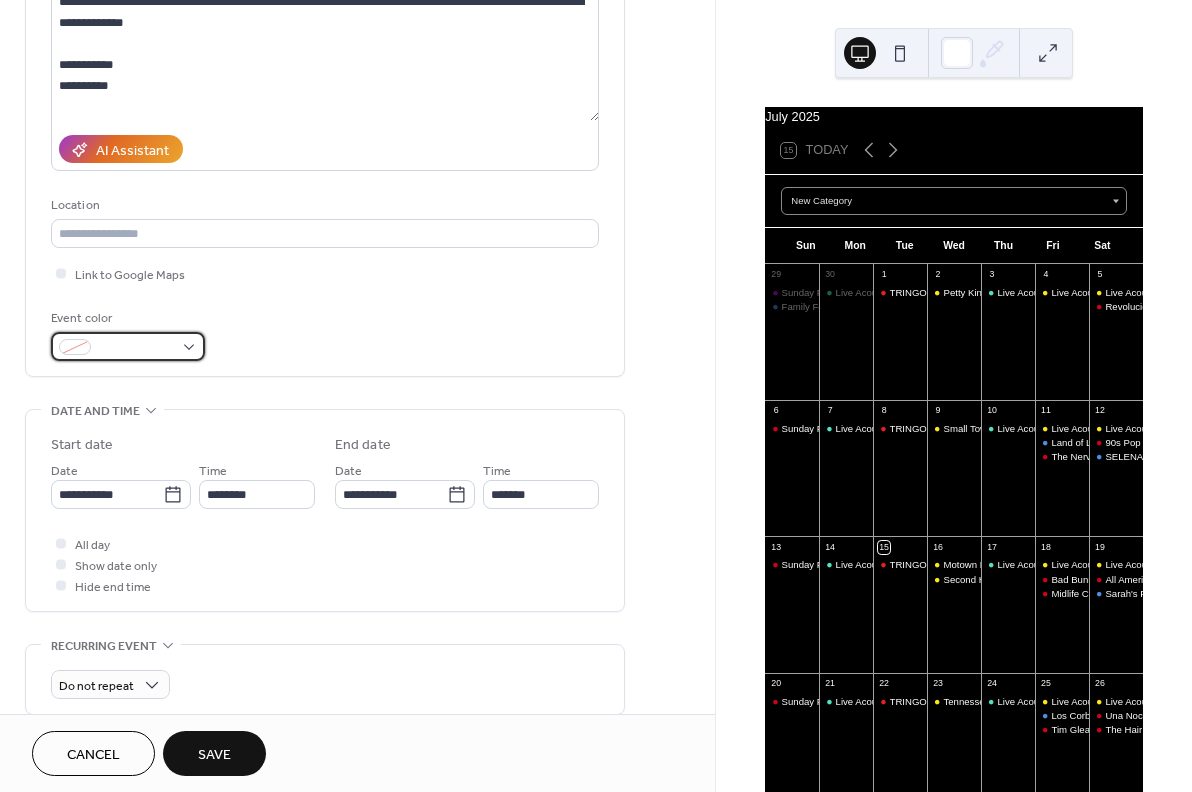 click at bounding box center [136, 348] 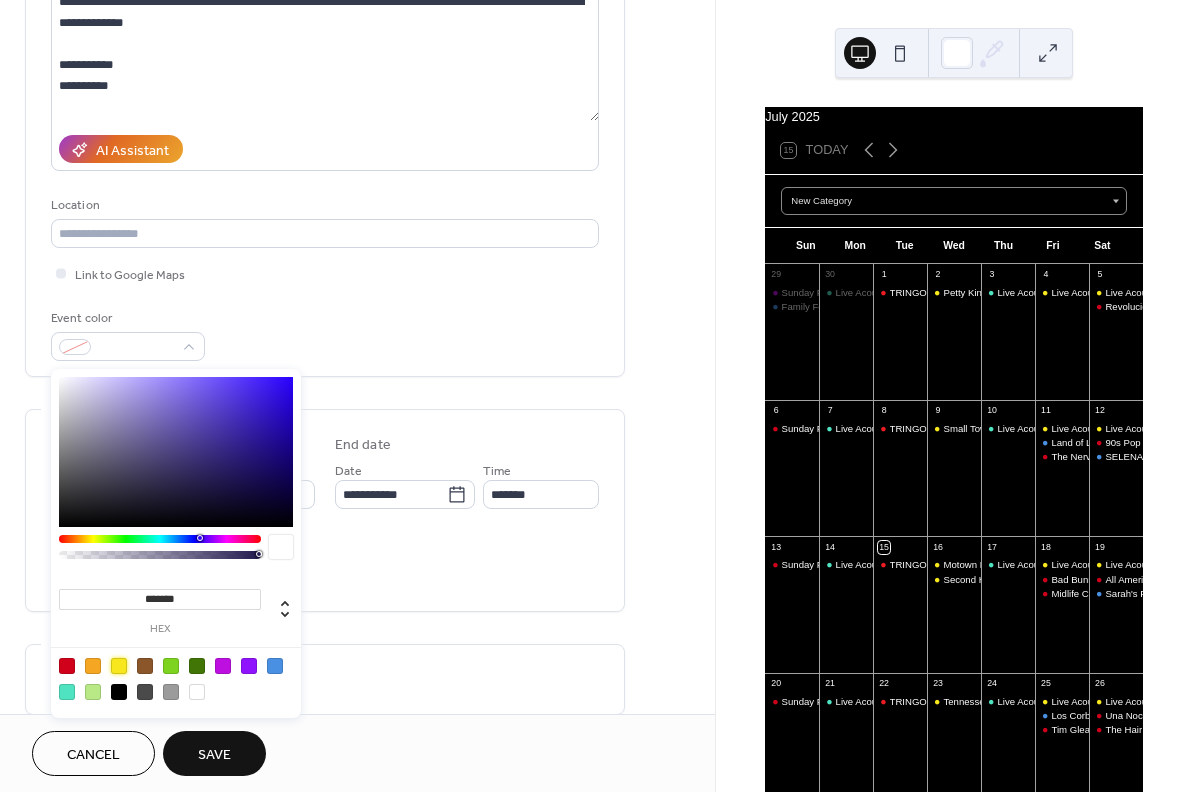 click at bounding box center [119, 666] 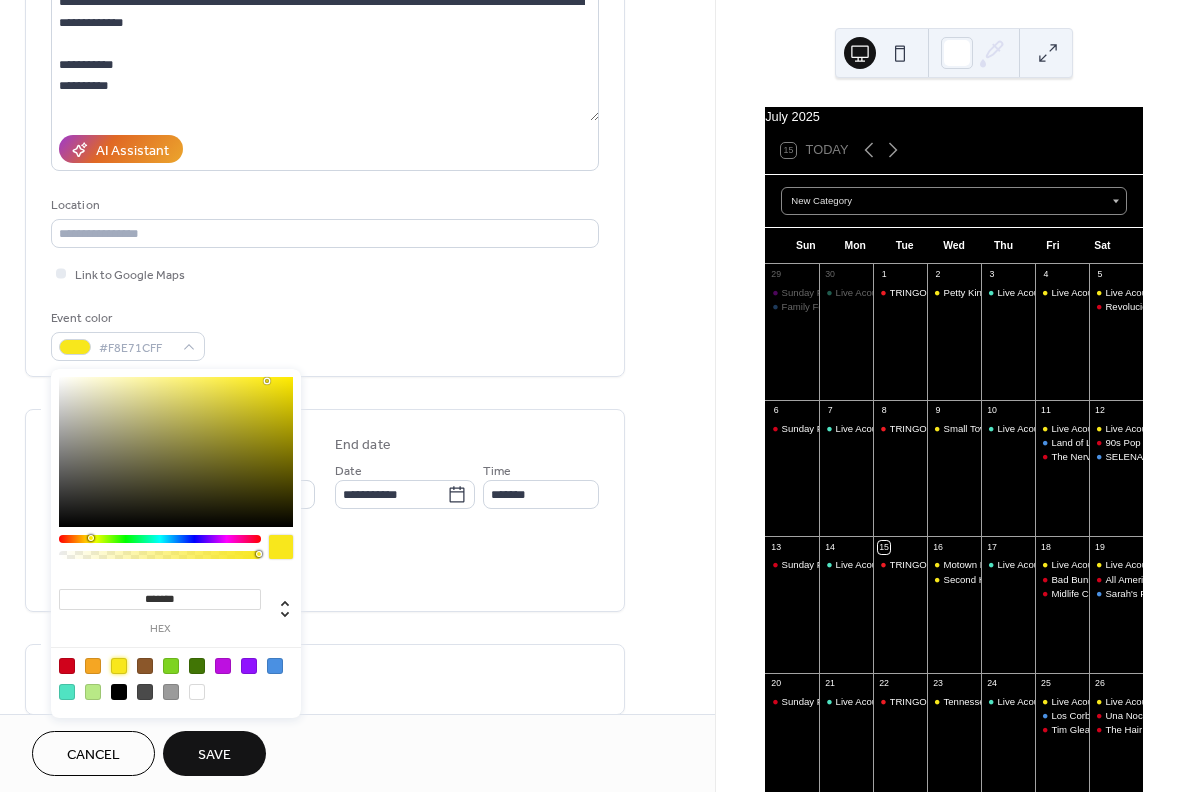 click on "Save" at bounding box center [214, 755] 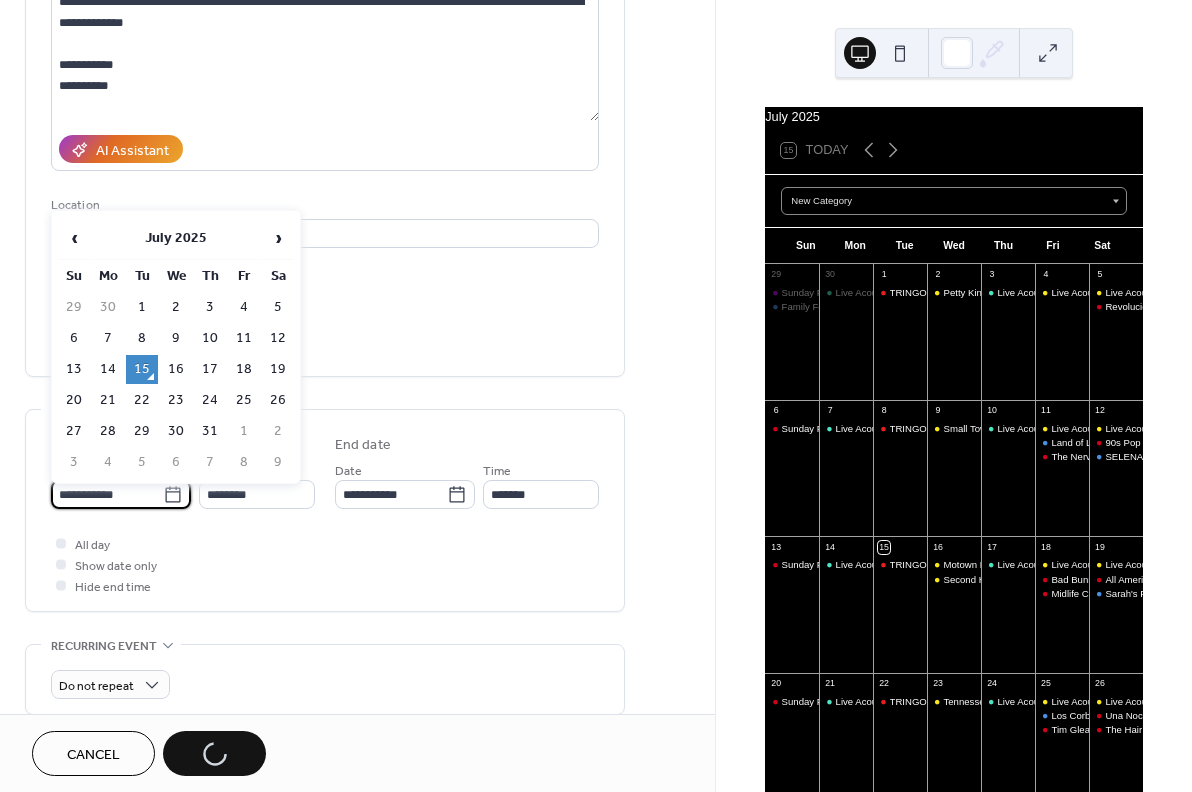 click on "**********" at bounding box center [107, 494] 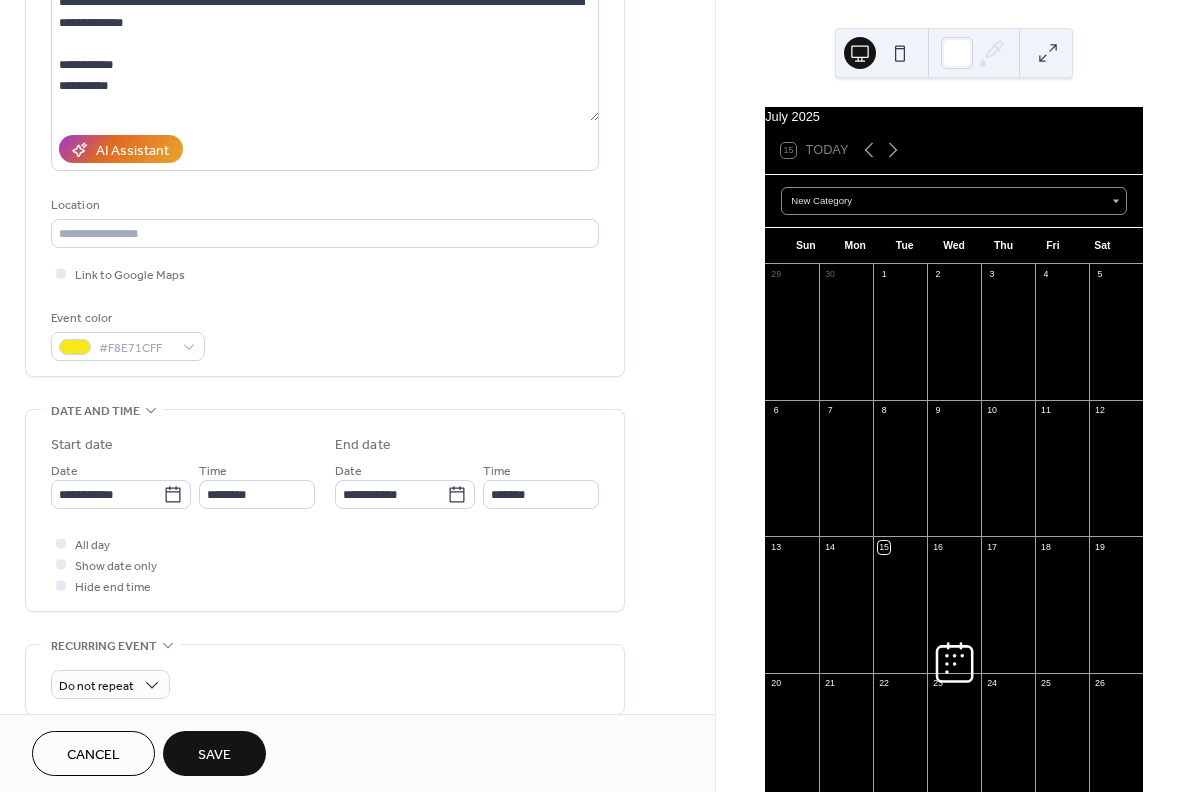 click on "**********" at bounding box center (325, 123) 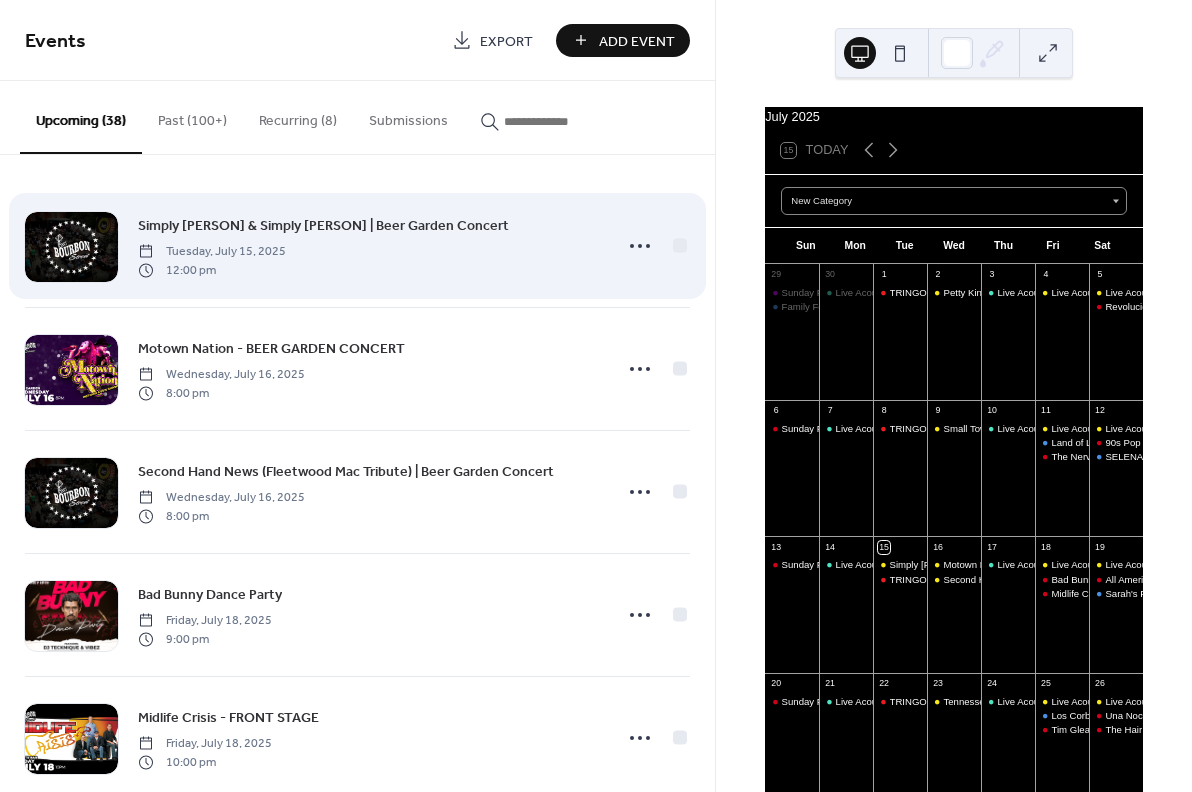 click on "Simply [PERSON] & Simply [PERSON] | Beer Garden Concert [DAY], [MONTH] [DATE], [YEAR] [TIME]" at bounding box center [369, 246] 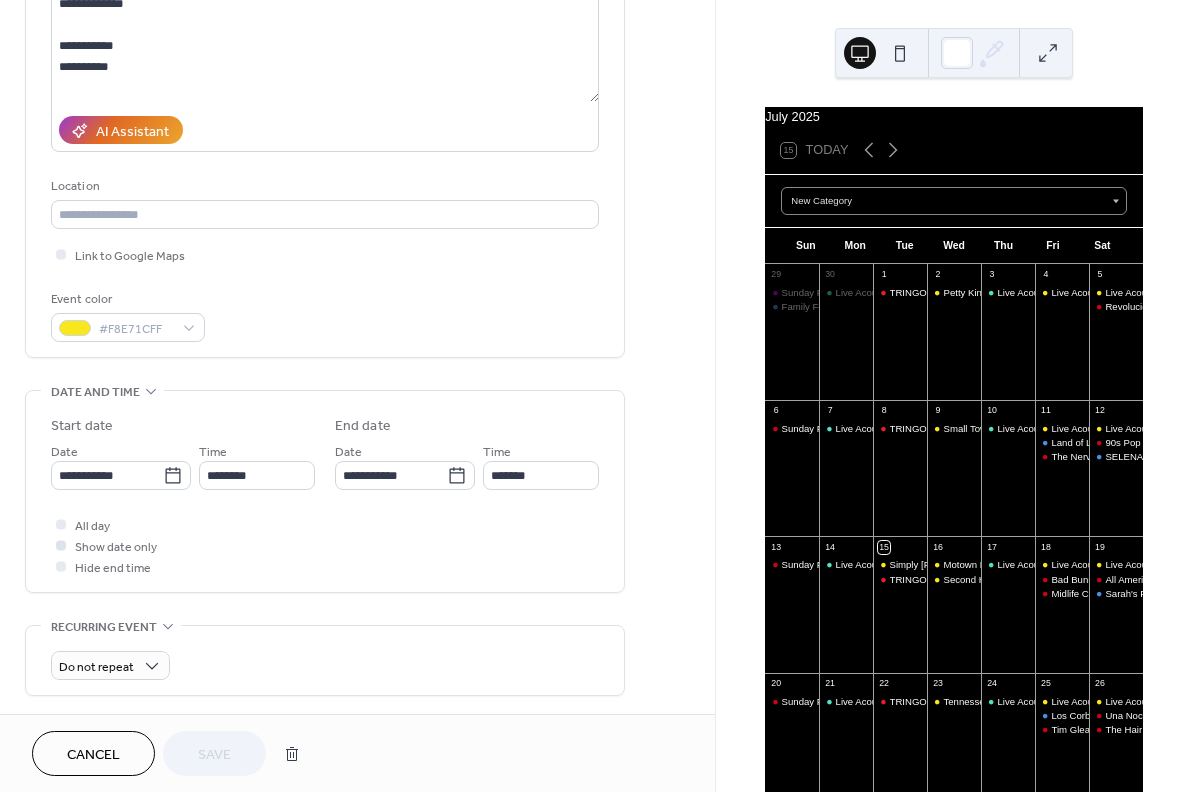 scroll, scrollTop: 269, scrollLeft: 0, axis: vertical 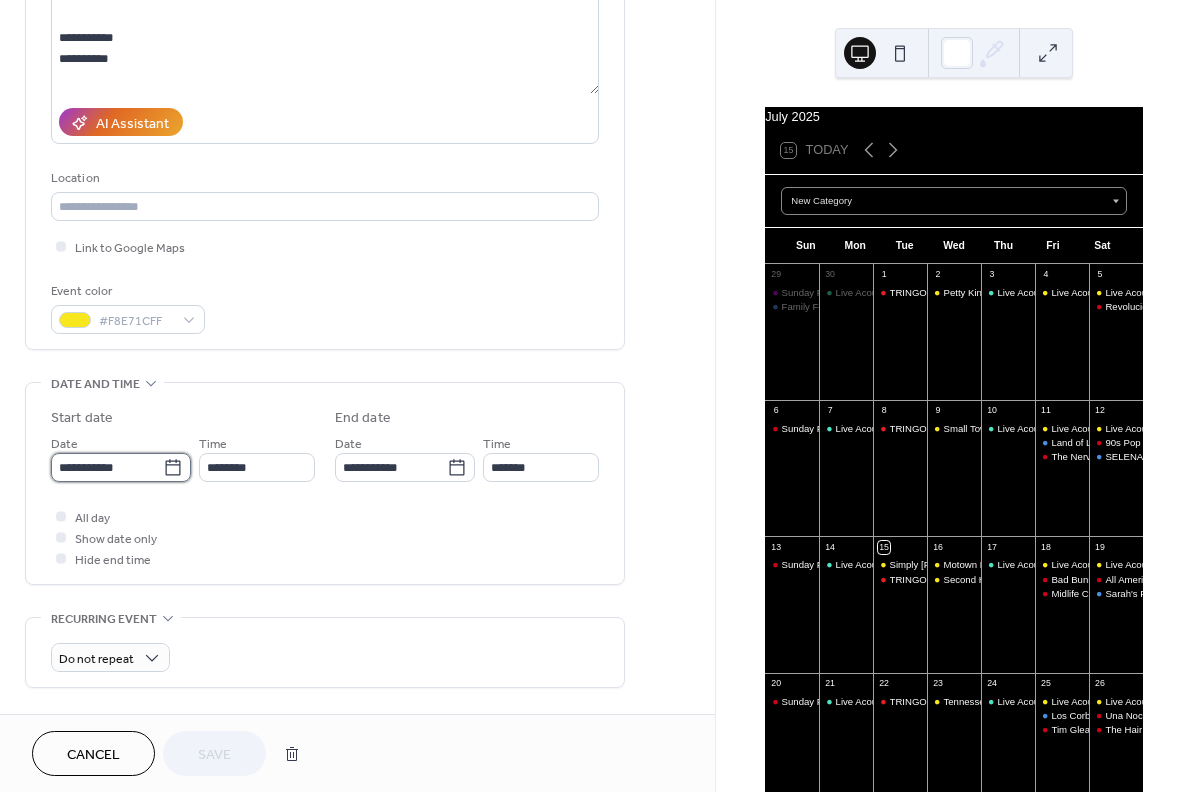 click on "**********" at bounding box center [107, 467] 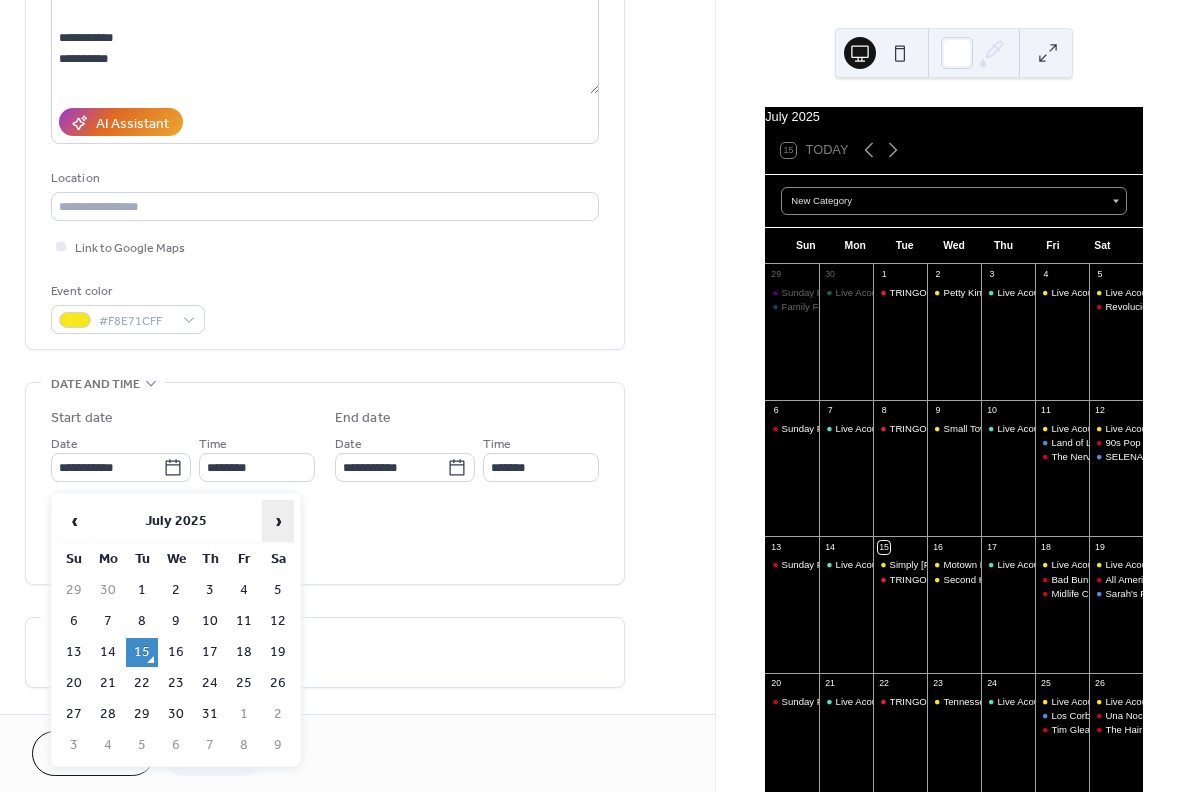 click on "›" at bounding box center [278, 521] 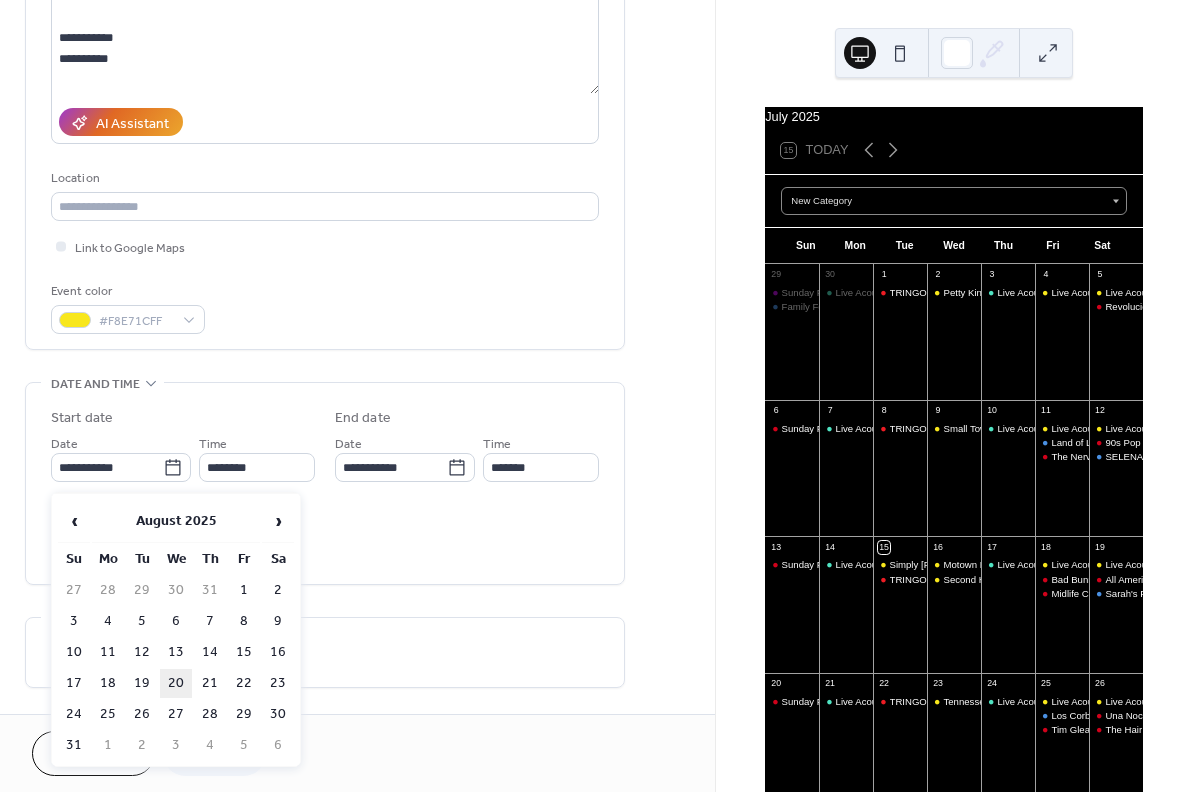 click on "20" at bounding box center [176, 683] 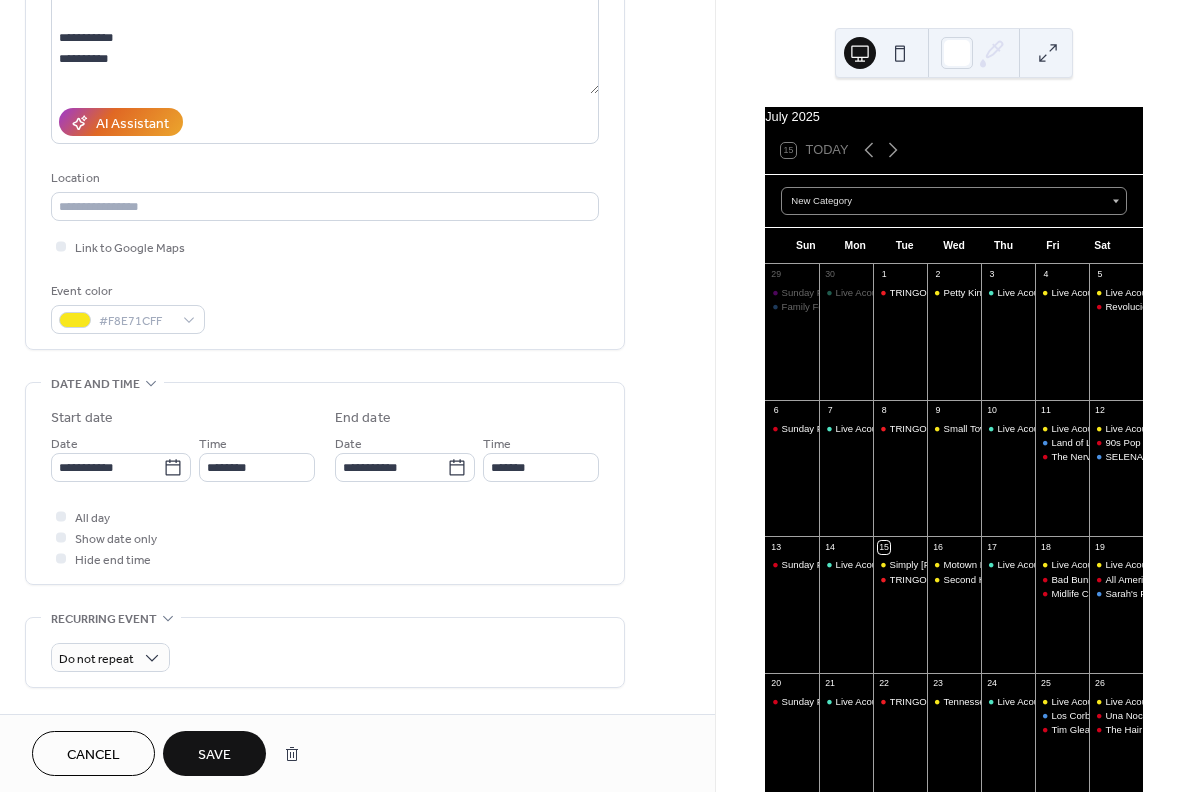 type on "**********" 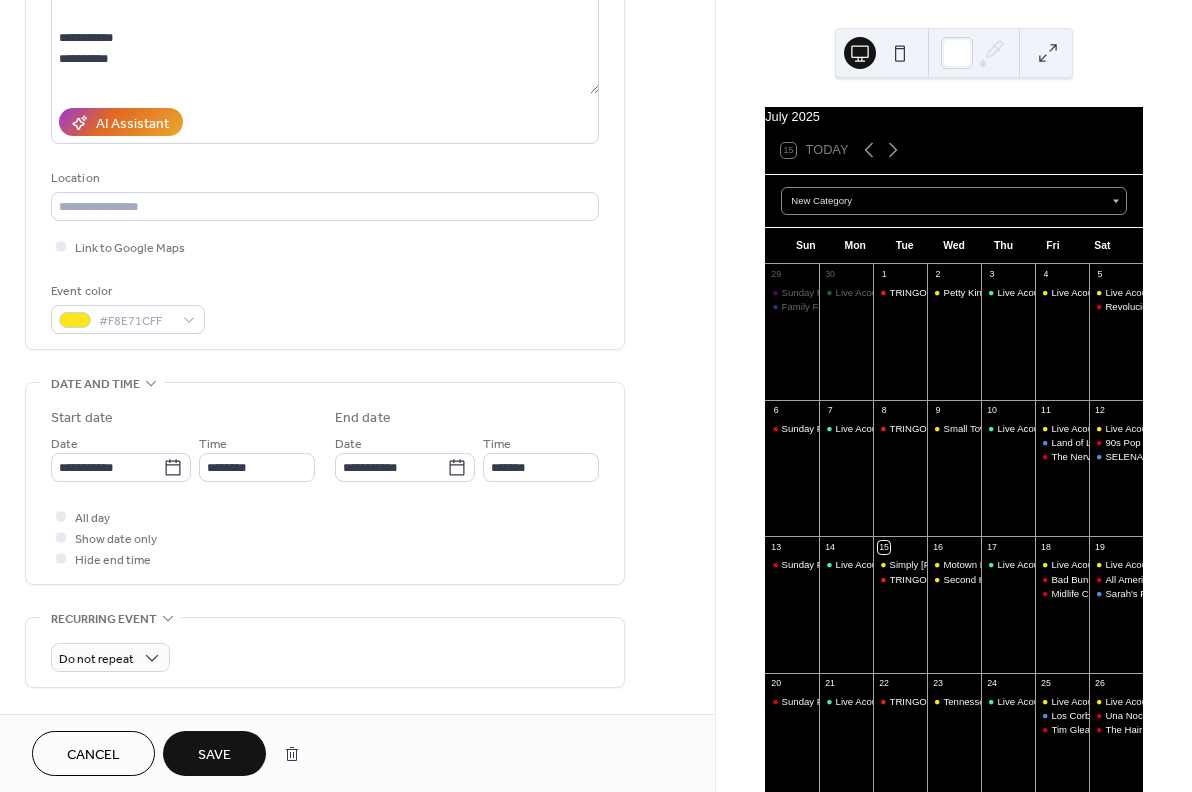 type on "**********" 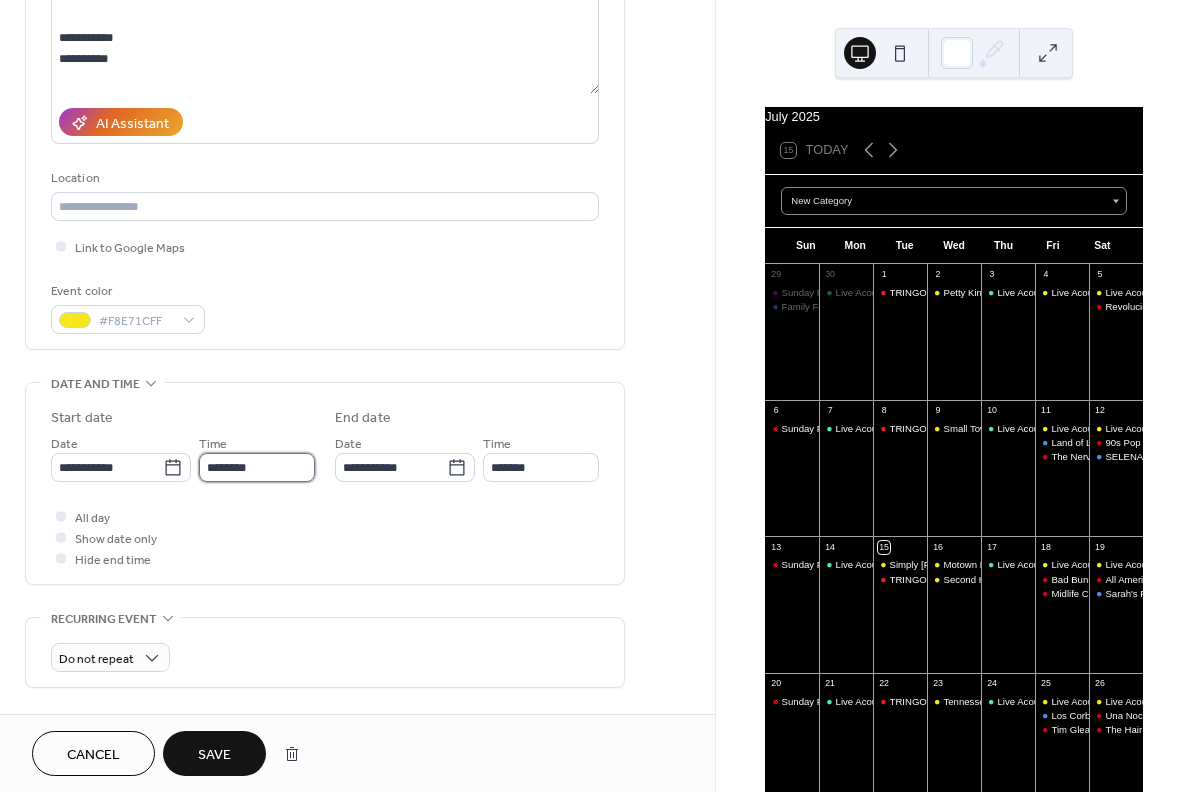 click on "********" at bounding box center (257, 467) 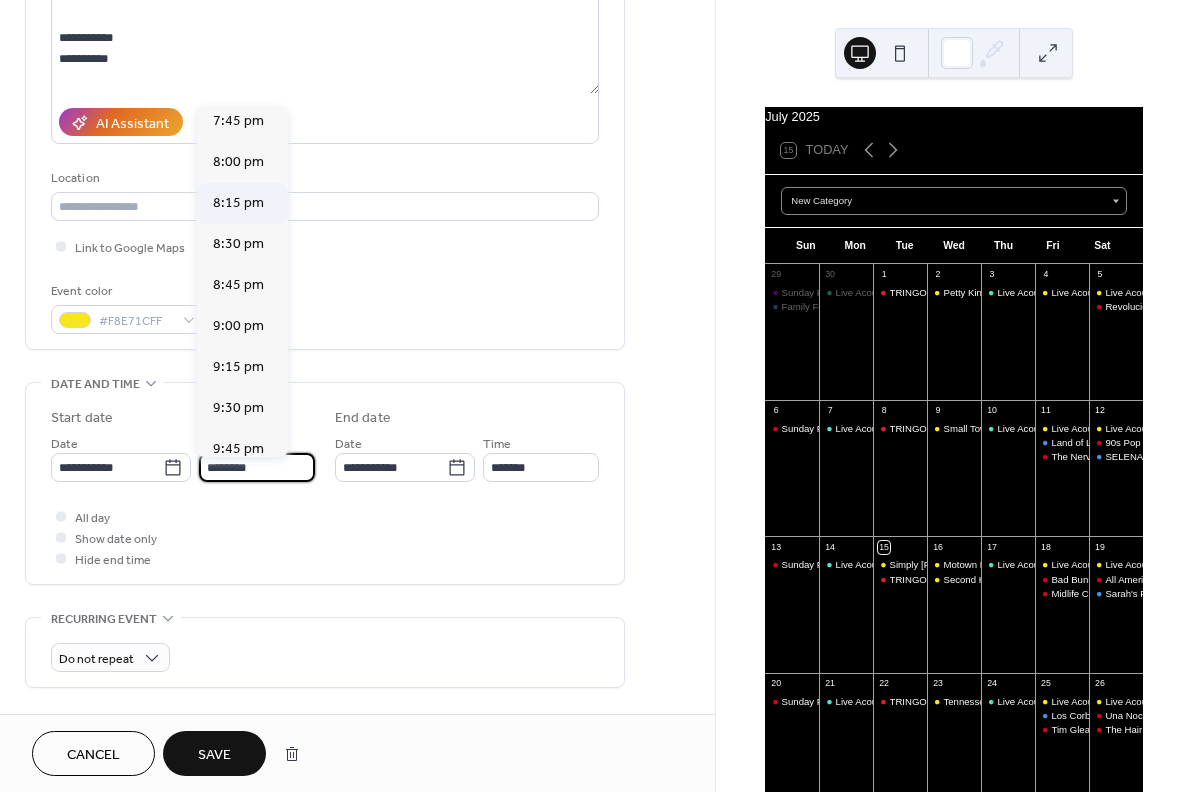 scroll, scrollTop: 3207, scrollLeft: 0, axis: vertical 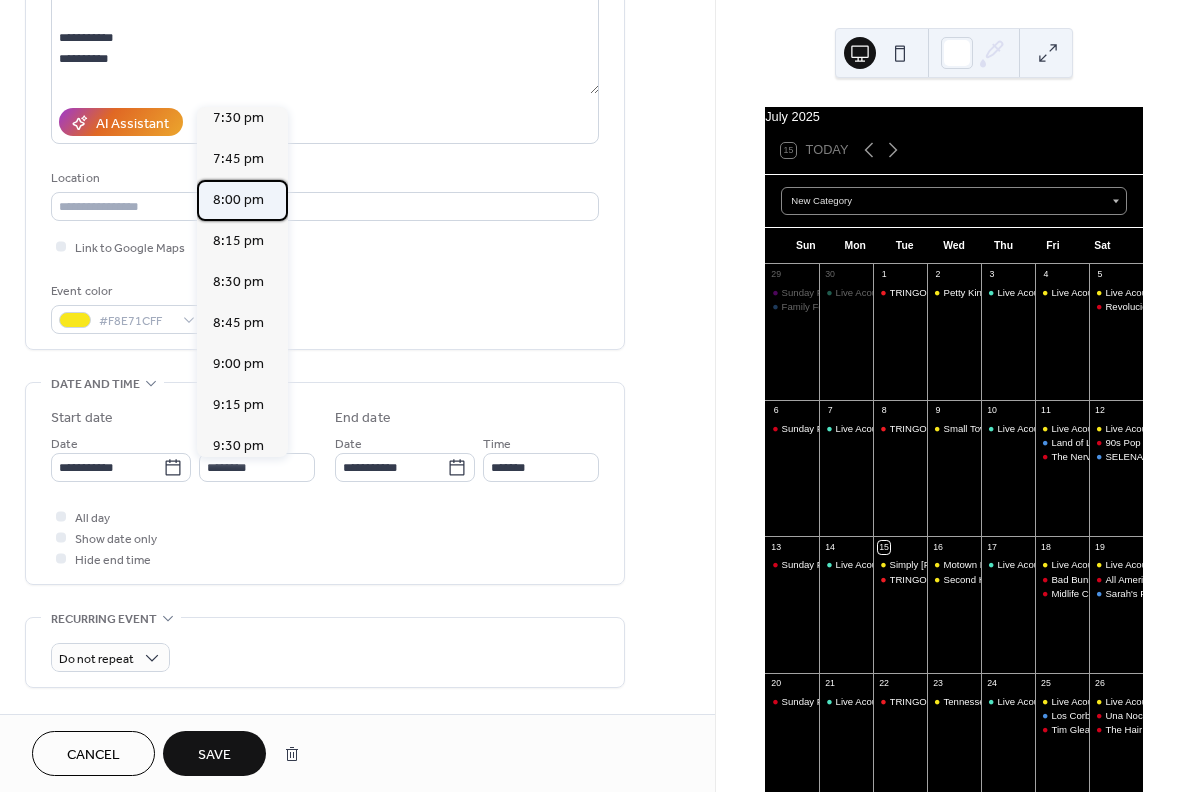 click on "8:00 pm" at bounding box center [242, 200] 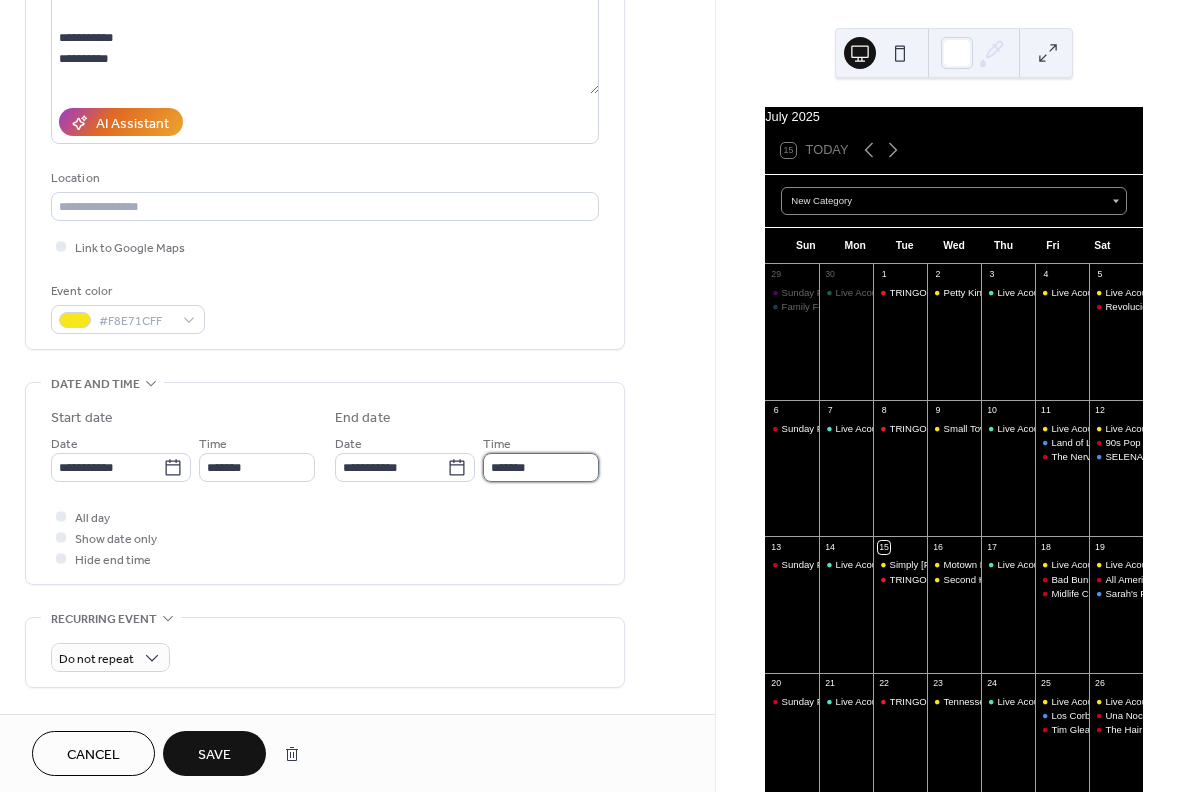 click on "*******" at bounding box center (541, 467) 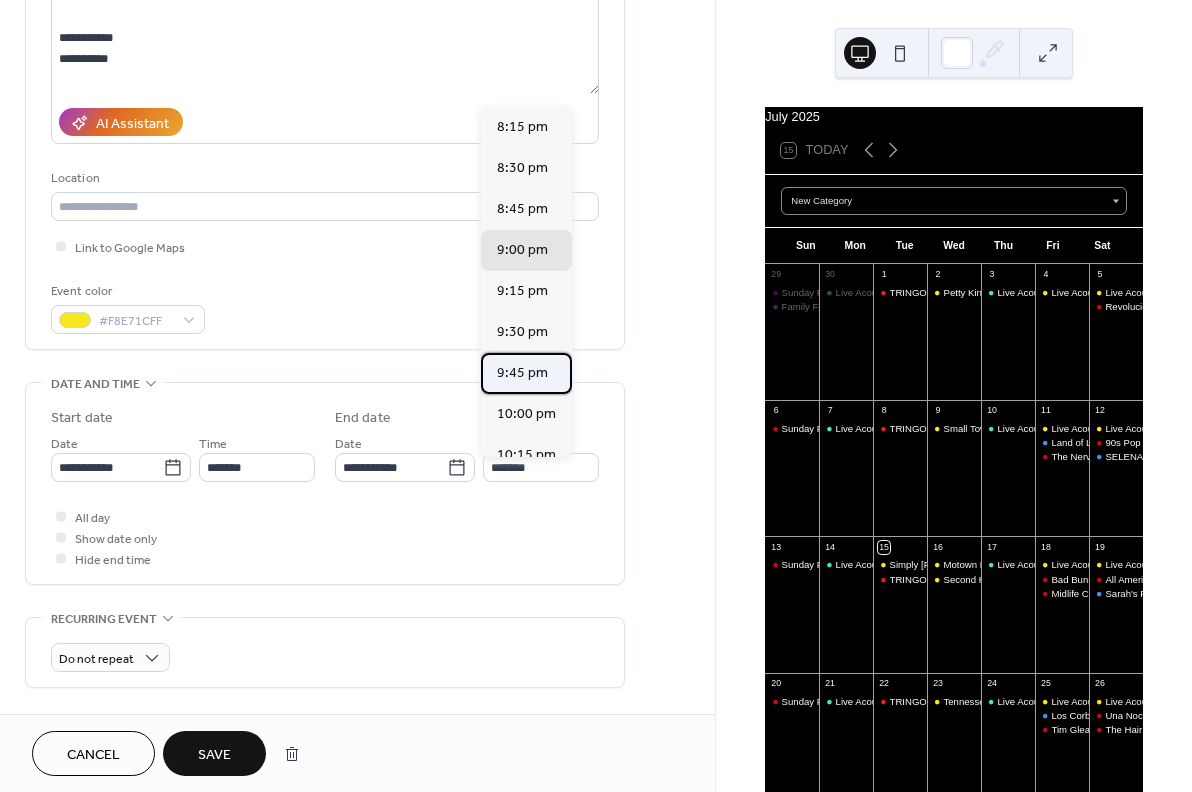click on "9:45 pm" at bounding box center (526, 373) 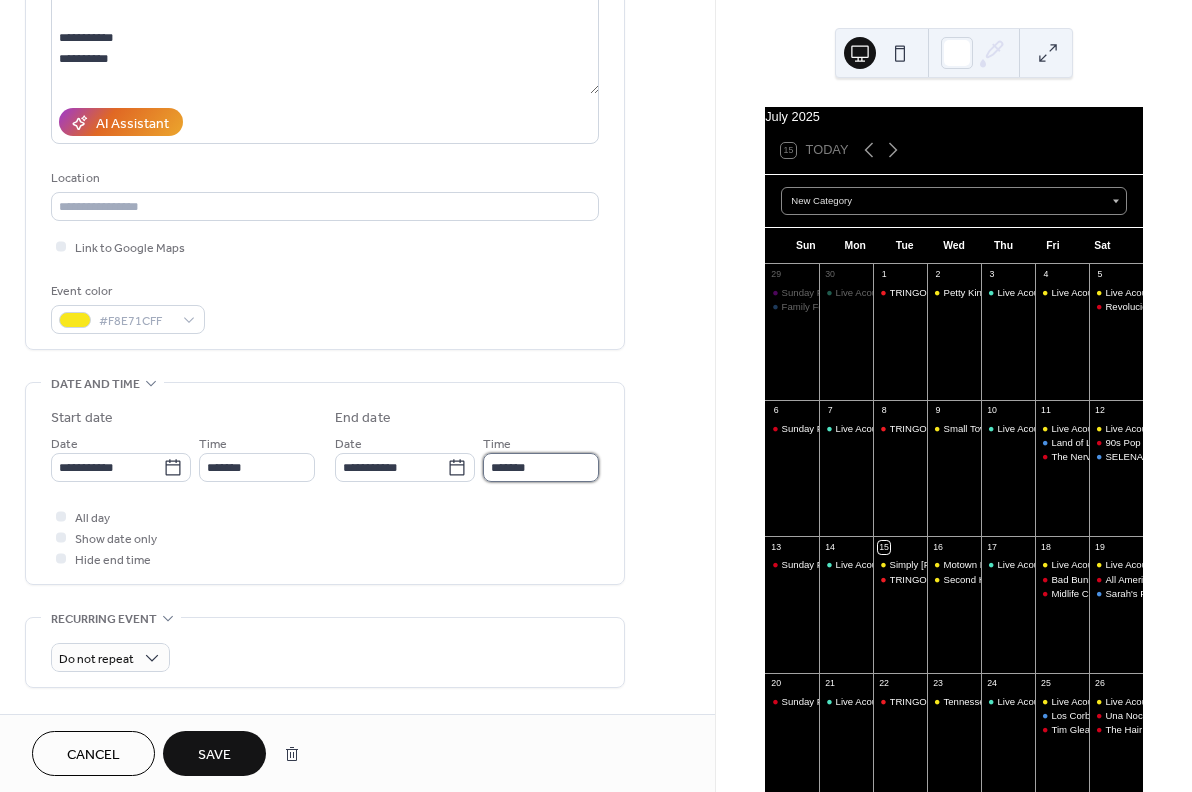 click on "*******" at bounding box center [541, 467] 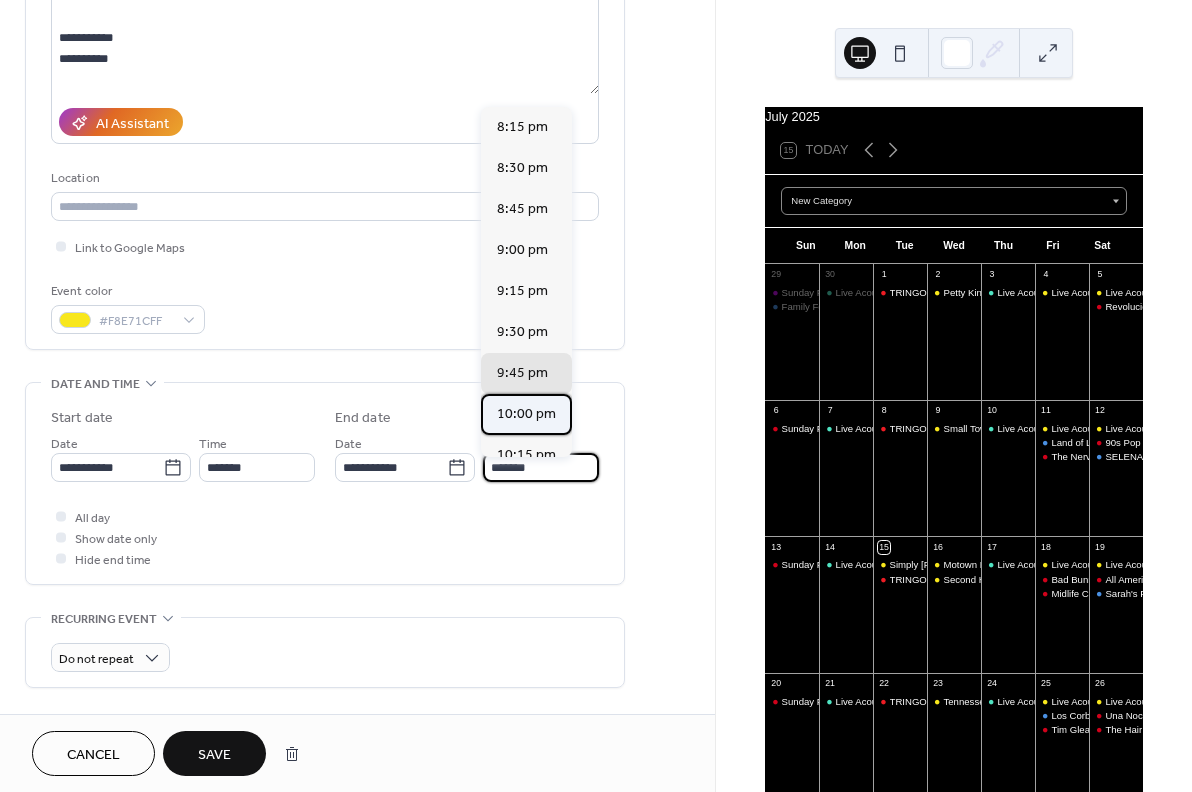 click on "10:00 pm" at bounding box center [526, 414] 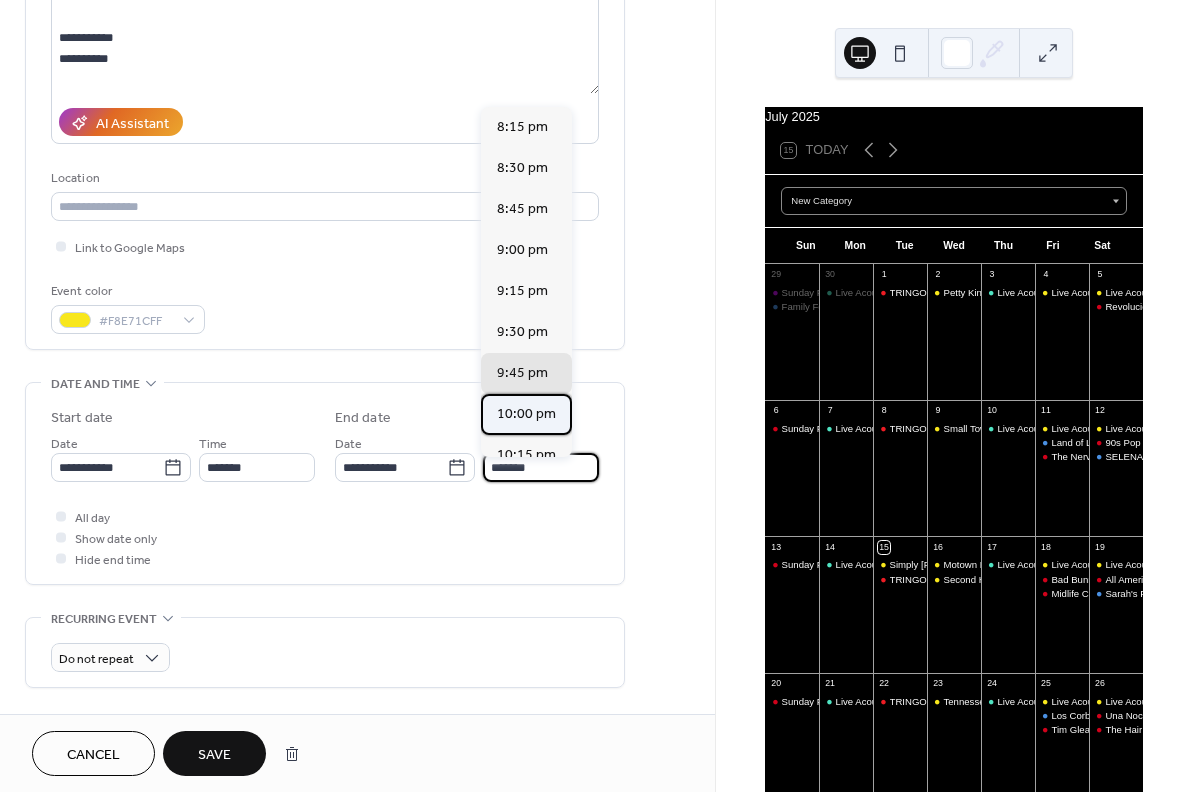 type on "********" 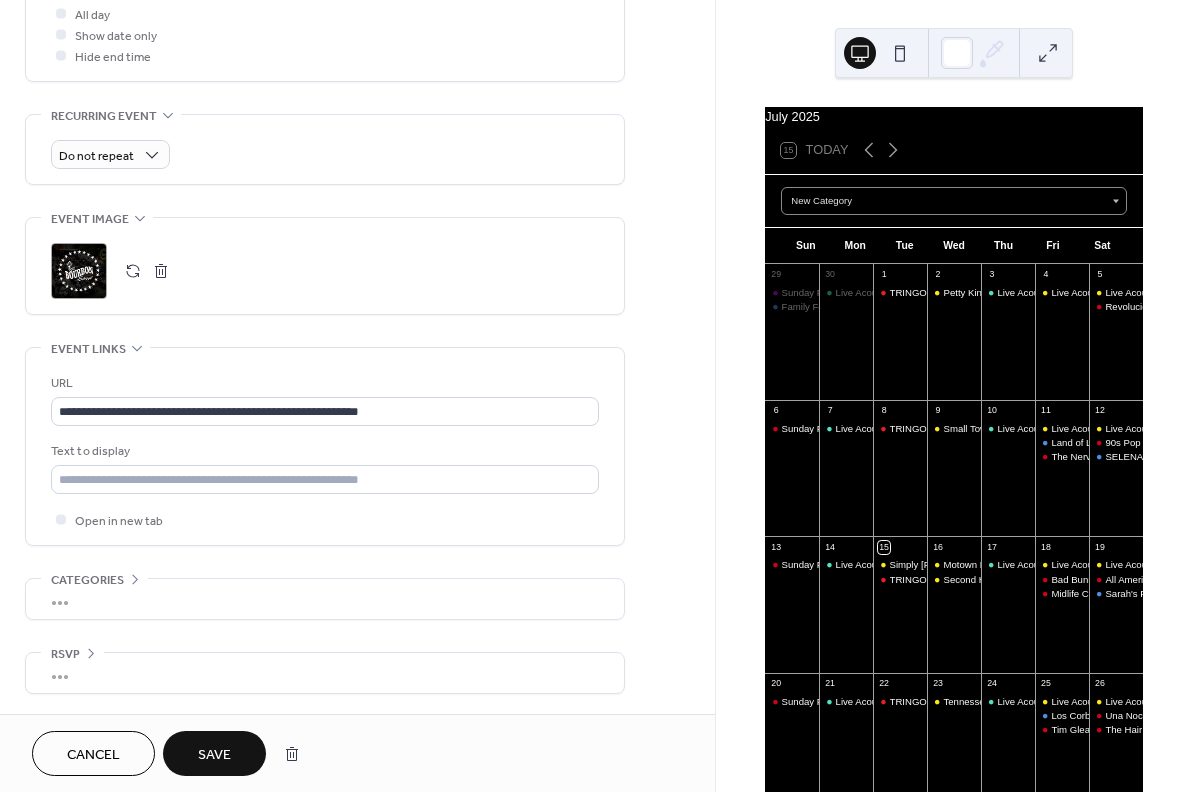 scroll, scrollTop: 782, scrollLeft: 0, axis: vertical 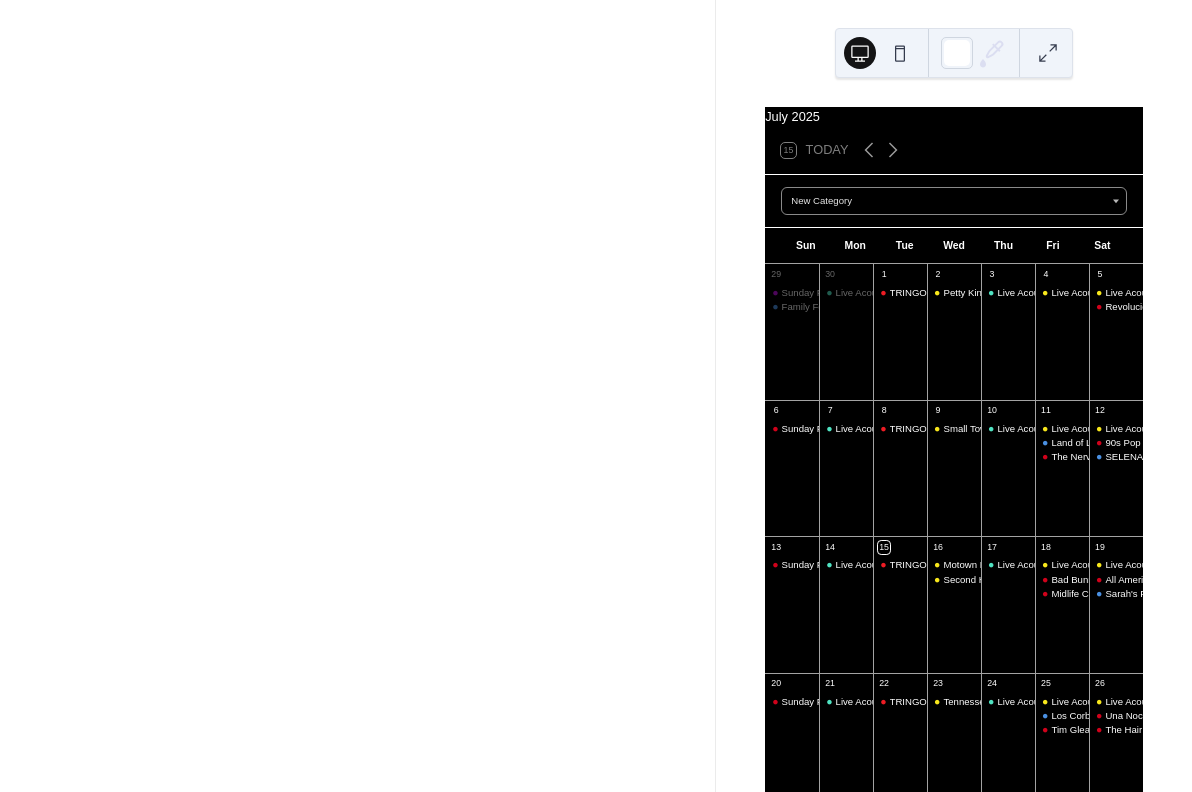 click at bounding box center (1048, 53) 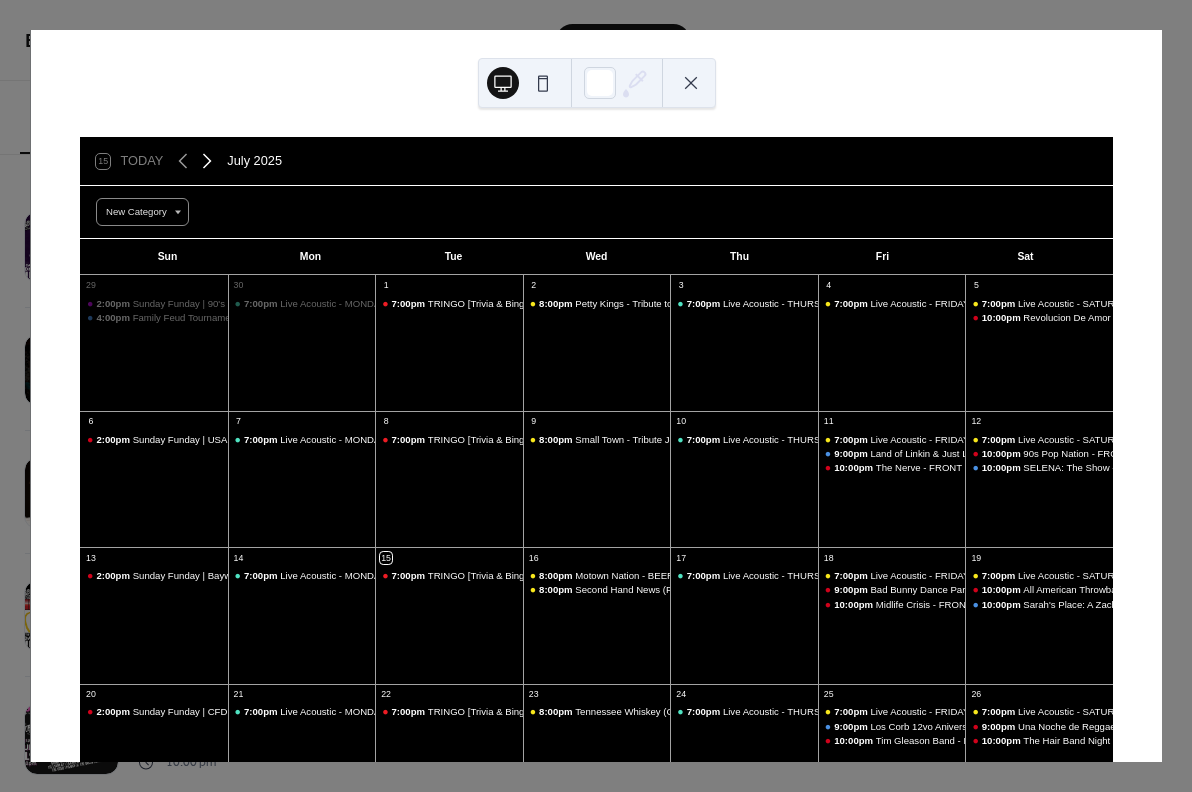 click 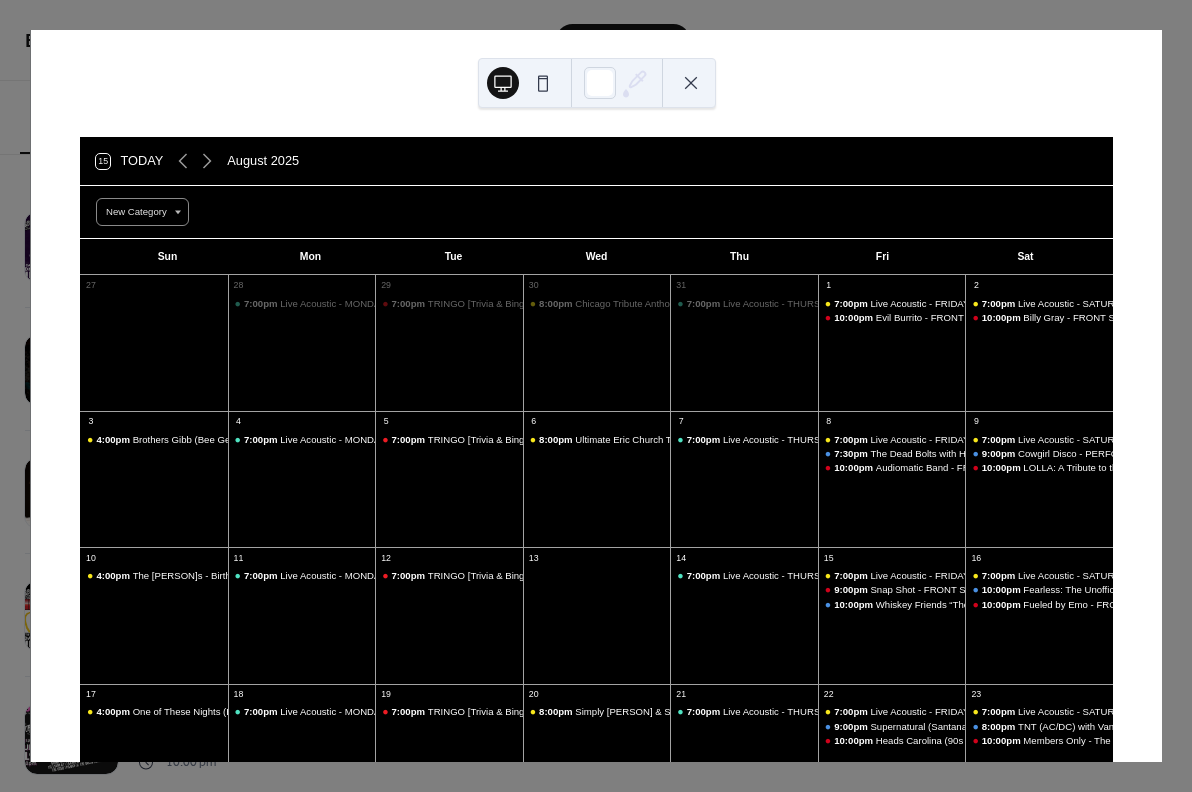 scroll, scrollTop: 0, scrollLeft: 0, axis: both 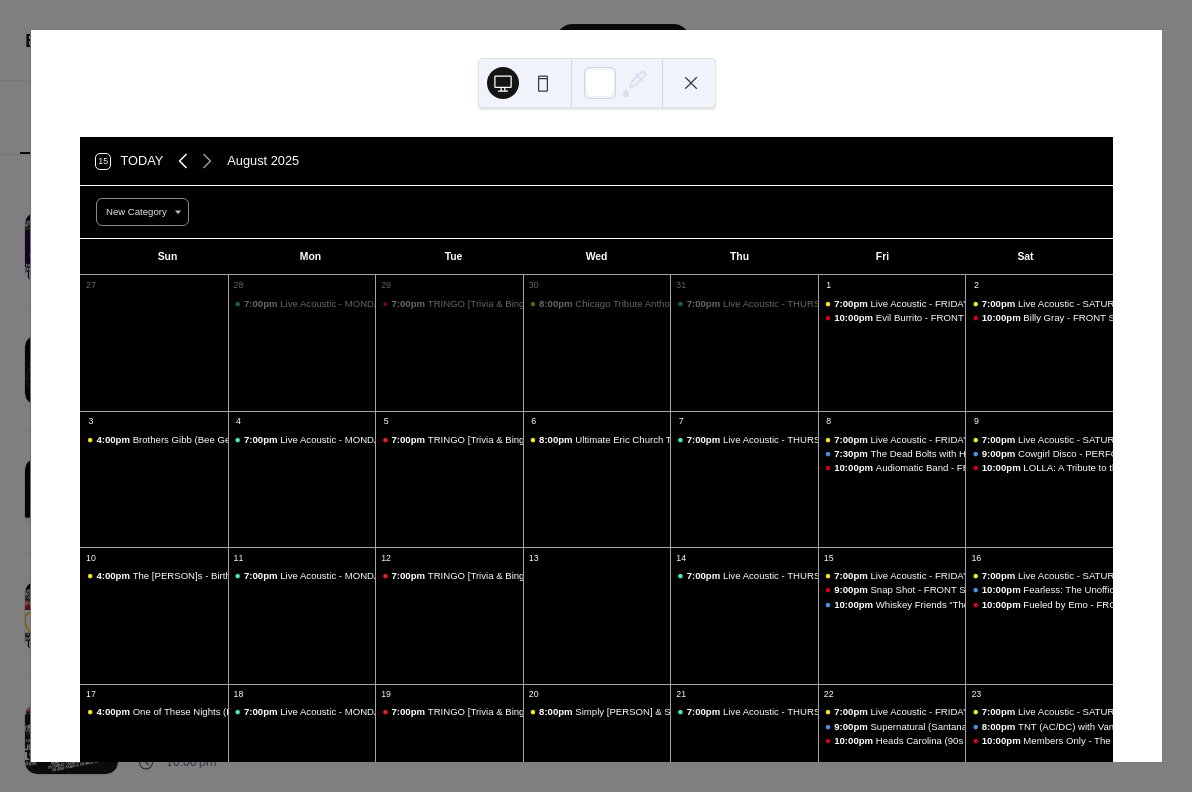 click 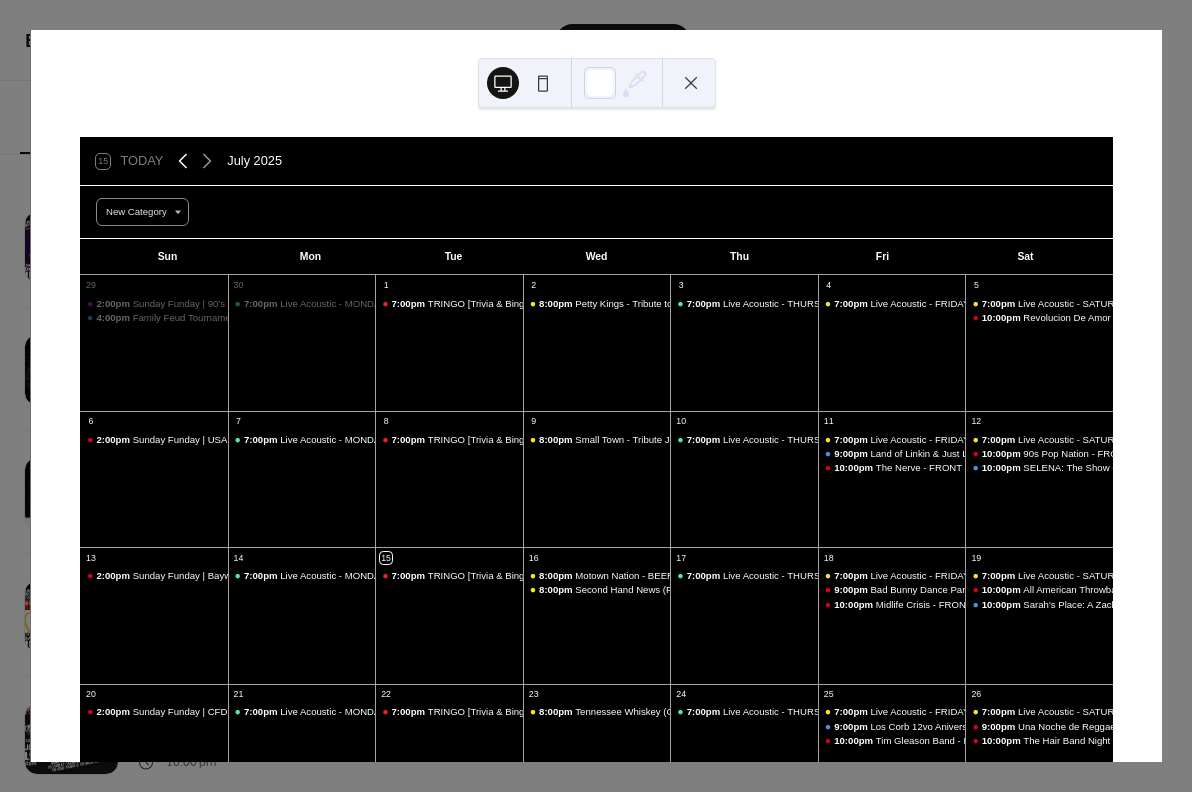 click 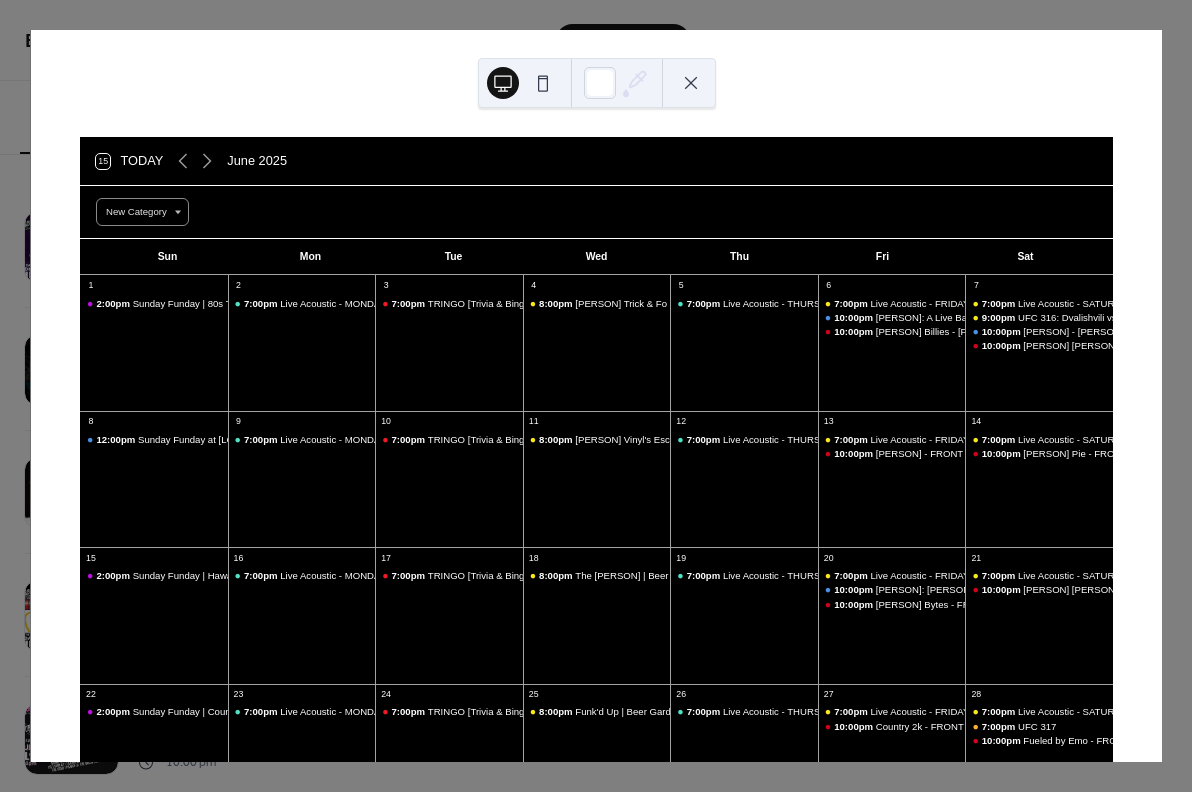 click at bounding box center (691, 83) 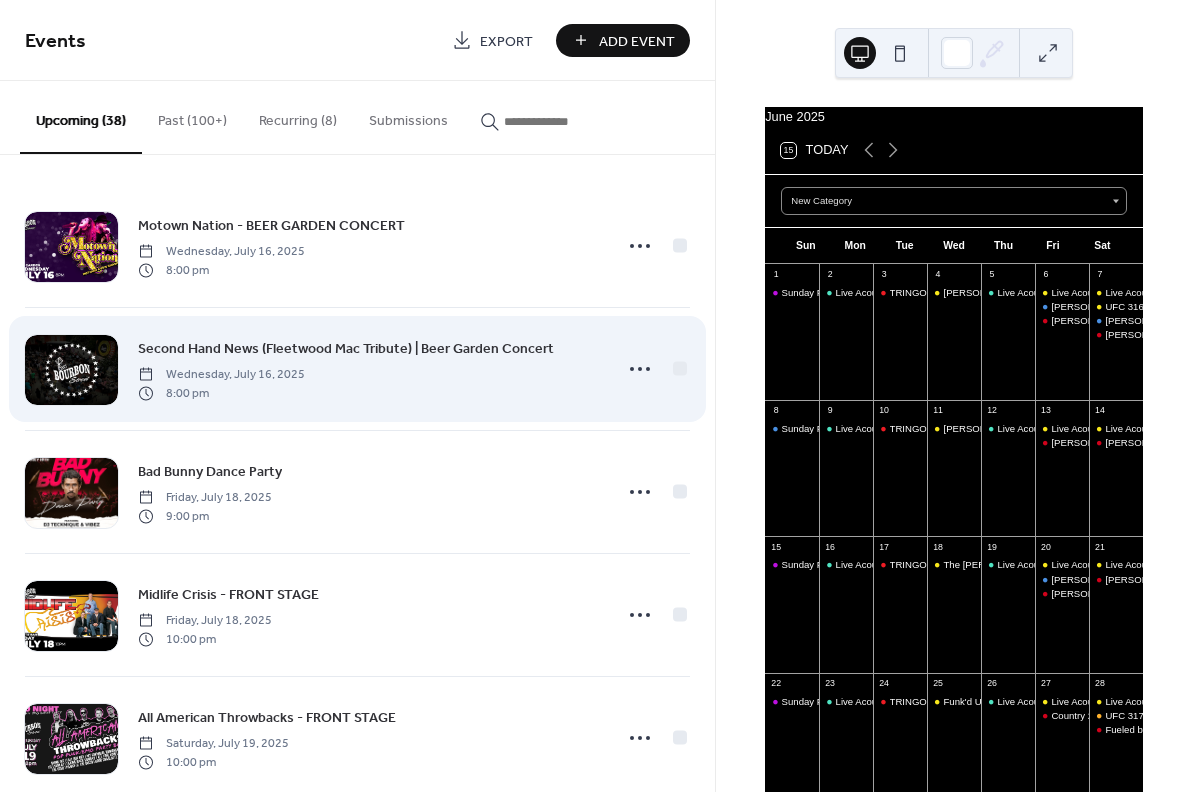 click on "Second Hand News (Fleetwood Mac Tribute) | Beer Garden Concert" at bounding box center (346, 349) 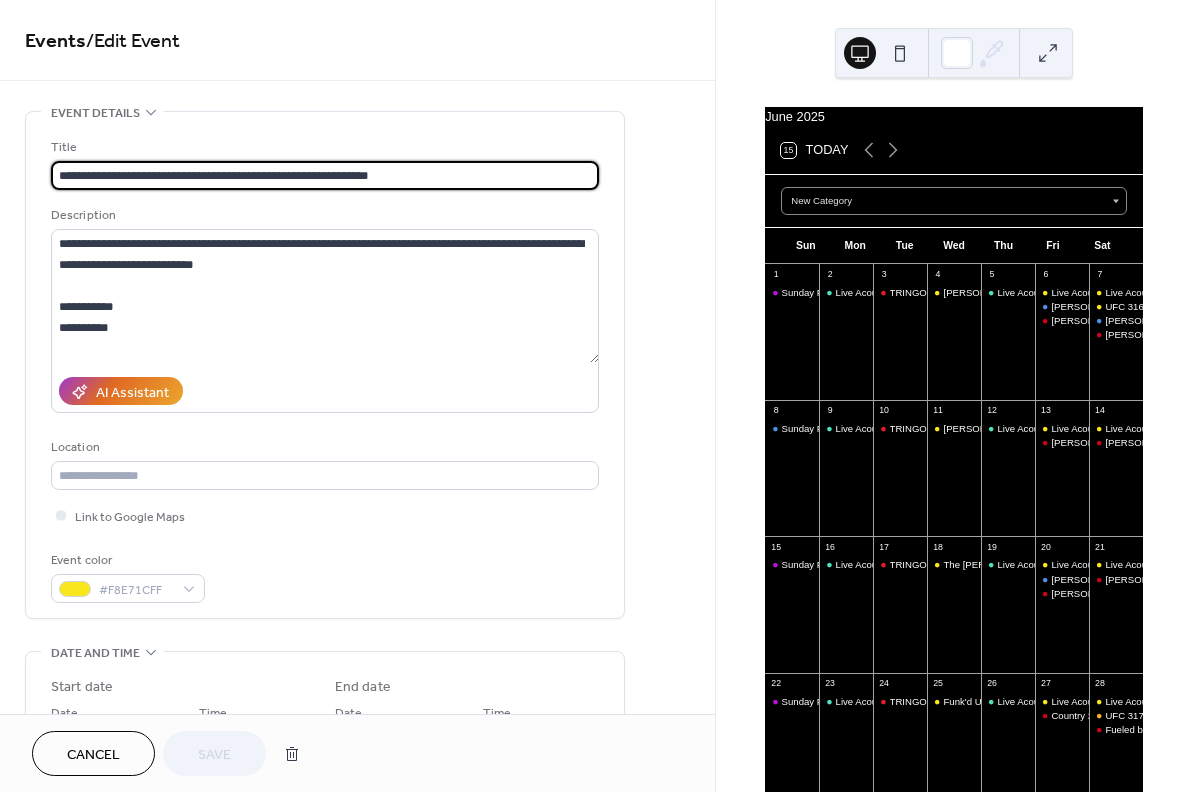 scroll, scrollTop: 269, scrollLeft: 0, axis: vertical 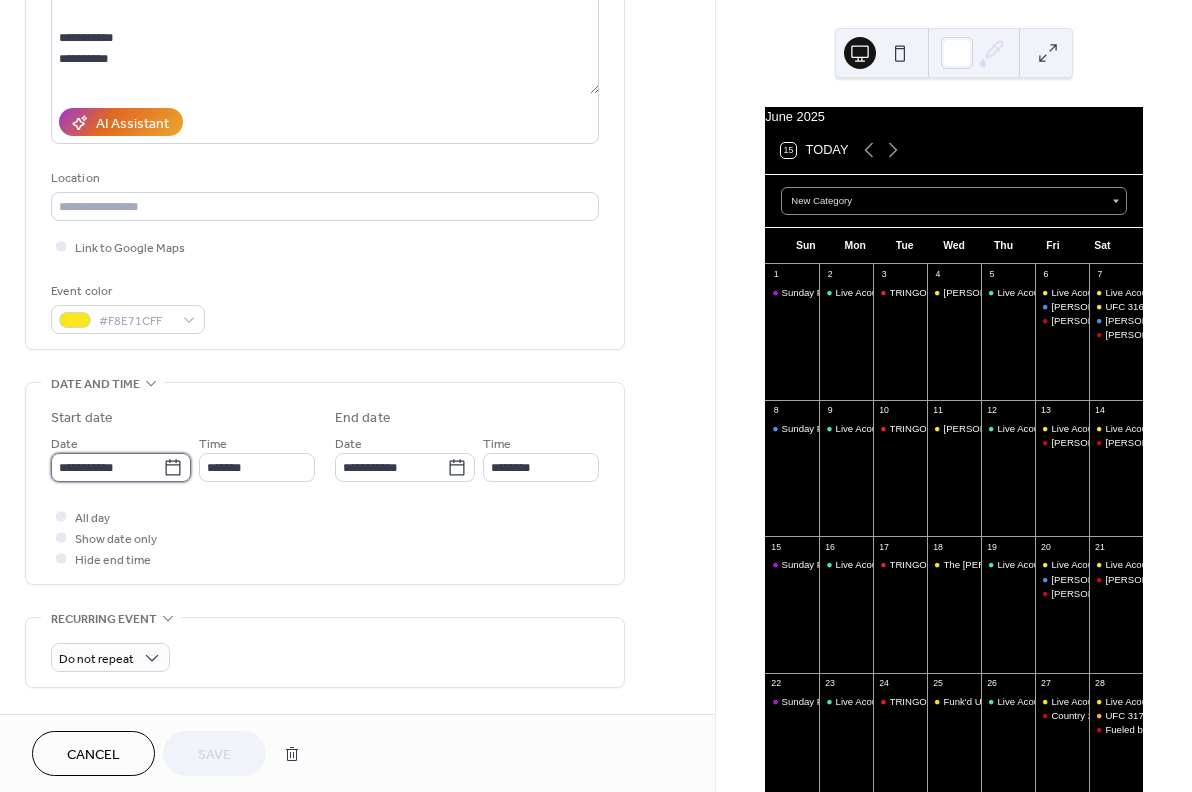 click on "**********" at bounding box center [107, 467] 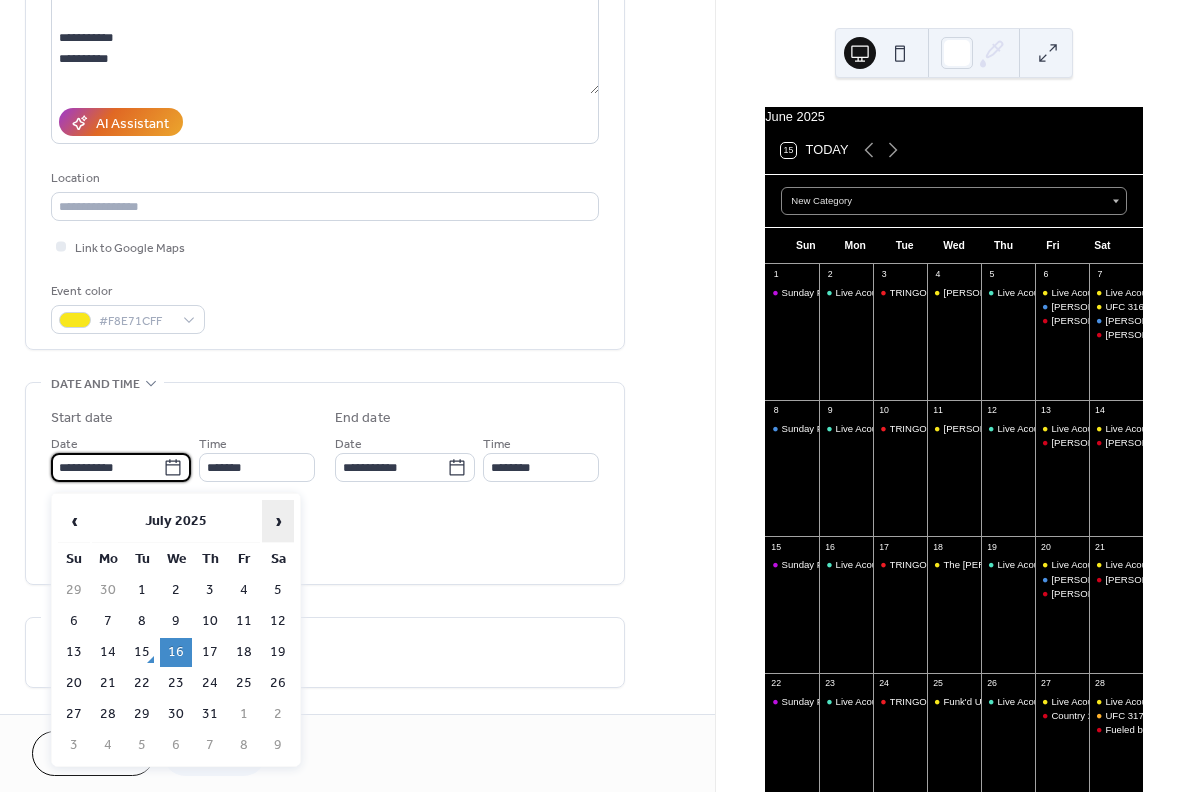 click on "›" at bounding box center [278, 521] 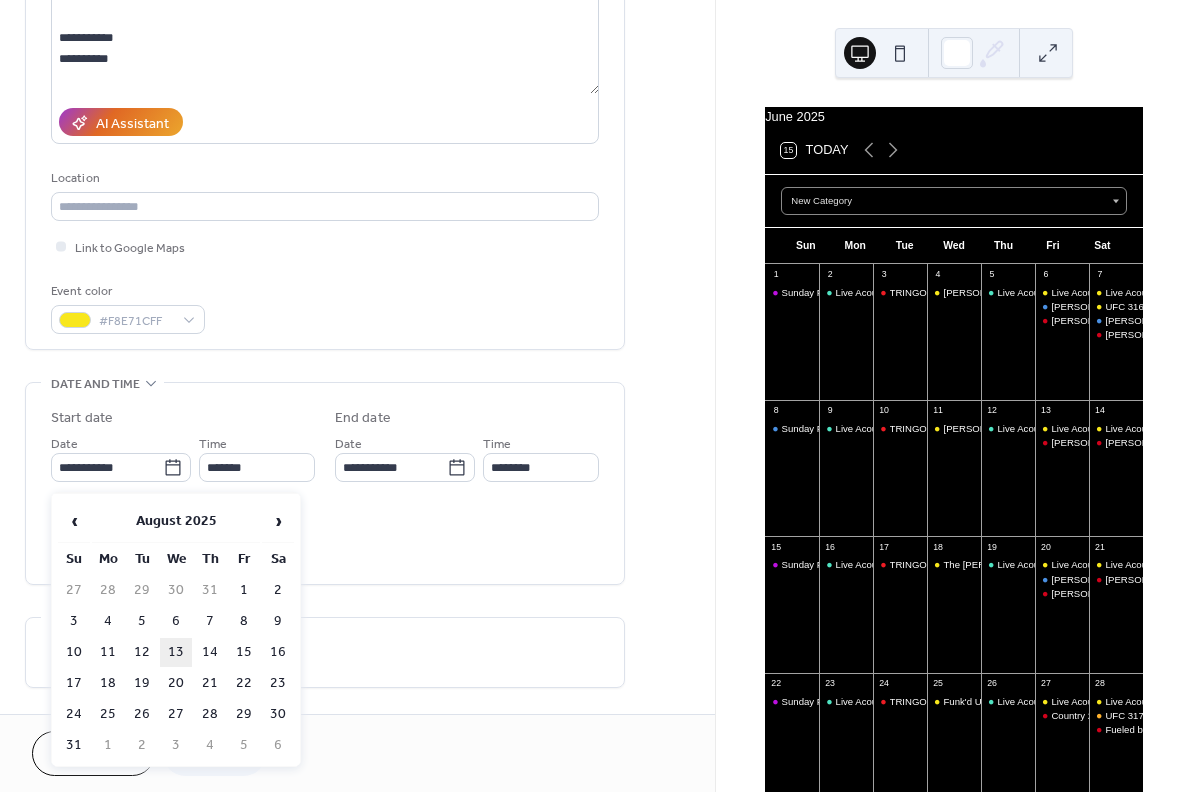 click on "13" at bounding box center (176, 652) 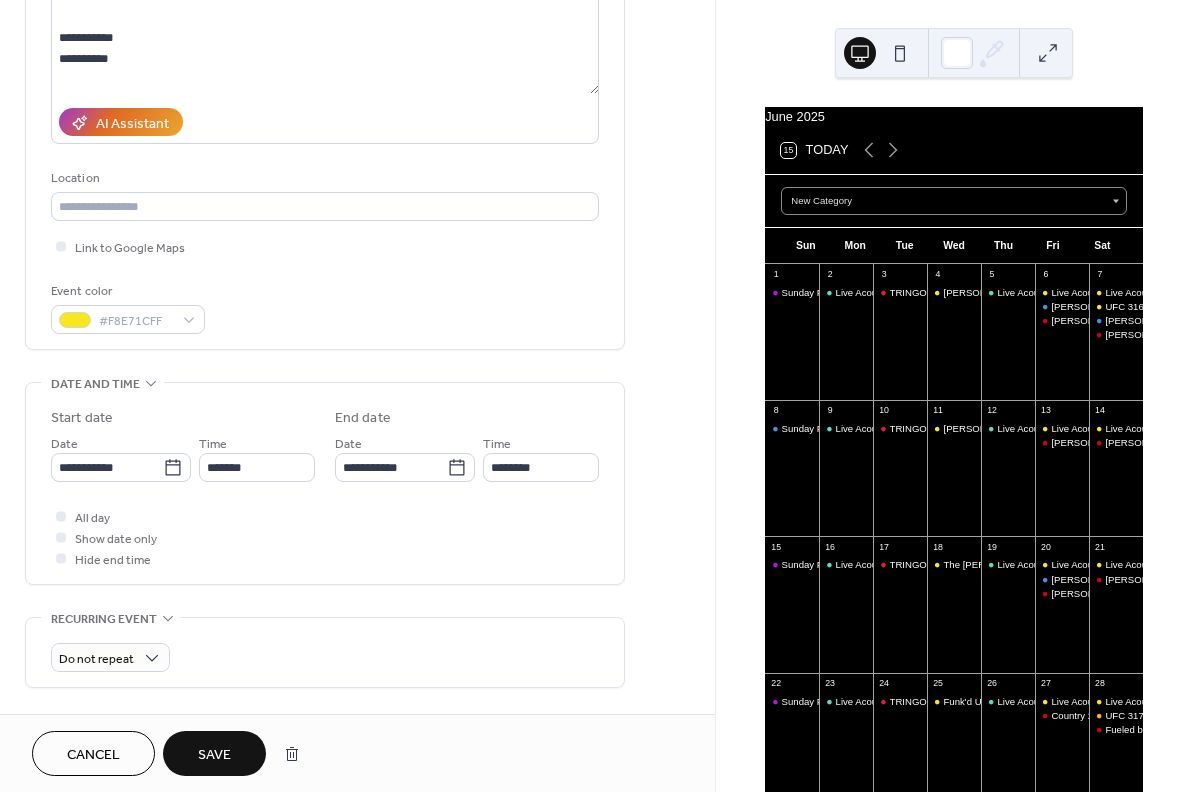 type on "**********" 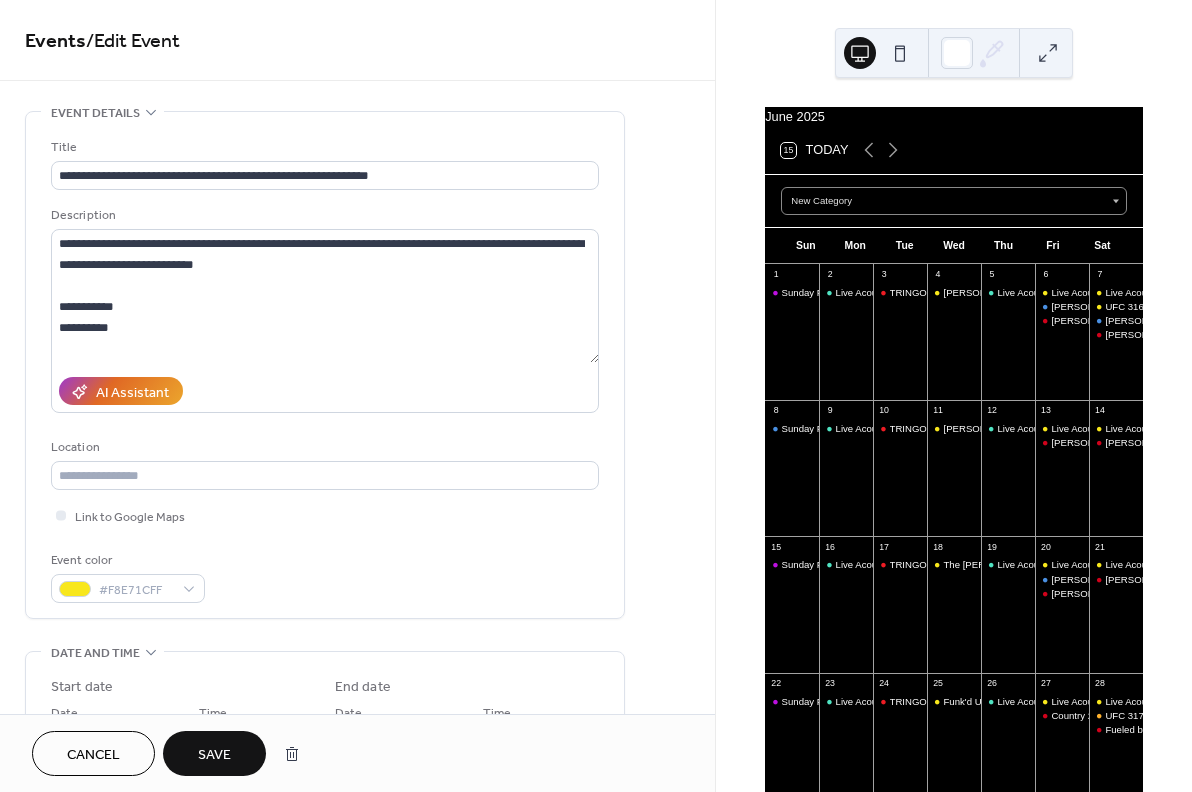 scroll, scrollTop: 0, scrollLeft: 0, axis: both 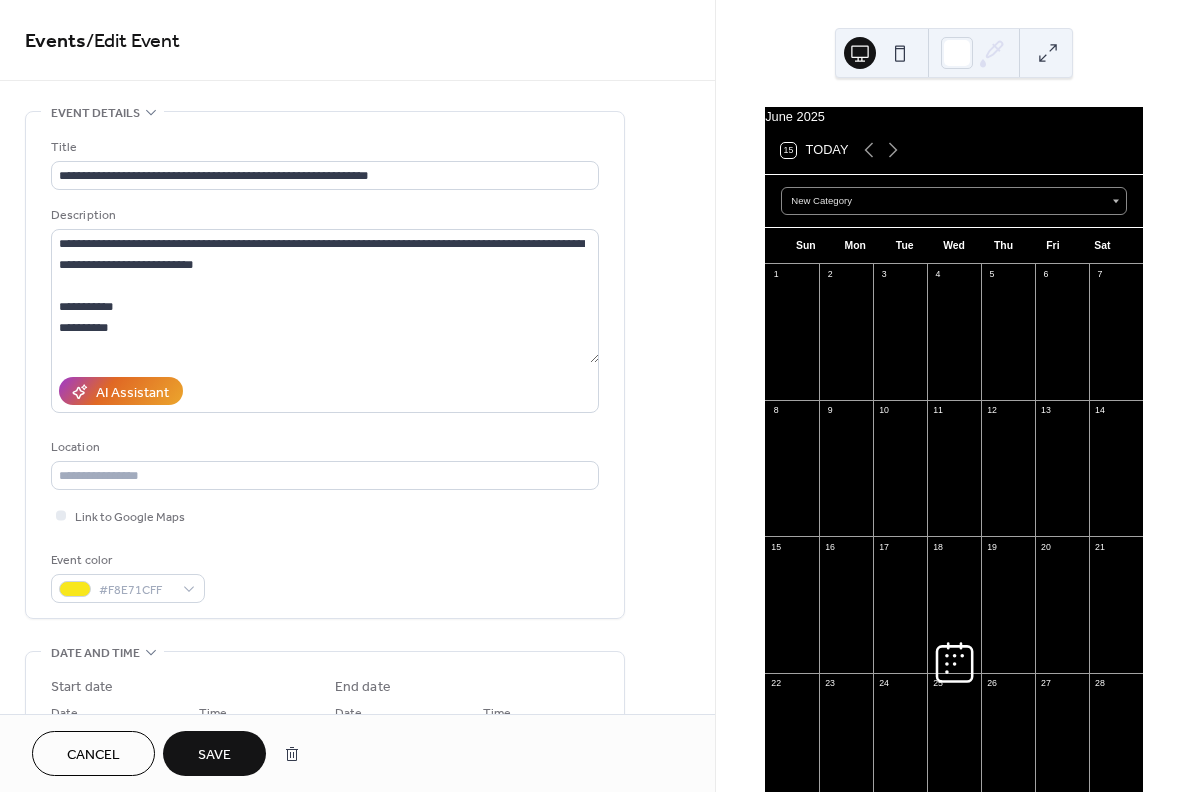 click at bounding box center (1048, 53) 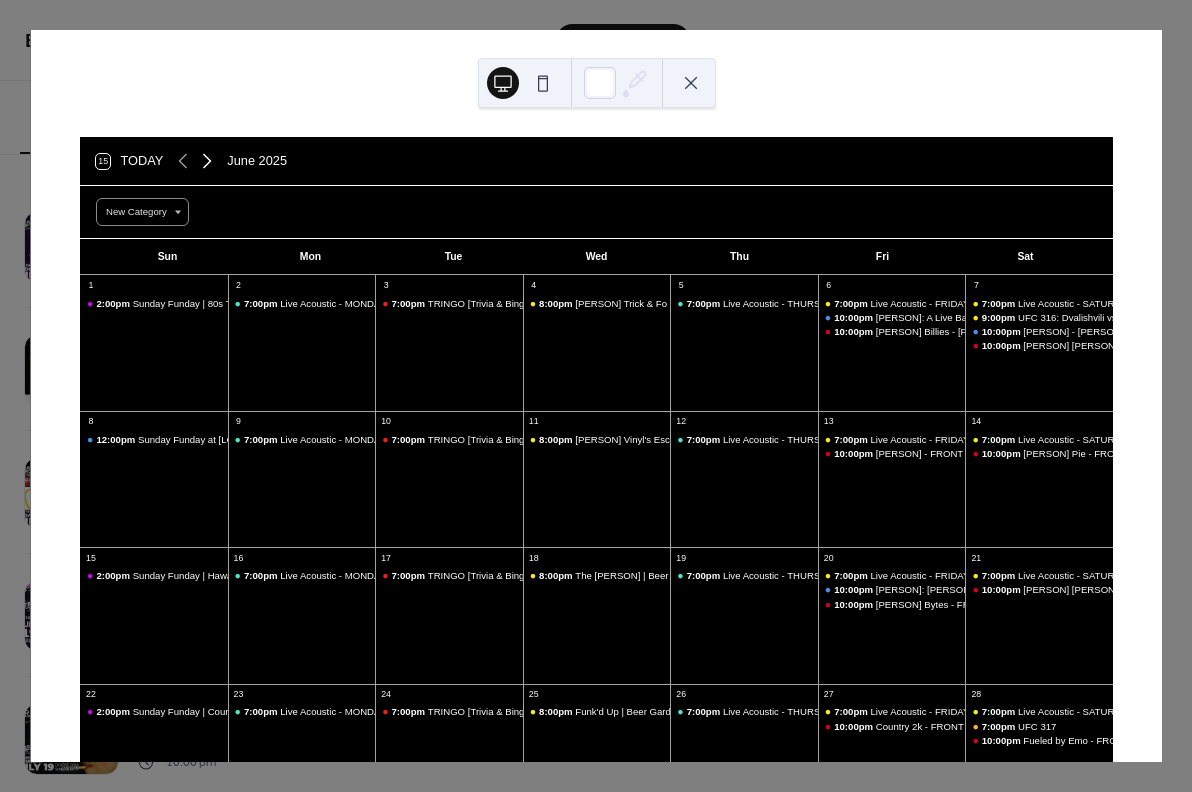 click 